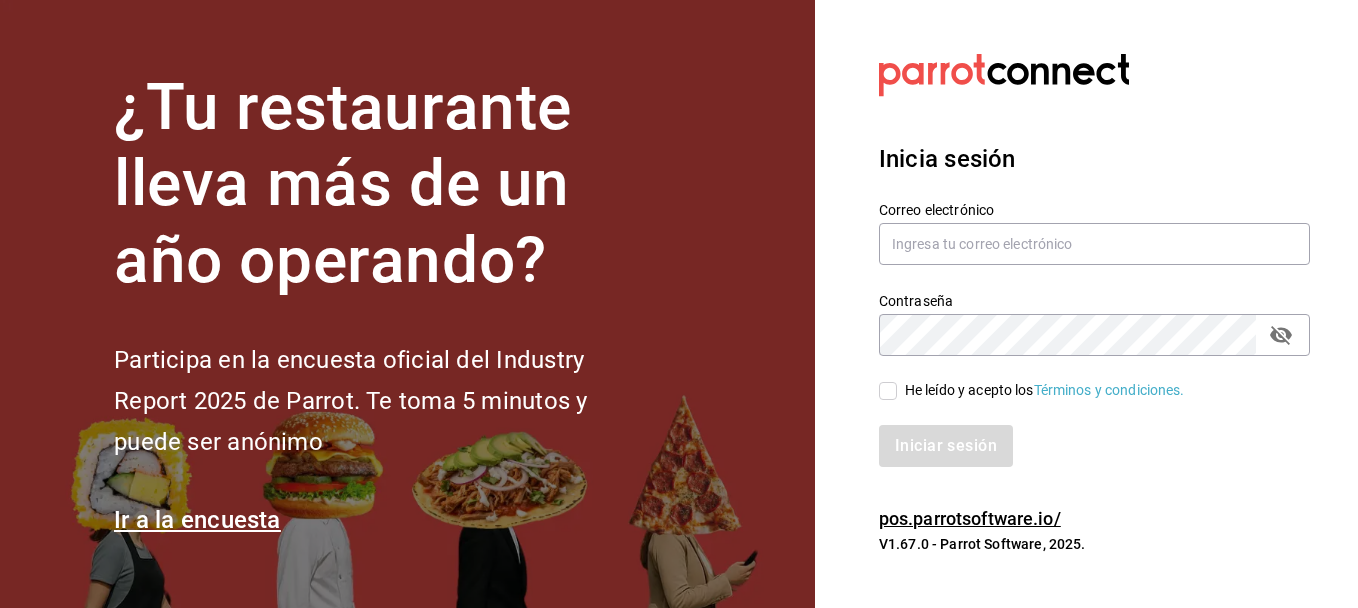 scroll, scrollTop: 0, scrollLeft: 0, axis: both 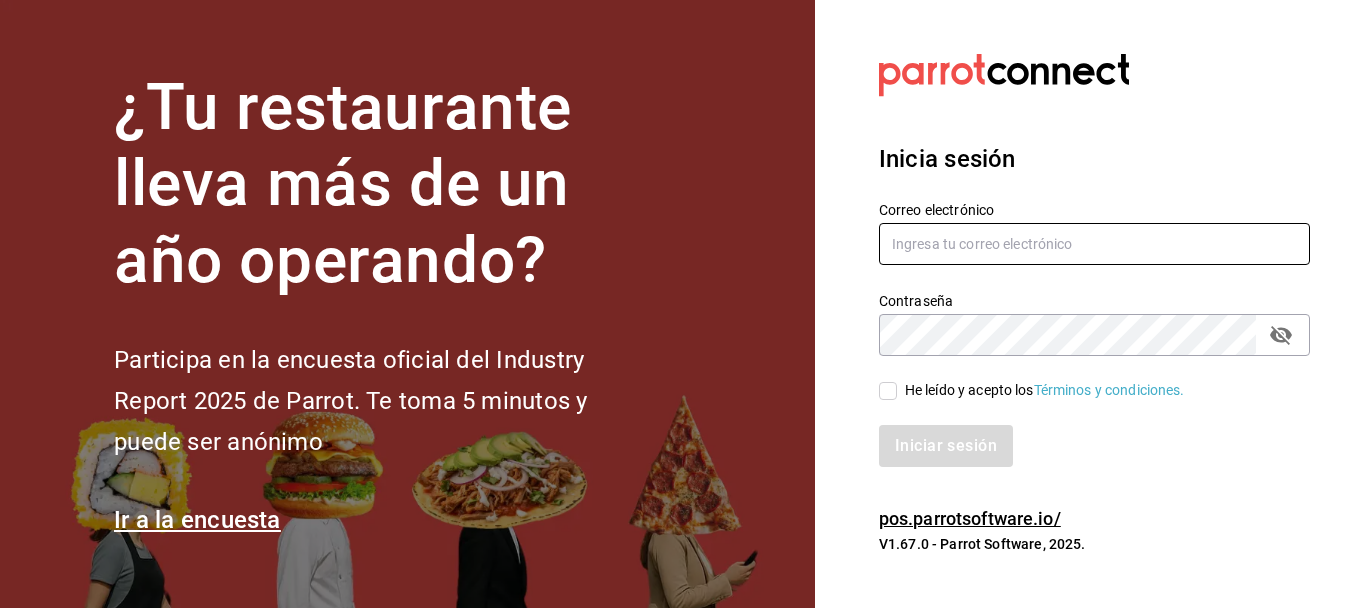 type on "[EMAIL]" 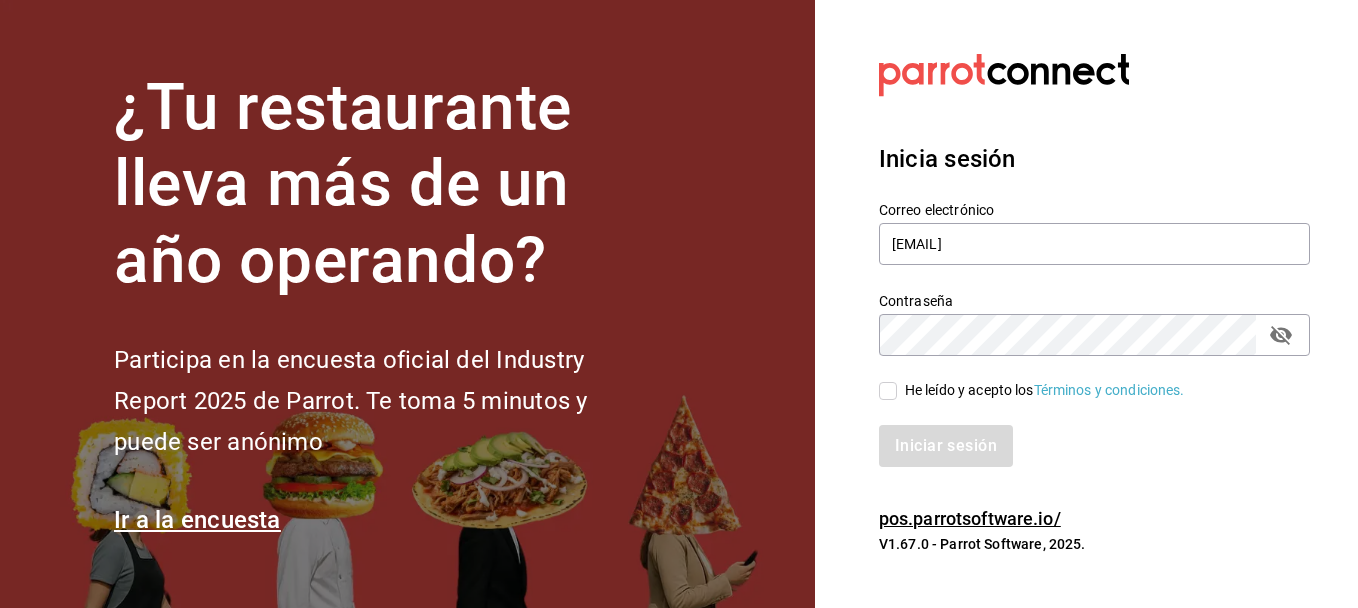 click on "He leído y acepto los  Términos y condiciones." at bounding box center [888, 391] 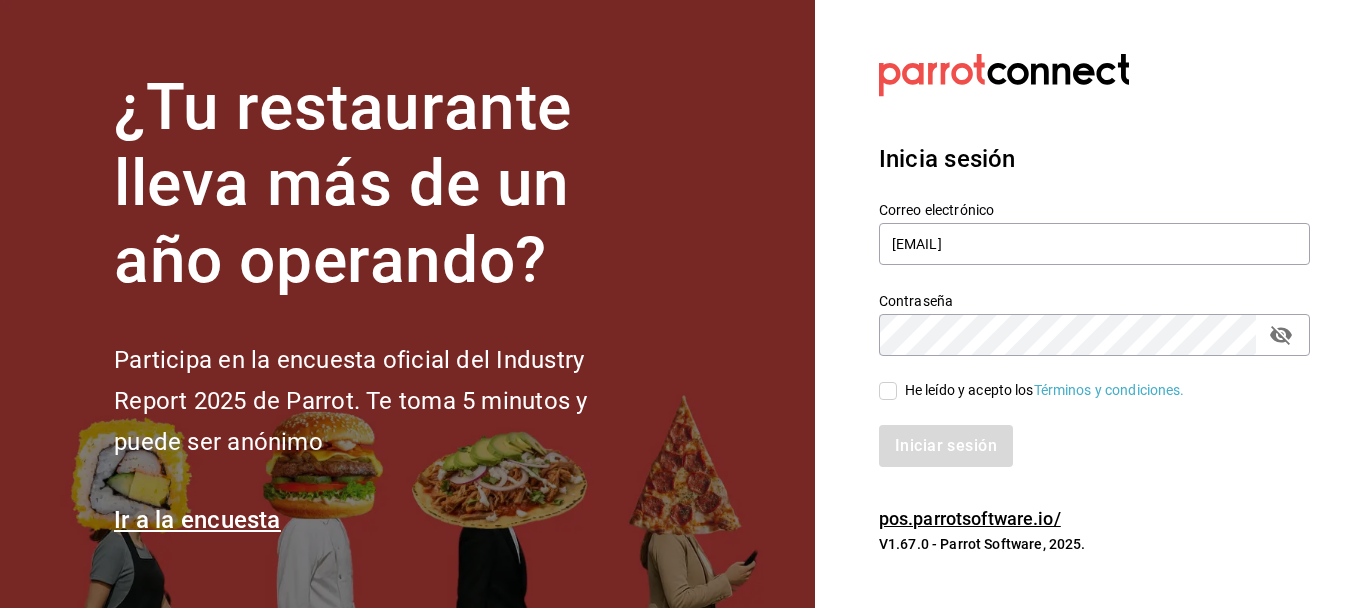 checkbox on "true" 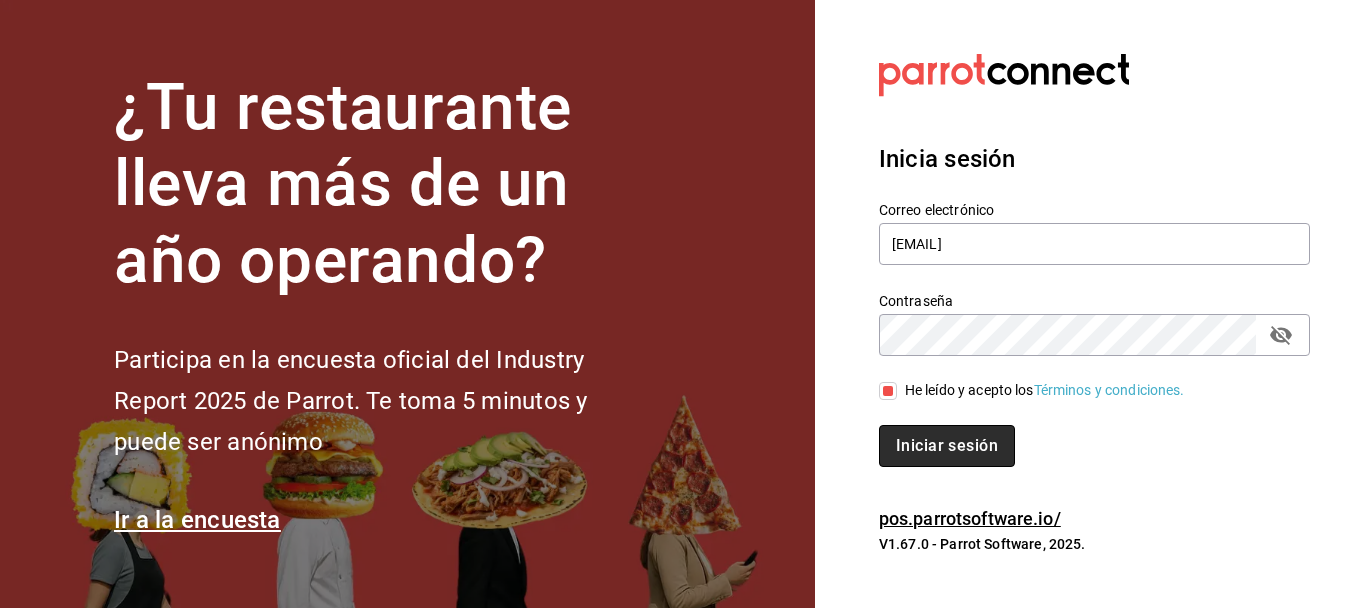 click on "Iniciar sesión" at bounding box center (947, 446) 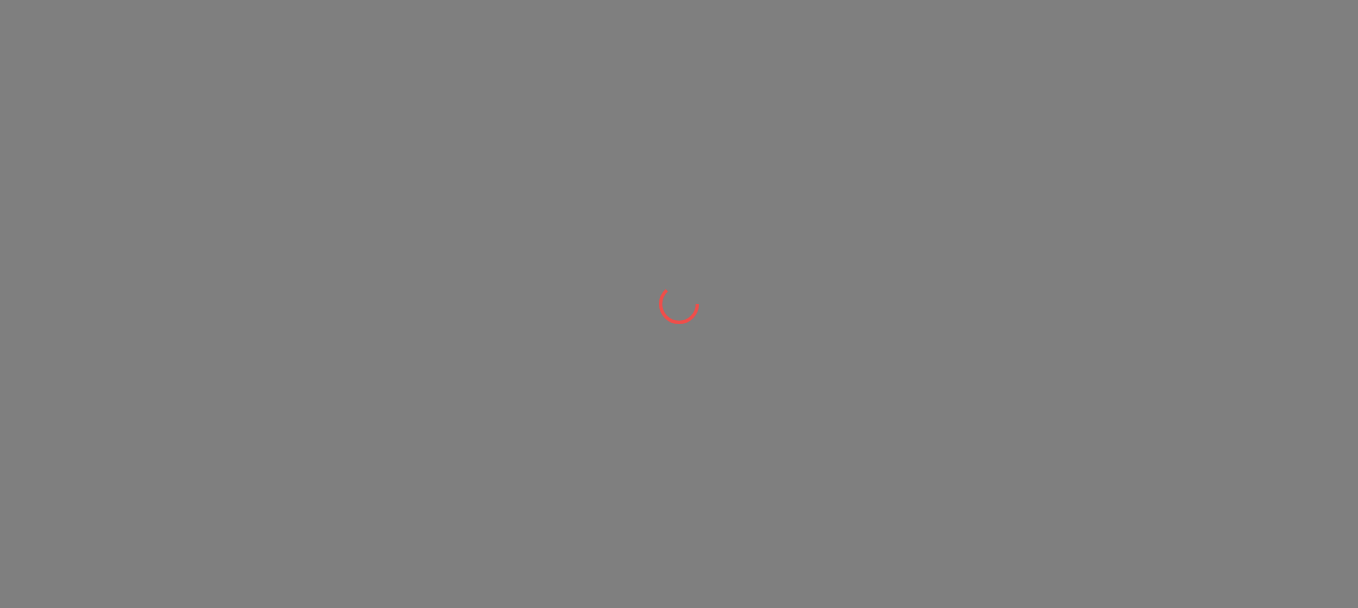 scroll, scrollTop: 0, scrollLeft: 0, axis: both 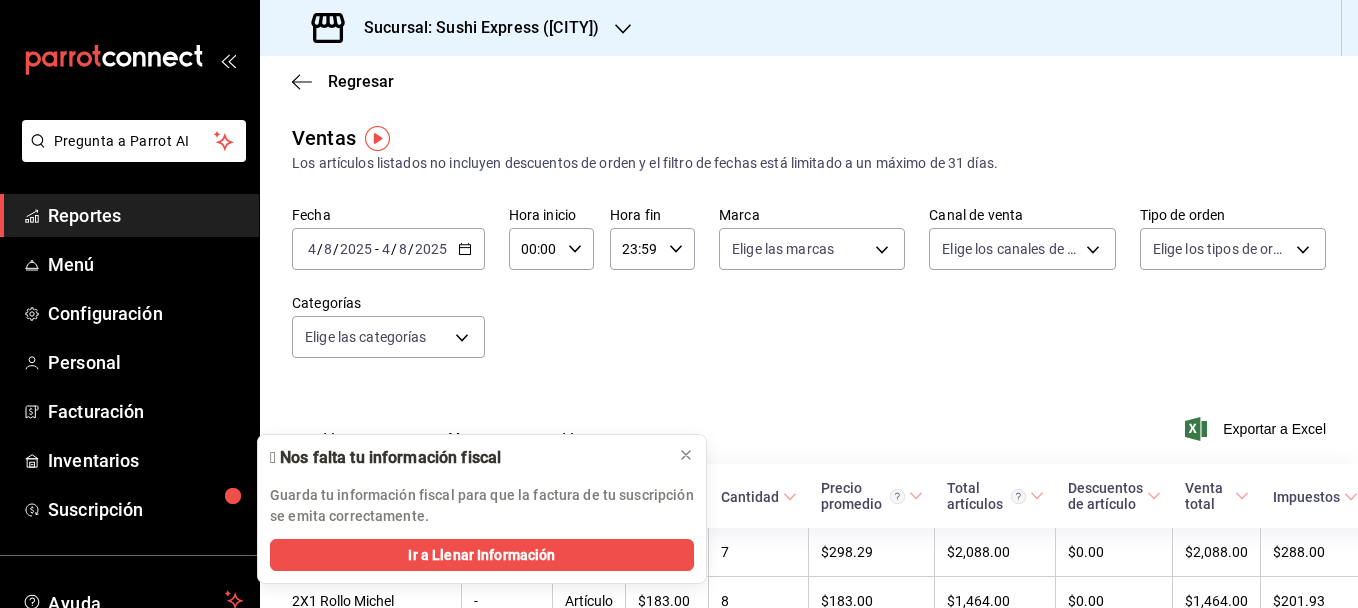 click on "Sucursal: Sushi Express ([CITY])" at bounding box center [457, 28] 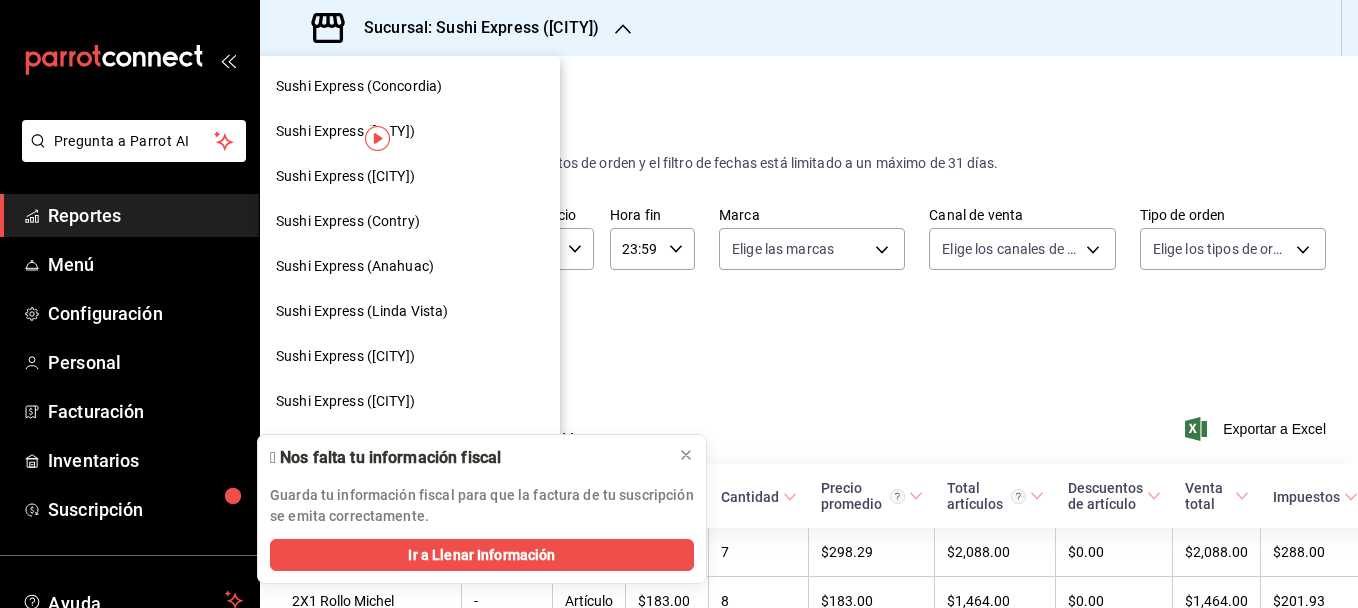 click on "Sushi Express (Contry)" at bounding box center (410, 221) 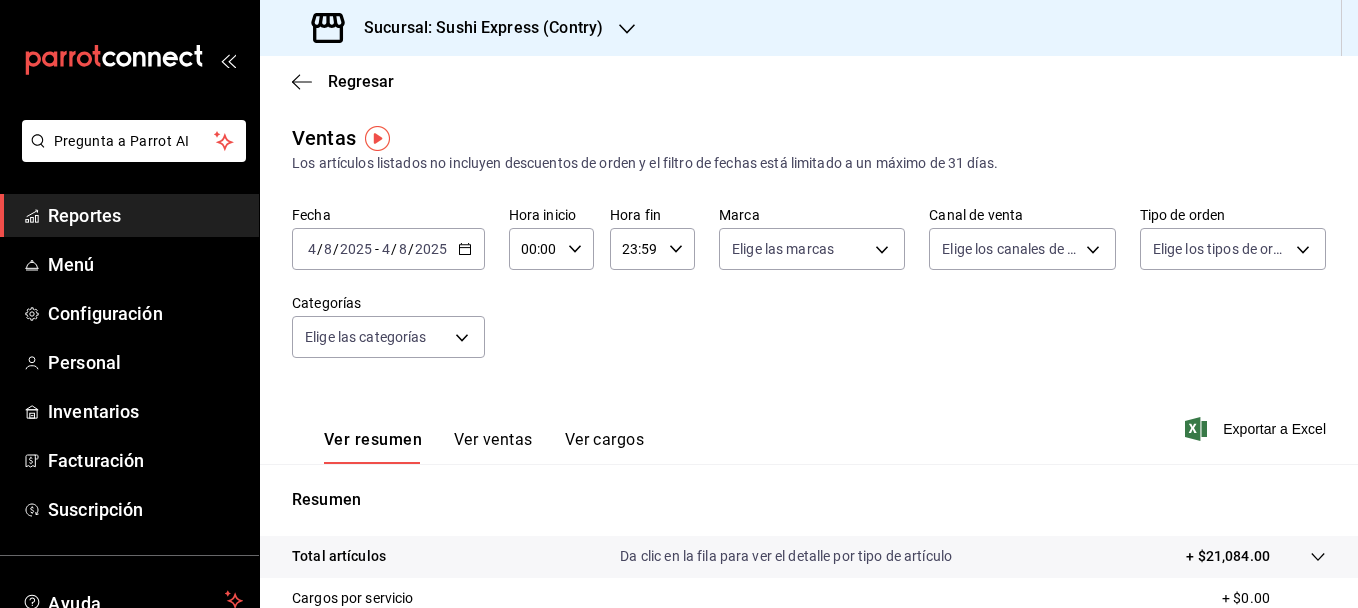 click 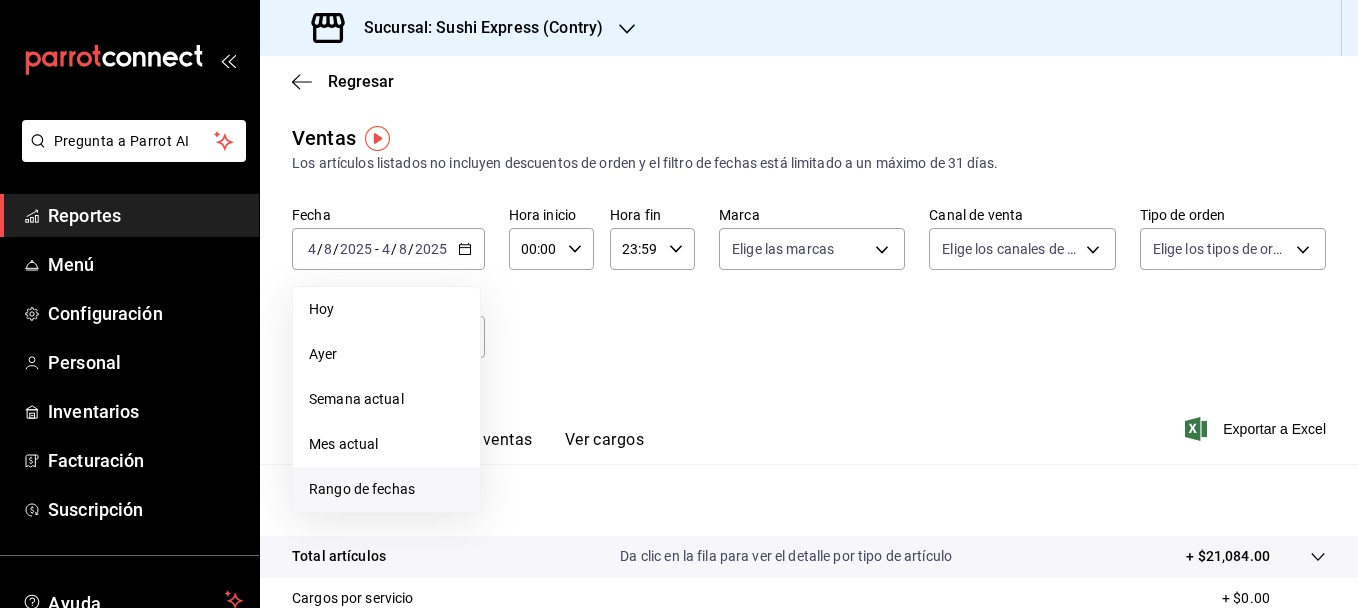 click on "Rango de fechas" at bounding box center (386, 489) 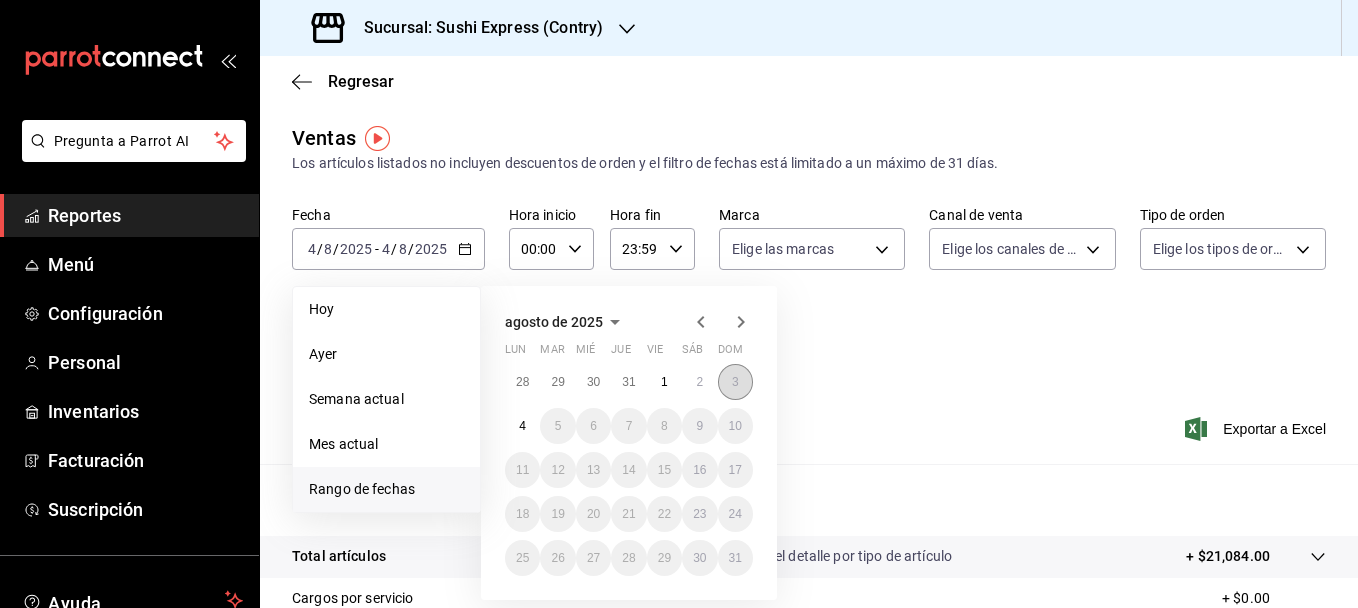 click on "3" at bounding box center (735, 382) 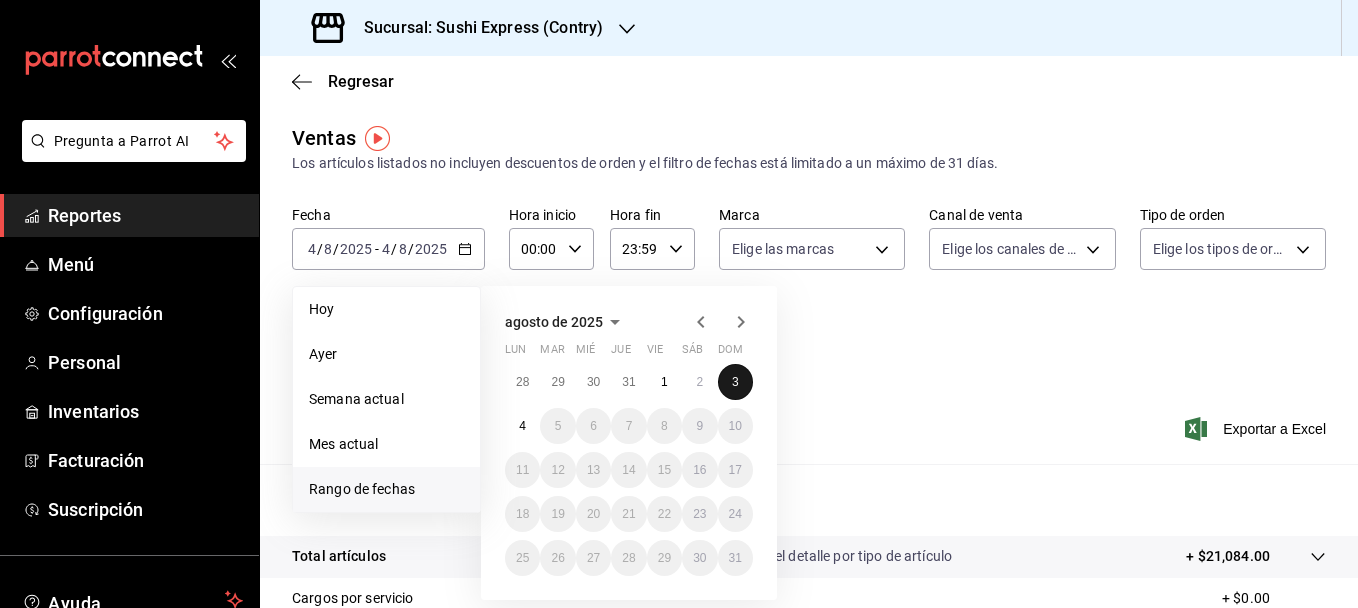 click on "3" at bounding box center [735, 382] 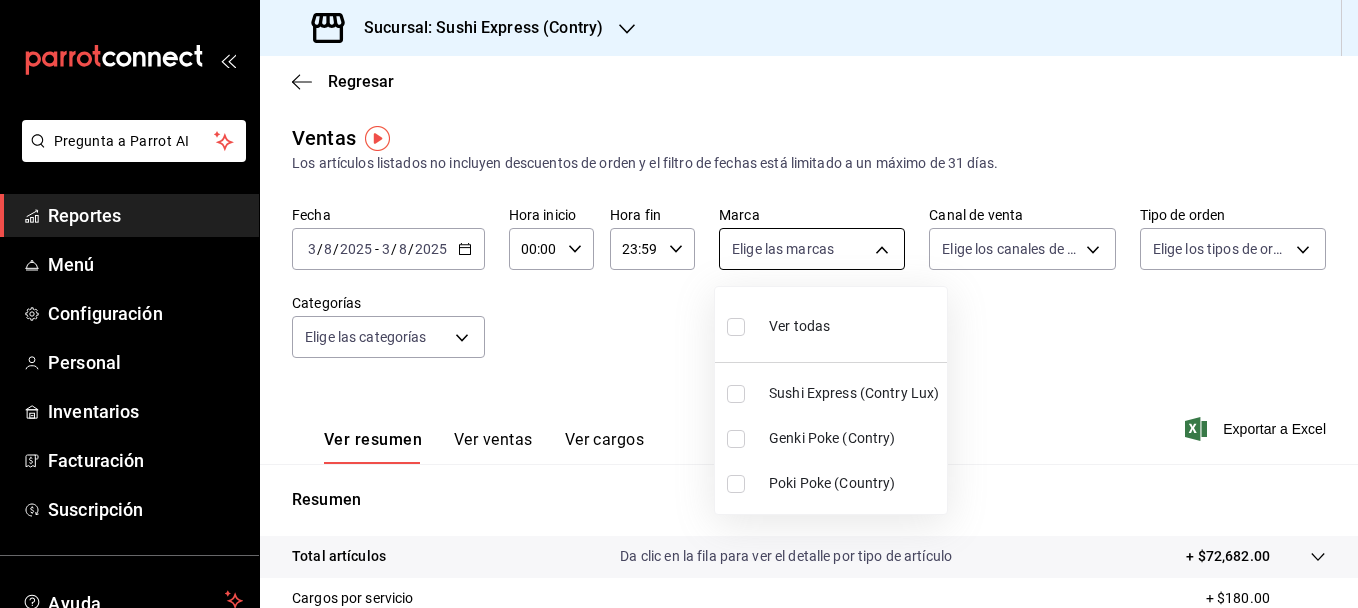 click on "Pregunta a Parrot AI Reportes   Menú   Configuración   Personal   Inventarios   Facturación   Suscripción   Ayuda Recomienda Parrot   [FIRST] [LAST]   Sugerir nueva función   Sucursal: Sushi Express (Contry) Regresar Ventas Los artículos listados no incluyen descuentos de orden y el filtro de fechas está limitado a un máximo de 31 días. Fecha [DATE] [DATE] - [DATE] [DATE] Hora inicio 00:00 Hora inicio Hora fin 23:59 Hora fin Marca Elige las marcas Canal de venta Elige los canales de venta Tipo de orden Elige los tipos de orden Categorías Elige las categorías Ver resumen Ver ventas Ver cargos Exportar a Excel Resumen Total artículos Da clic en la fila para ver el detalle por tipo de artículo + $72,682.00 Cargos por servicio + $180.00 Venta bruta = $72,862.00 Descuentos totales - $11,962.70 Certificados de regalo - $0.00 Venta total = $60,899.30 Impuestos - $8,399.90 Venta neta = $52,499.40 GANA 1 MES GRATIS EN TU SUSCRIPCIÓN AQUÍ Ver video tutorial Ir a video Reportes" at bounding box center (679, 304) 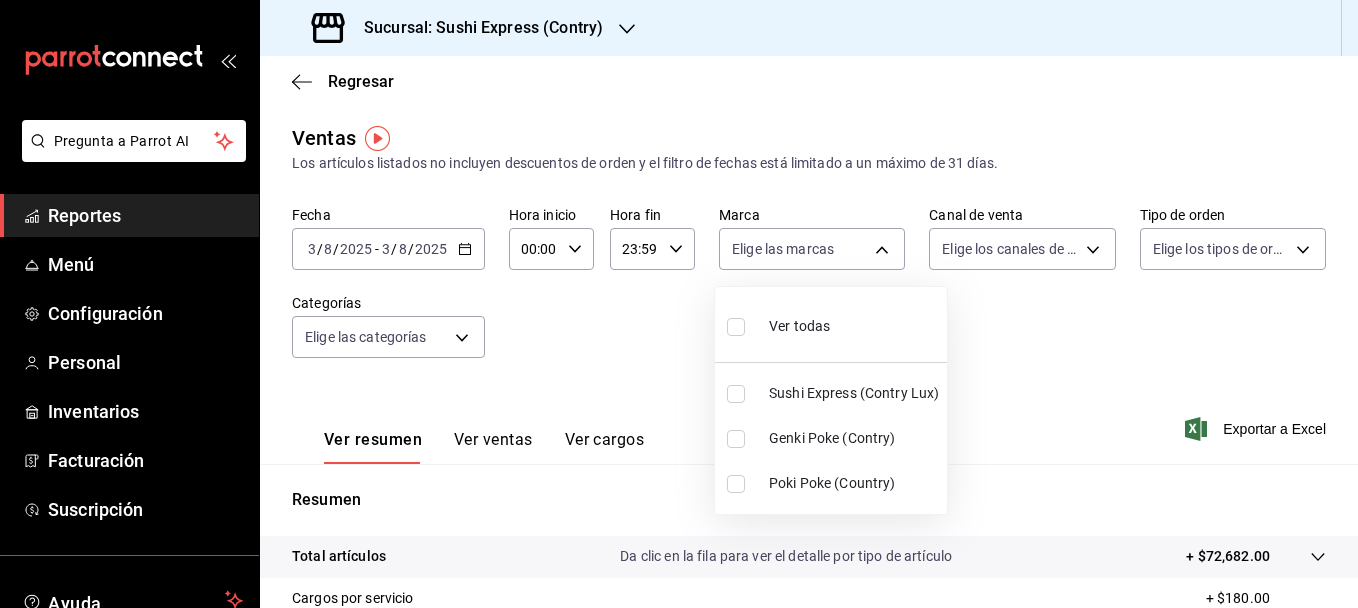 click on "Poki Poke (Country)" at bounding box center (831, 483) 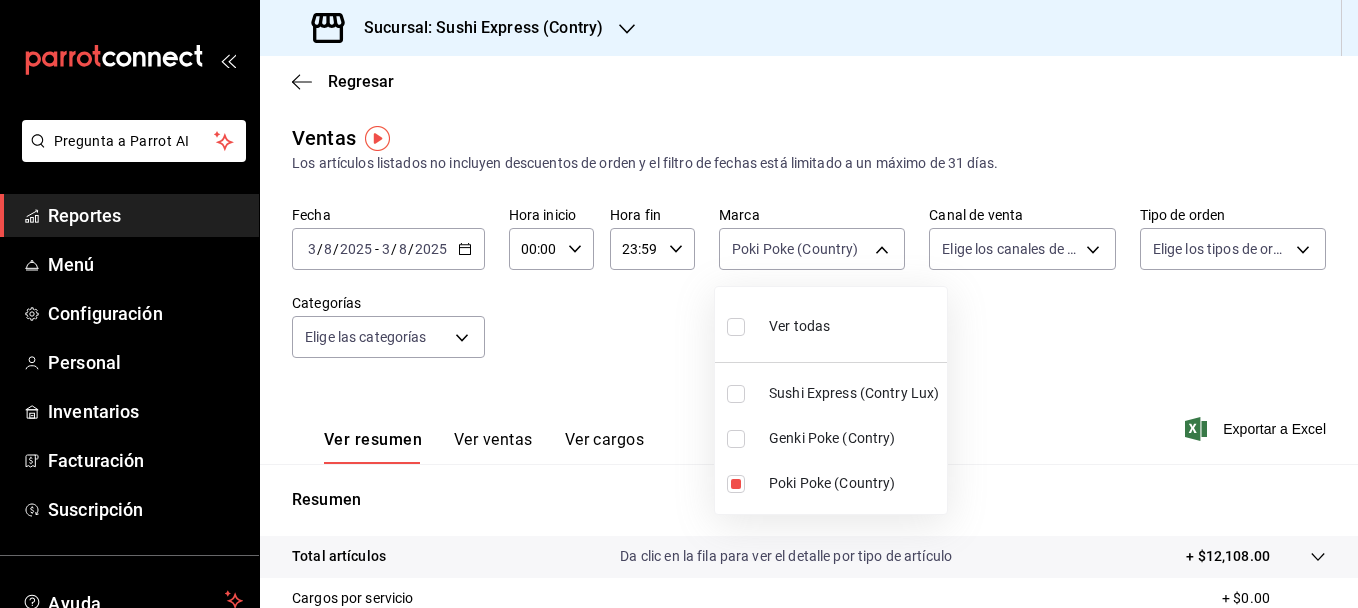 click at bounding box center [679, 304] 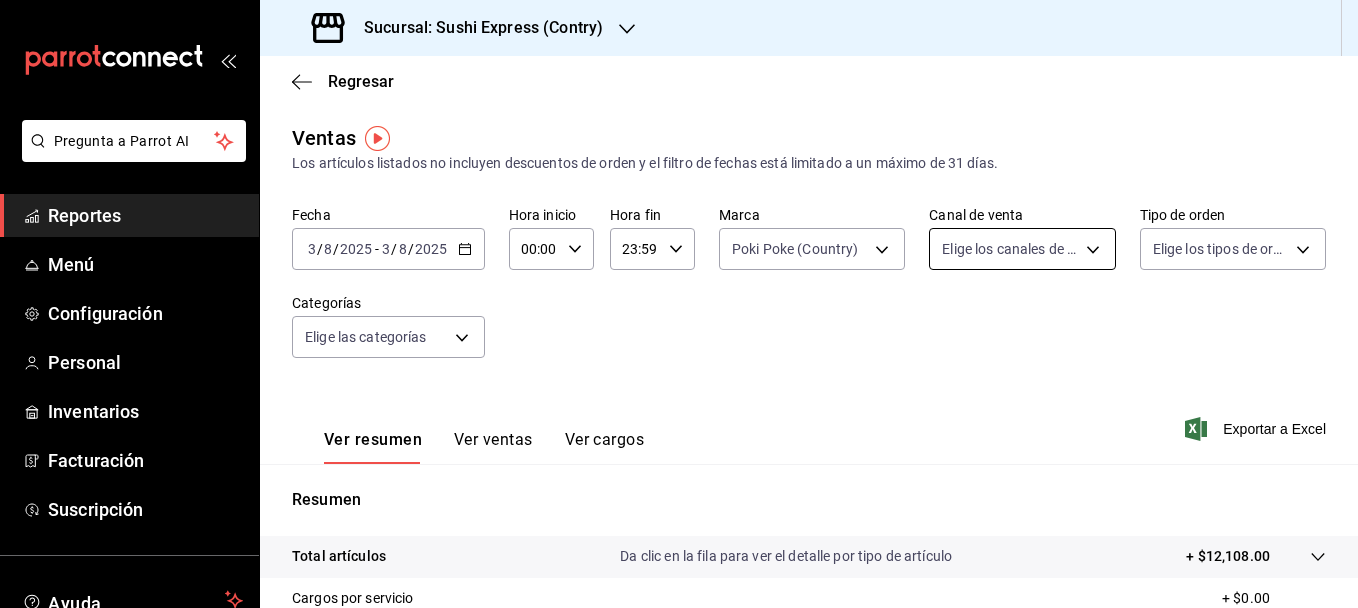 click on "Pregunta a Parrot AI Reportes   Menú   Configuración   Personal   Inventarios   Facturación   Suscripción   Ayuda Recomienda Parrot   [FIRST] [LAST]   Sugerir nueva función   Sucursal: Sushi Express ([CITY]) Regresar Ventas Los artículos listados no incluyen descuentos de orden y el filtro de fechas está limitado a un máximo de 31 días. Fecha [DATE] [DATE] - [DATE] [DATE] Hora inicio 00:00 Hora inicio Hora fin 23:59 Hora fin Marca Poki Poke ([CITY]) c9ac6d60-fcab-4fd6-b17a-54b041029faa Canal de venta Elige los canales de venta Tipo de orden Elige los tipos de orden Categorías Elige las categorías Ver resumen Ver ventas Ver cargos Exportar a Excel Resumen Total artículos Da clic en la fila para ver el detalle por tipo de artículo + $12,108.00 Cargos por servicio + $0.00 Venta bruta = $12,108.00 Descuentos totales - $3,055.50 Certificados de regalo - $0.00 Venta total = $9,052.50 Impuestos - $1,248.62 Venta neta = $7,803.88 GANA 1 MES GRATIS EN TU SUSCRIPCIÓN AQUÍ" at bounding box center (679, 304) 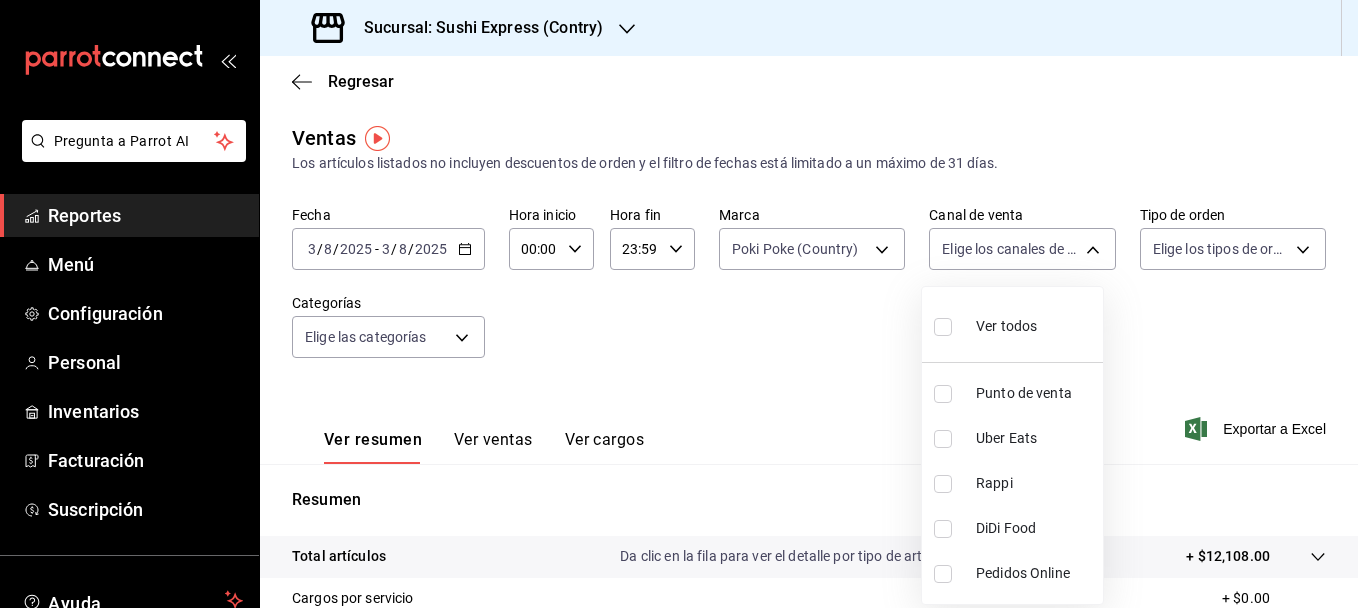 click at bounding box center [943, 394] 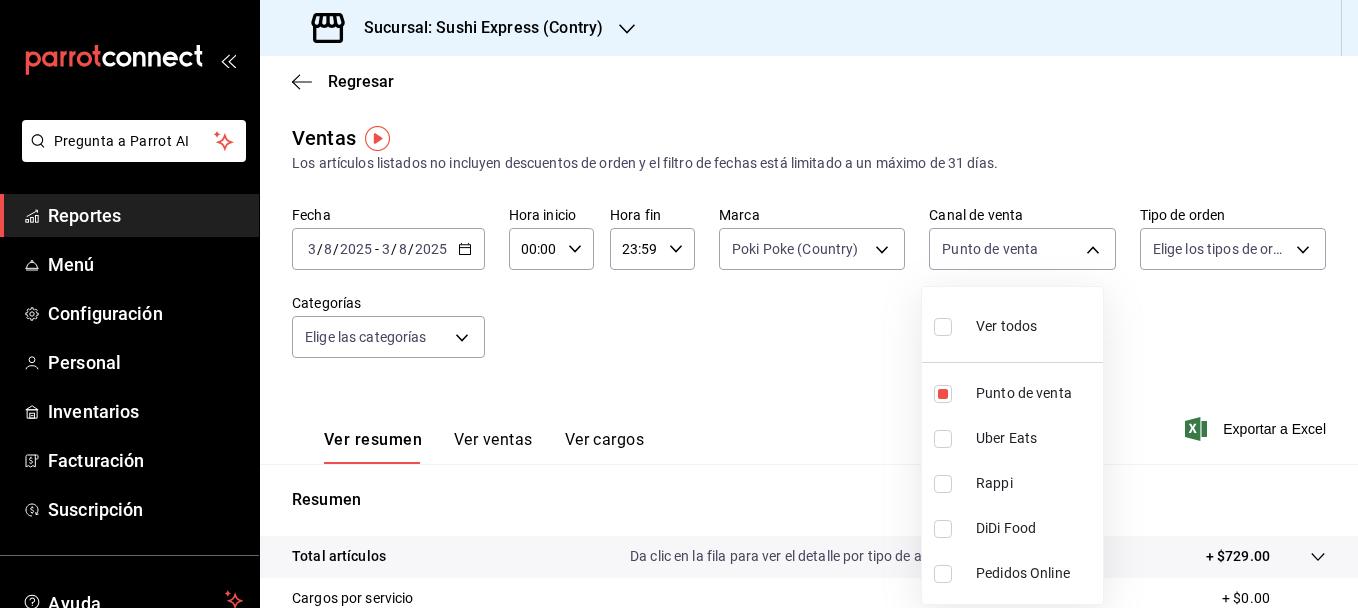 click at bounding box center [679, 304] 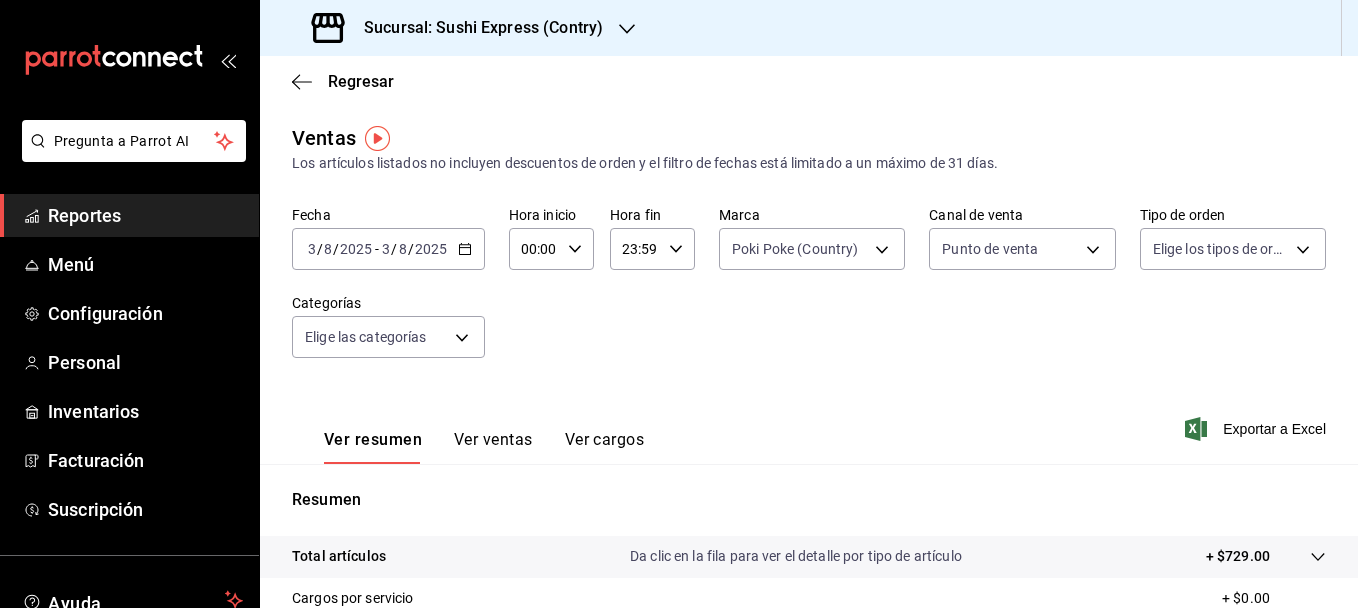 click on "Ver ventas" at bounding box center (493, 447) 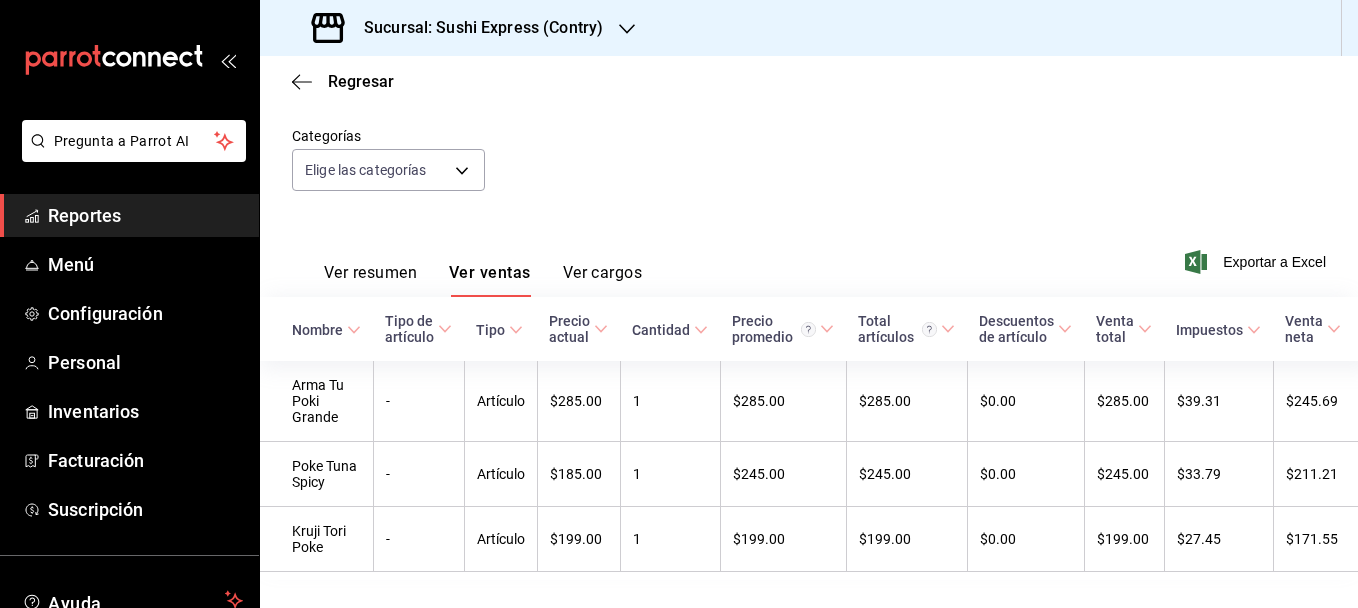 scroll, scrollTop: 164, scrollLeft: 0, axis: vertical 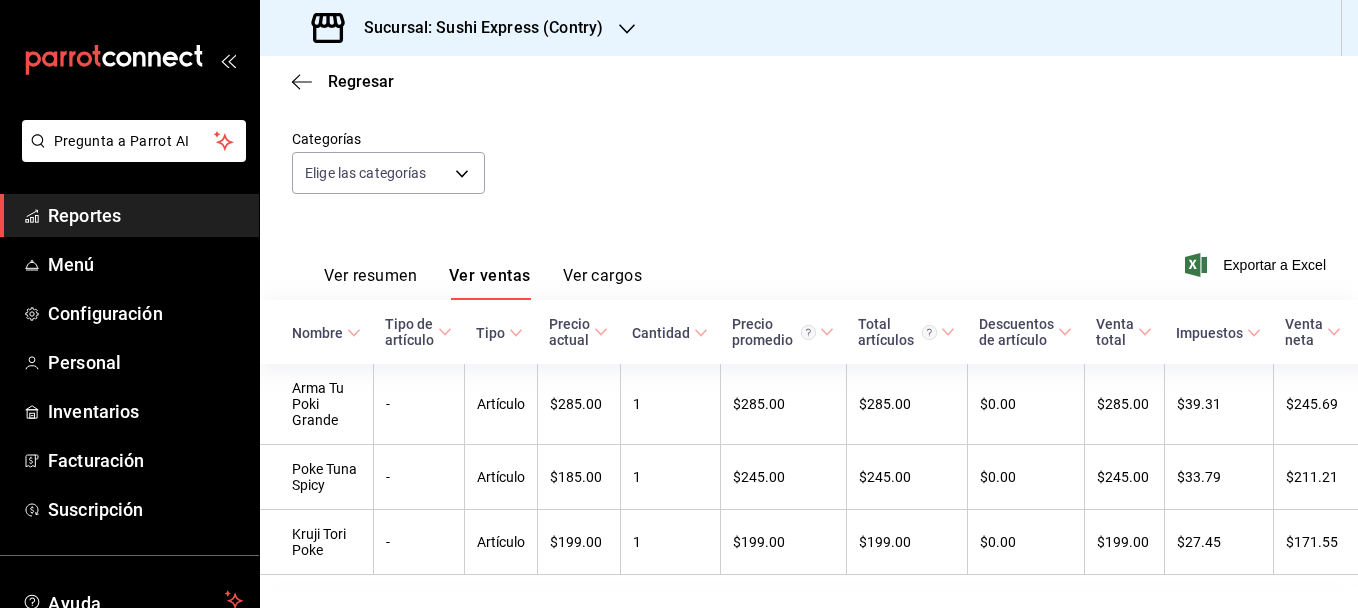 click on "Ver resumen" at bounding box center [370, 283] 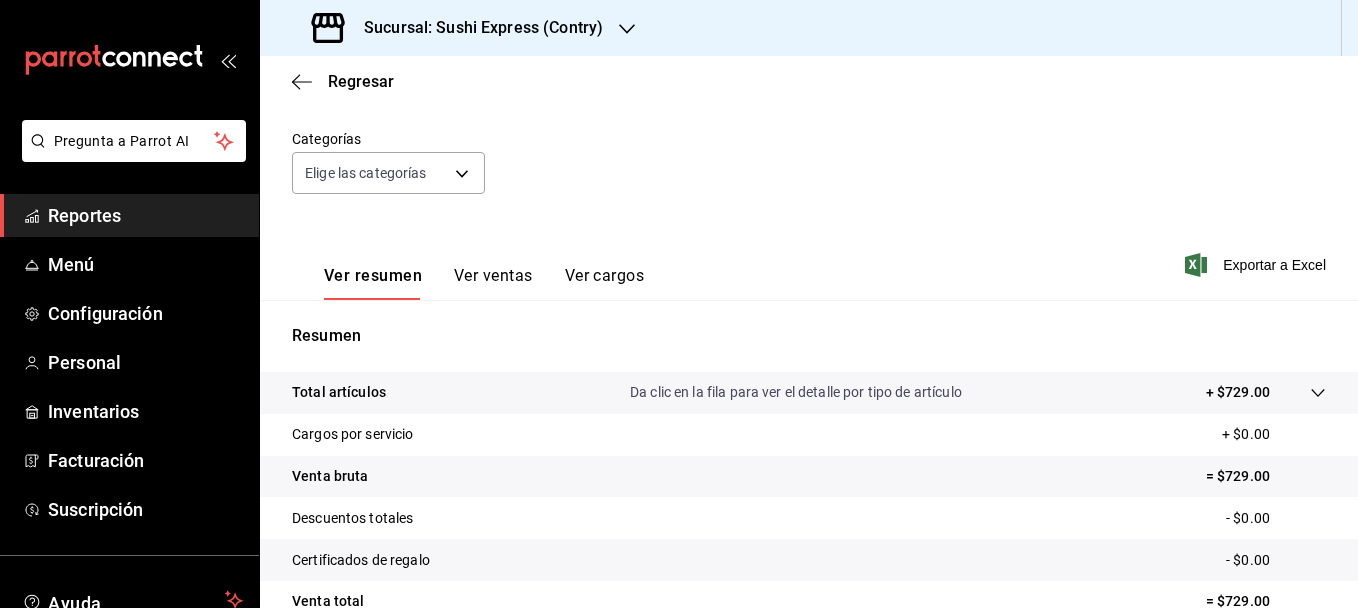 scroll, scrollTop: 0, scrollLeft: 0, axis: both 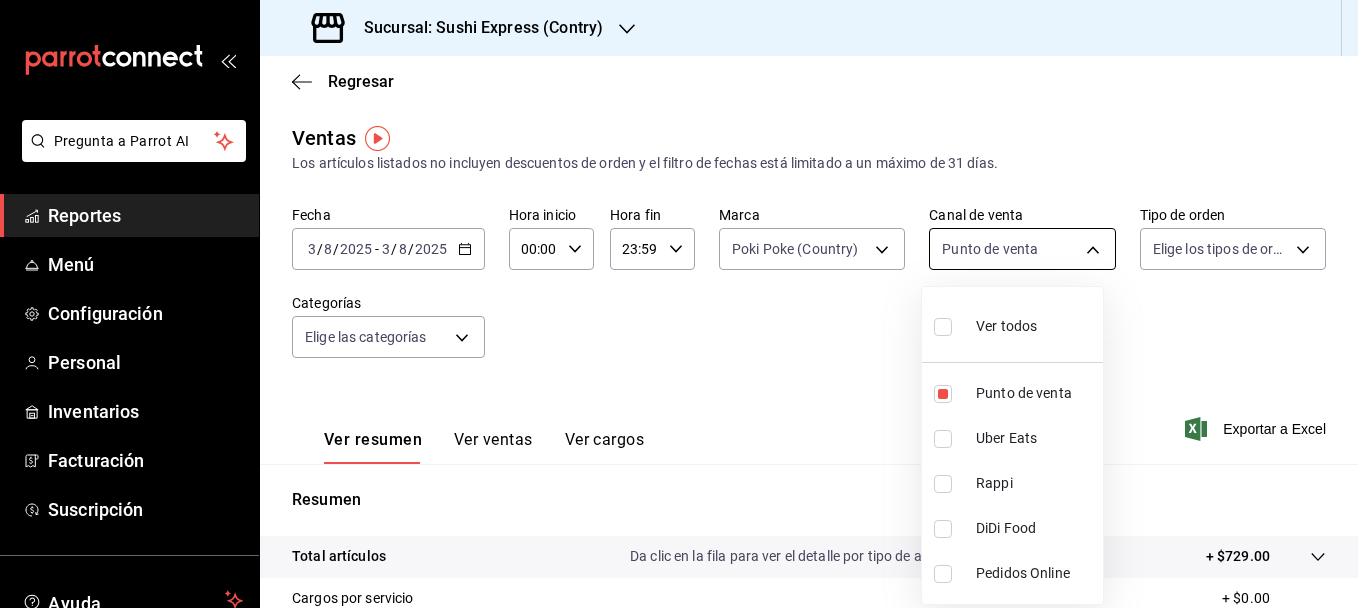 click on "Pregunta a Parrot AI Reportes   Menú   Configuración   Personal   Inventarios   Facturación   Suscripción   Ayuda Recomienda Parrot   [FIRST] [LAST]   Sugerir nueva función   Sucursal: [BRAND] ([CITY]) Regresar Ventas Los artículos listados no incluyen descuentos de orden y el filtro de fechas está limitado a un máximo de 31 días. Fecha [DATE] [DATE] - [DATE] [DATE] Hora inicio 00:00 Hora inicio Hora fin 23:59 Hora fin Marca [BRAND] ([CITY]) [UUID] Canal de venta Punto de venta PARROT Tipo de orden Elige los tipos de orden Categorías Elige las categorías Ver resumen Ver ventas Ver cargos Exportar a Excel Resumen Total artículos Da clic en la fila para ver el detalle por tipo de artículo + $729.00 Cargos por servicio + $0.00 Venta bruta = $729.00 Descuentos totales - $0.00 Certificados de regalo - $0.00 Venta total = $729.00 Impuestos - $100.55 Venta neta = $628.45 GANA 1 MES GRATIS EN TU SUSCRIPCIÓN AQUÍ Ver video tutorial" at bounding box center [679, 304] 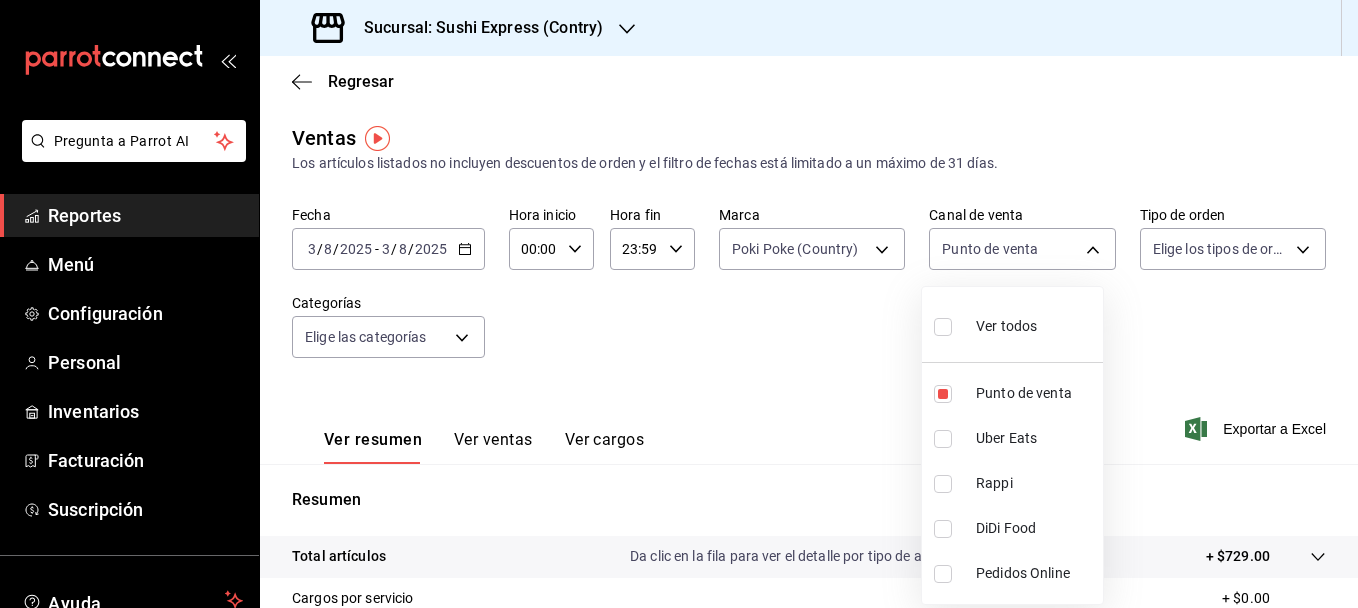 click on "Uber Eats" at bounding box center [1012, 438] 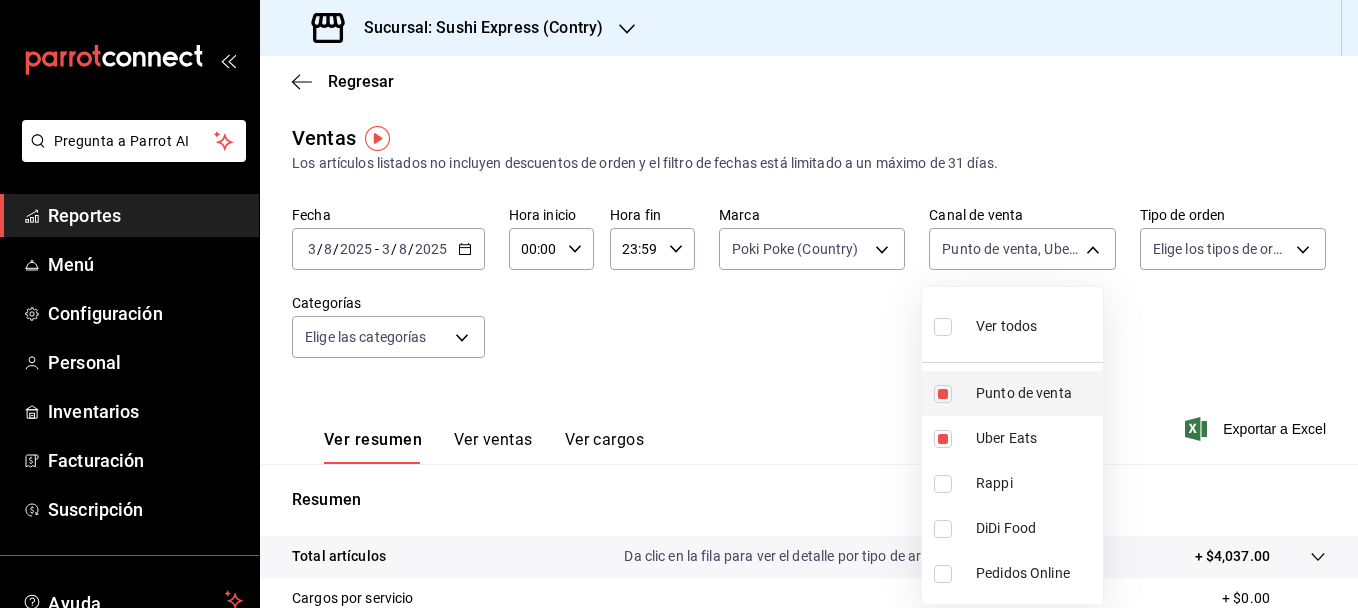 click at bounding box center [943, 394] 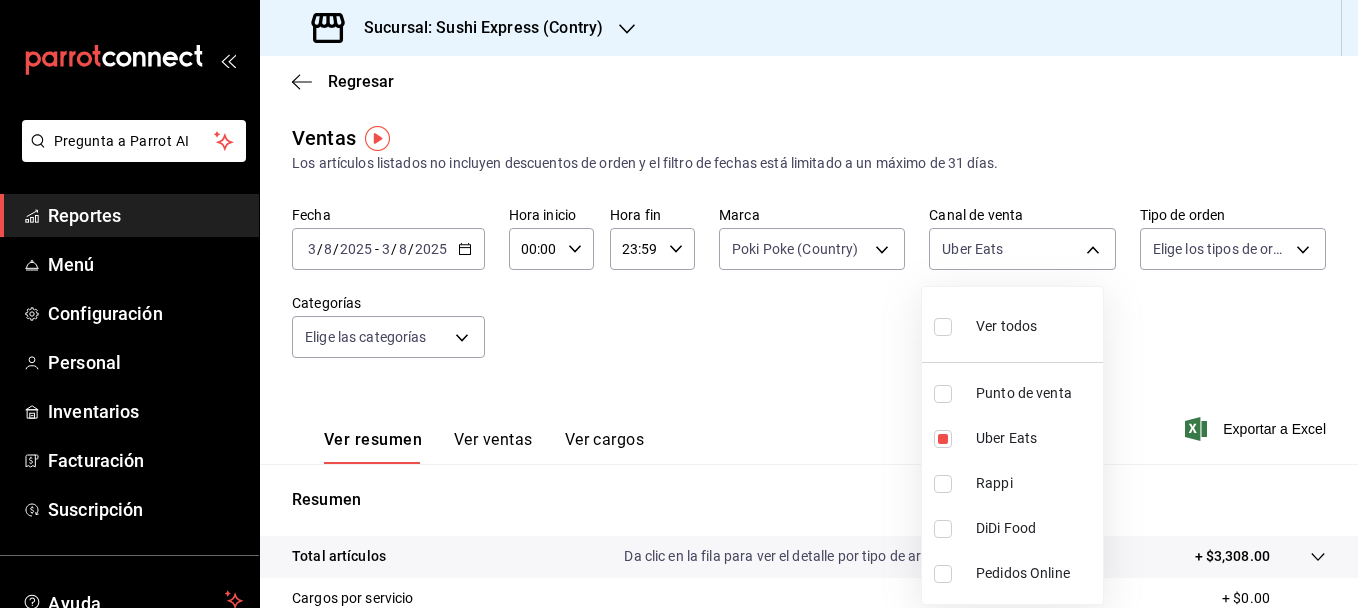 drag, startPoint x: 1352, startPoint y: 328, endPoint x: 1344, endPoint y: 408, distance: 80.399 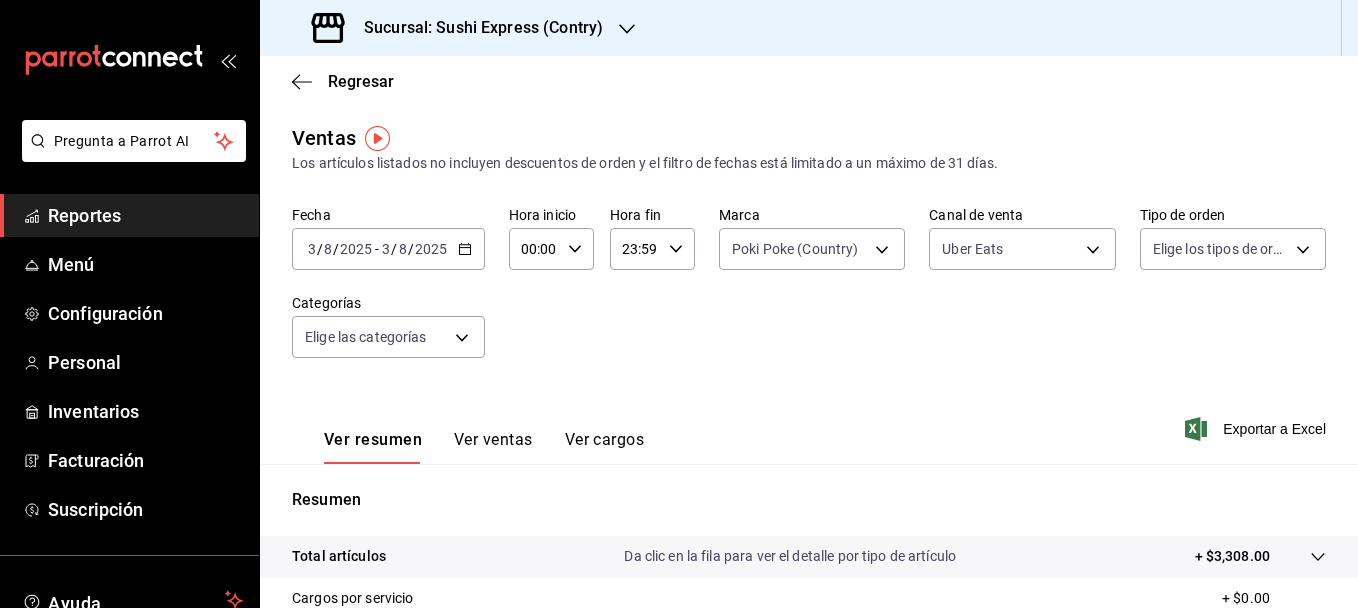 click on "Fecha [DATE] [DATE] - [DATE] [DATE] Hora inicio 00:00 Hora inicio Hora fin 23:59 Hora fin Marca Poki Poke ([CITY]) c9ac6d60-fcab-4fd6-b17a-54b041029faa Canal de venta Uber Eats UBER_EATS Tipo de orden Elige los tipos de orden Categorías Elige las categorías" at bounding box center (809, 294) 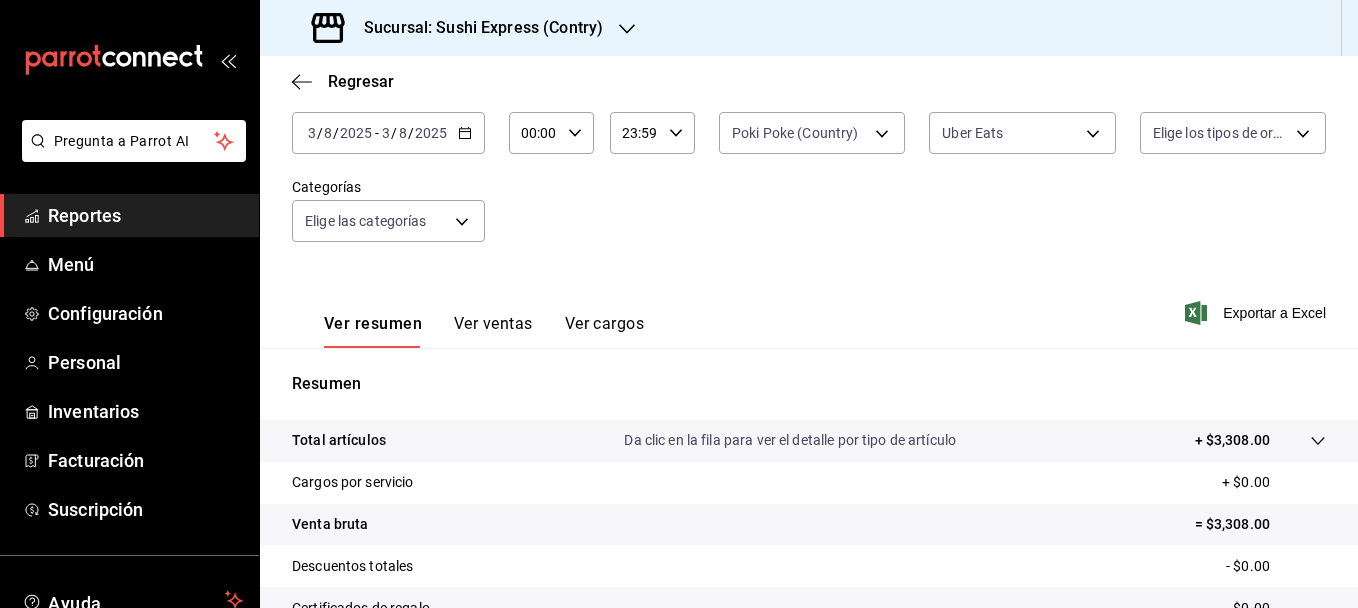 scroll, scrollTop: 127, scrollLeft: 0, axis: vertical 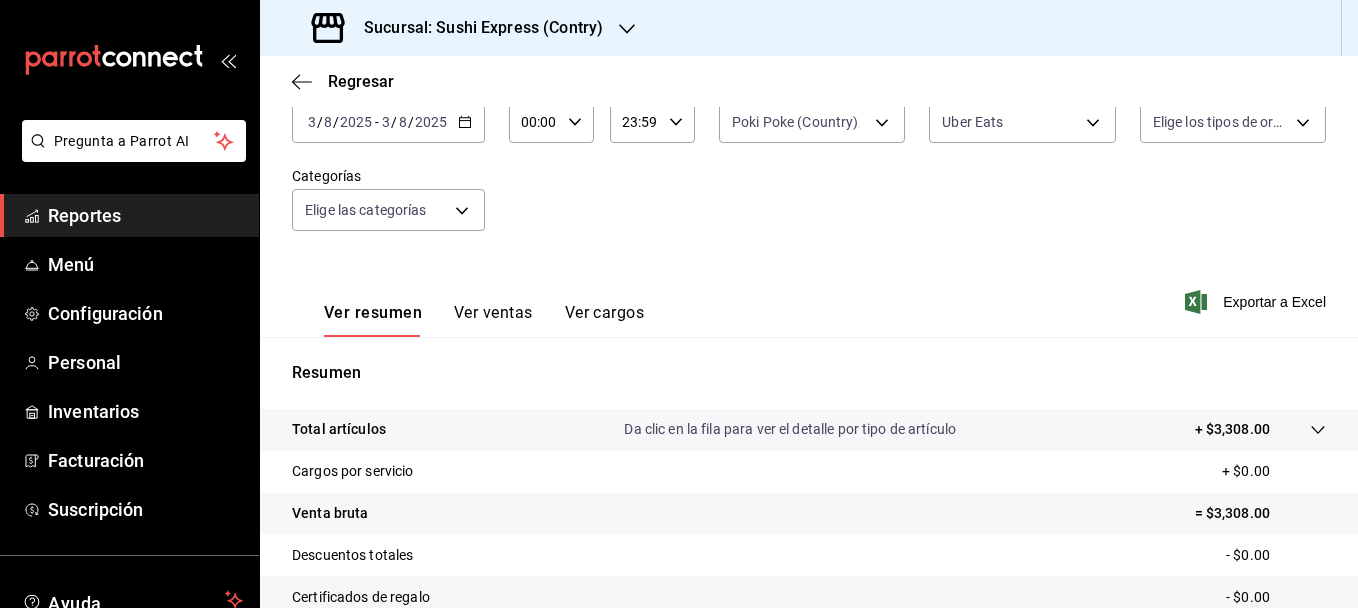 click on "Ver ventas" at bounding box center [493, 320] 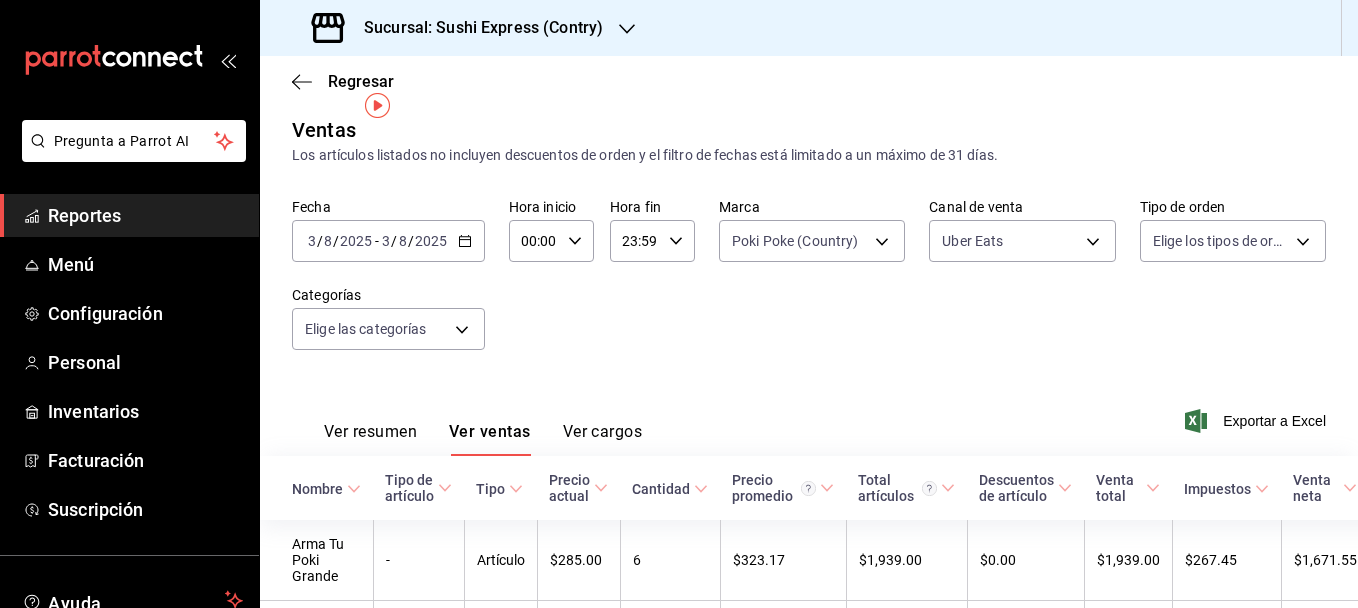scroll, scrollTop: 5, scrollLeft: 0, axis: vertical 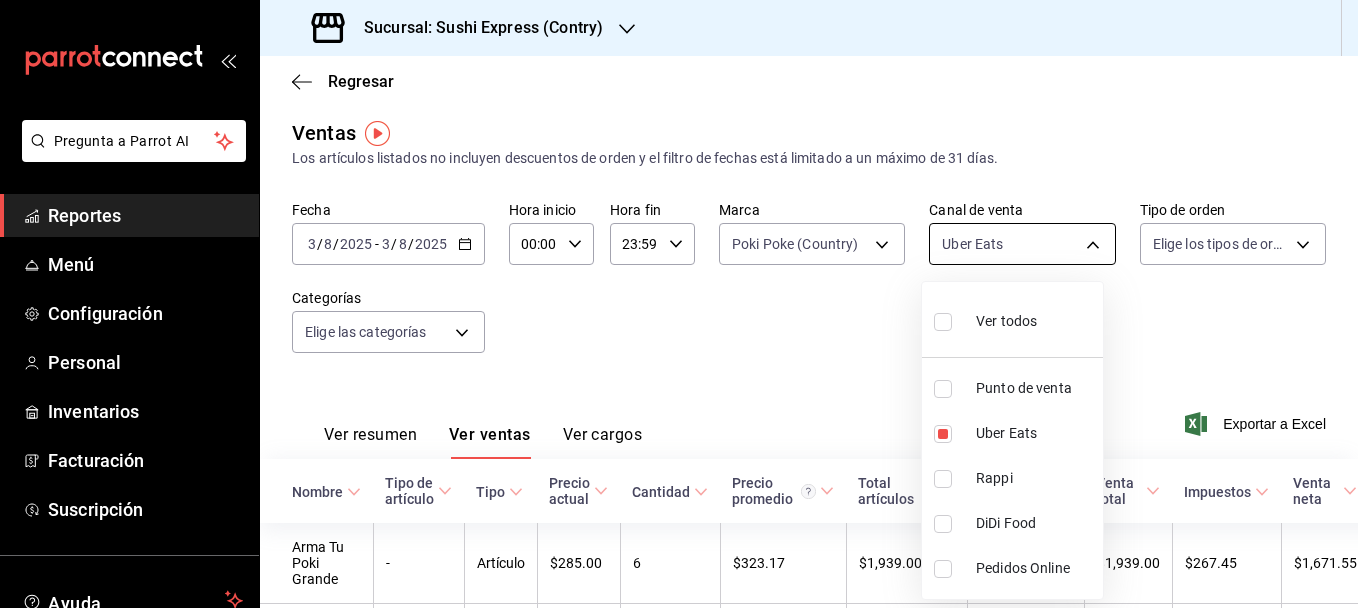 click on "Pregunta a Parrot AI Reportes   Menú   Configuración   Personal   Inventarios   Facturación   Suscripción   Ayuda Recomienda Parrot   [FIRST] [LAST]   Sugerir nueva función   Sucursal: Sushi Express ([CITY]) Regresar Ventas Los artículos listados no incluyen descuentos de orden y el filtro de fechas está limitado a un máximo de 31 días. Fecha [DATE] [DATE] - [DATE] [DATE] Hora inicio 00:00 Hora inicio Hora fin 23:59 Hora fin Marca Poki Poke ([CITY]) c9ac6d60-fcab-4fd6-b17a-54b041029faa Canal de venta Uber Eats UBER_EATS Tipo de orden Elige los tipos de orden Categorías Elige las categorías Ver resumen Ver ventas Ver cargos Exportar a Excel Nombre Tipo de artículo Tipo Precio actual Cantidad Precio promedio   Total artículos   Descuentos de artículo Venta total Impuestos Venta neta Arma Tu Poki Grande - Artículo $285.00 6 $323.17 $1,939.00 $0.00 $1,939.00 $267.45 $1,671.55 Arma Tu Poki Mediano - Artículo $225.00 4 $255.00 $1,020.00 $0.00 $1,020.00 $140.69 $879.31 -" at bounding box center [679, 304] 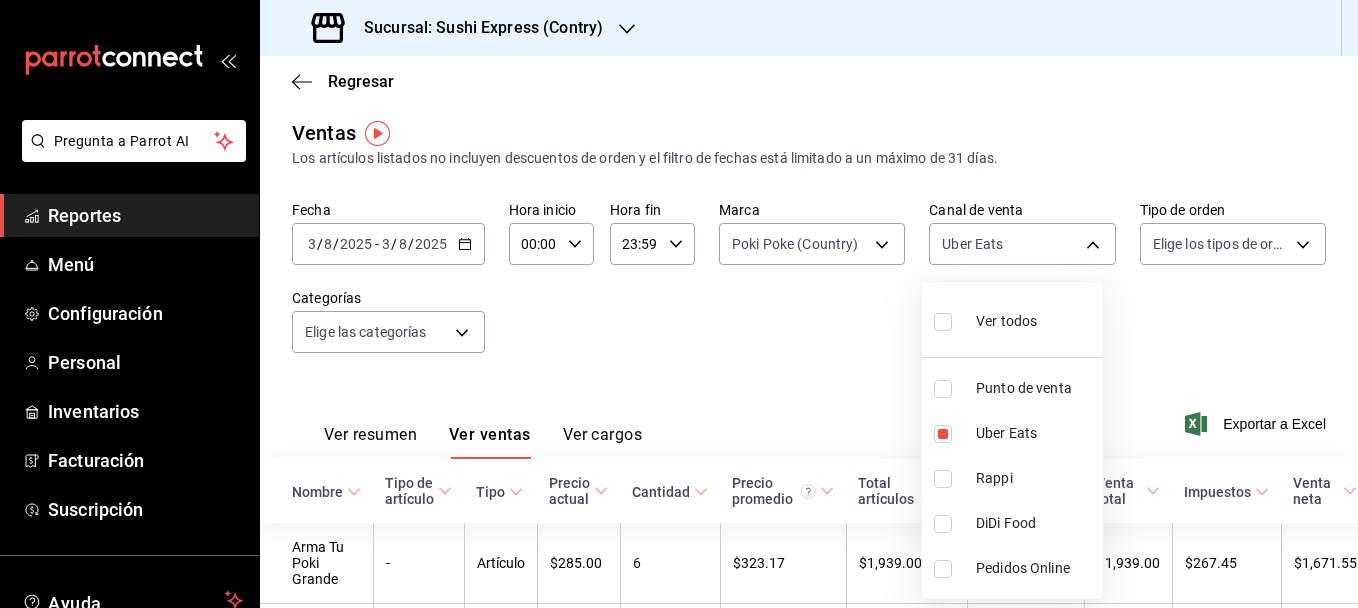 click at bounding box center [943, 479] 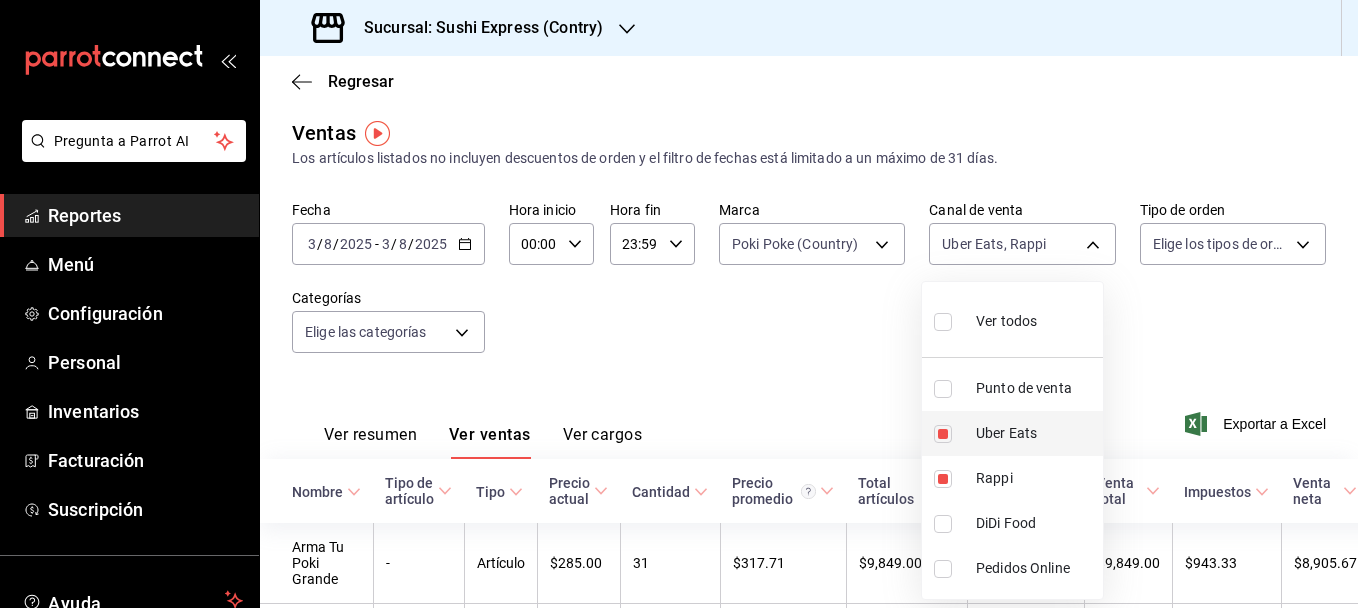 click on "Uber Eats" at bounding box center [1012, 433] 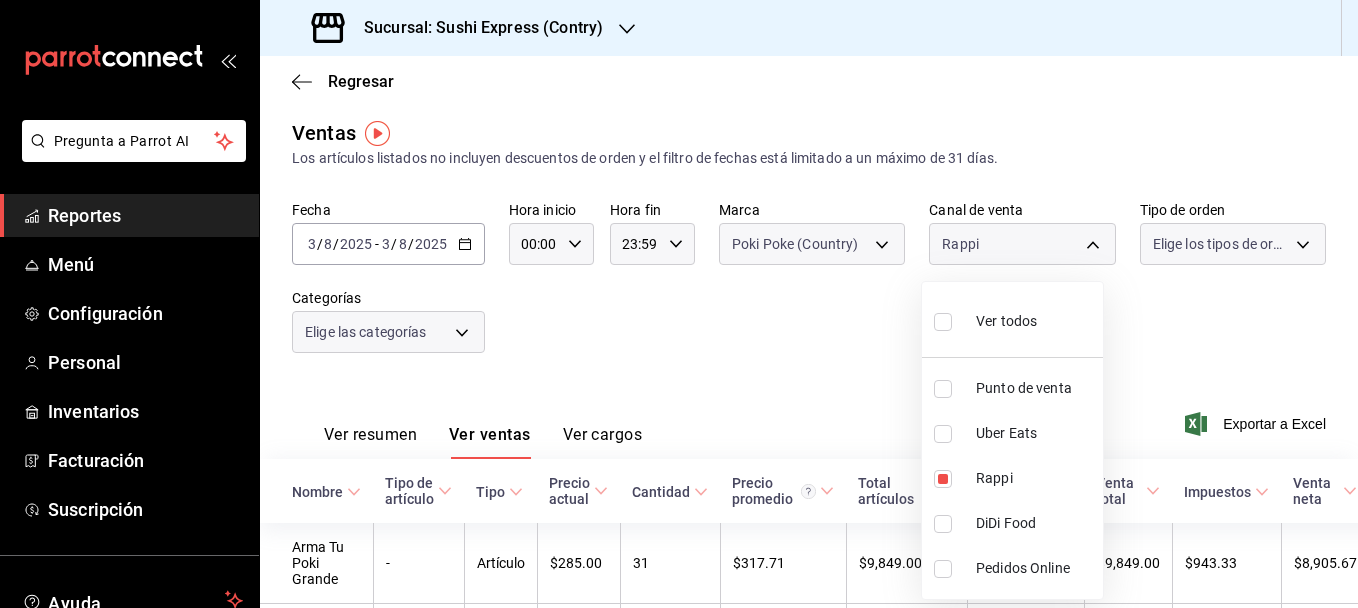 click at bounding box center (679, 304) 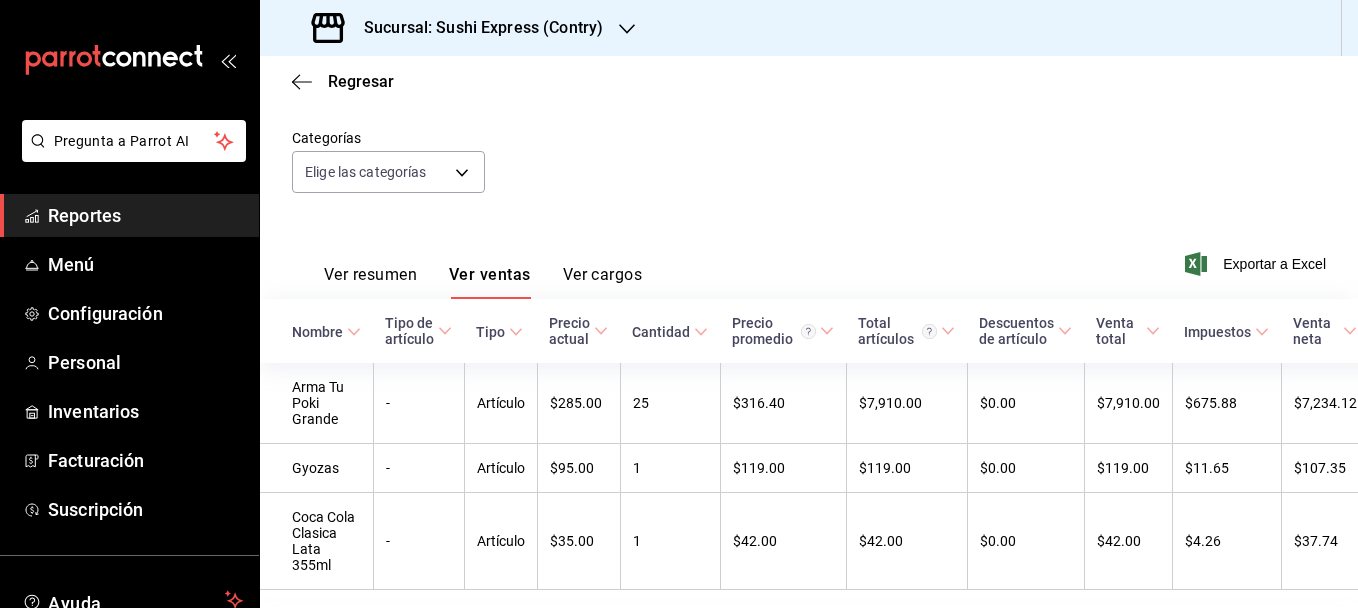 scroll, scrollTop: 126, scrollLeft: 0, axis: vertical 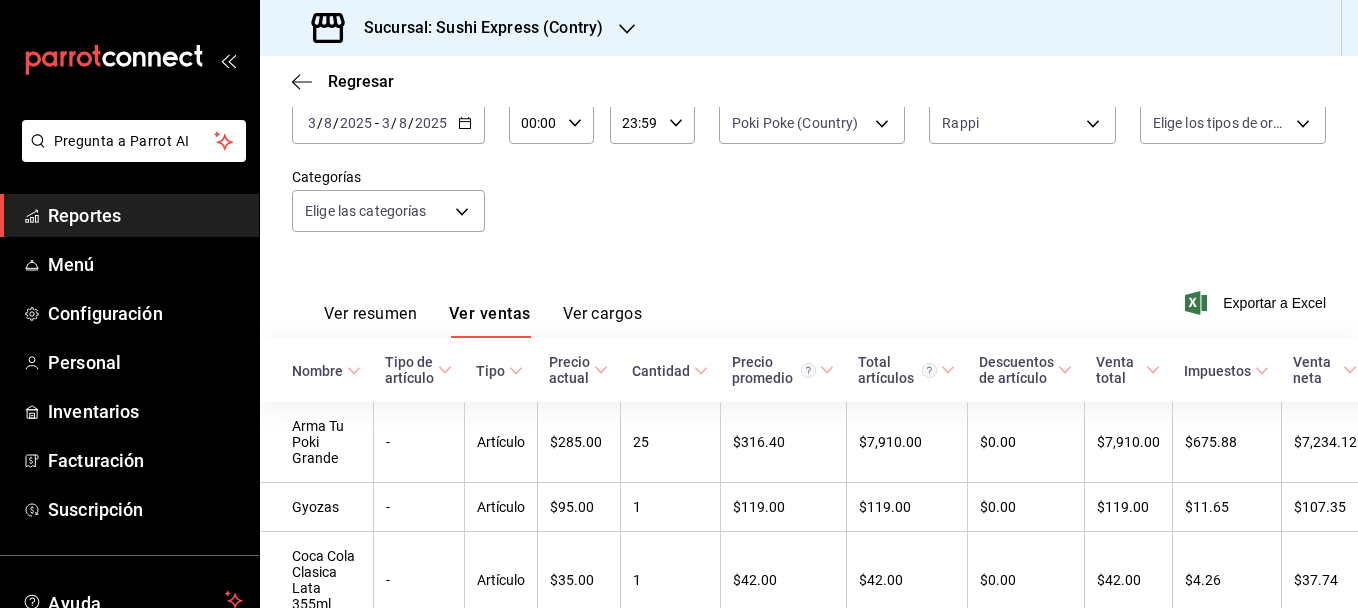 click on "Ver resumen" at bounding box center [370, 321] 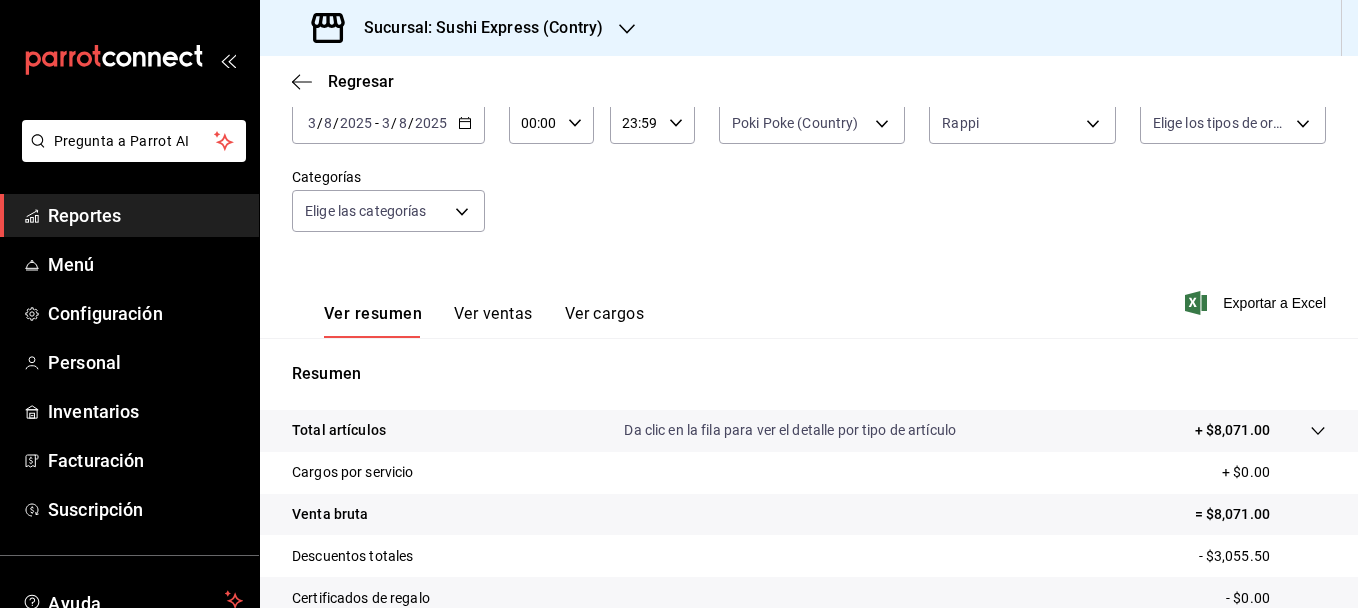click on "2025-08-03 3 / 8 / 2025 - 2025-08-03 3 / 8 / 2025" at bounding box center [388, 123] 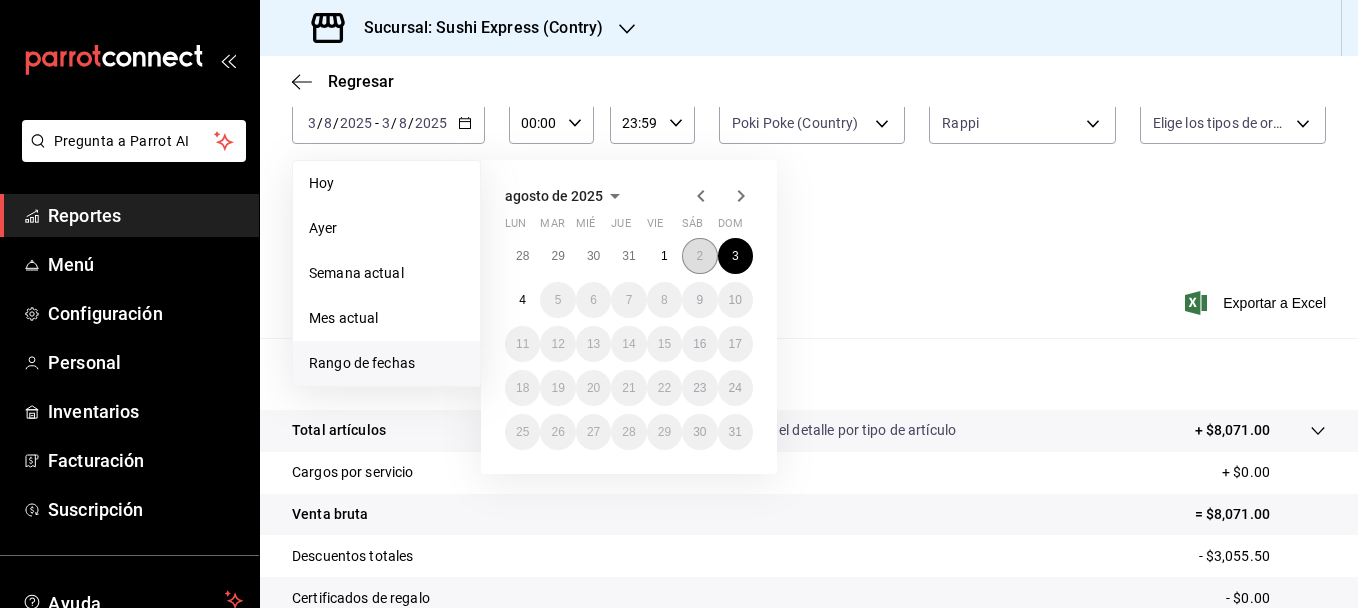 click on "2" at bounding box center [699, 256] 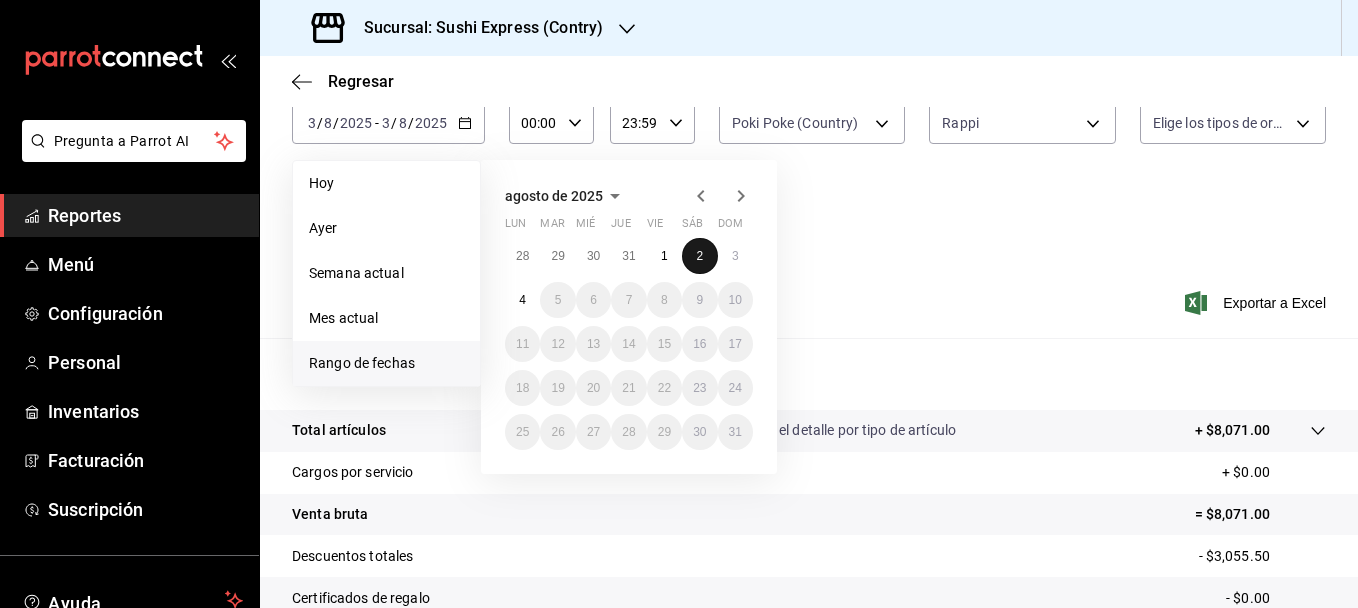 click on "2" at bounding box center (699, 256) 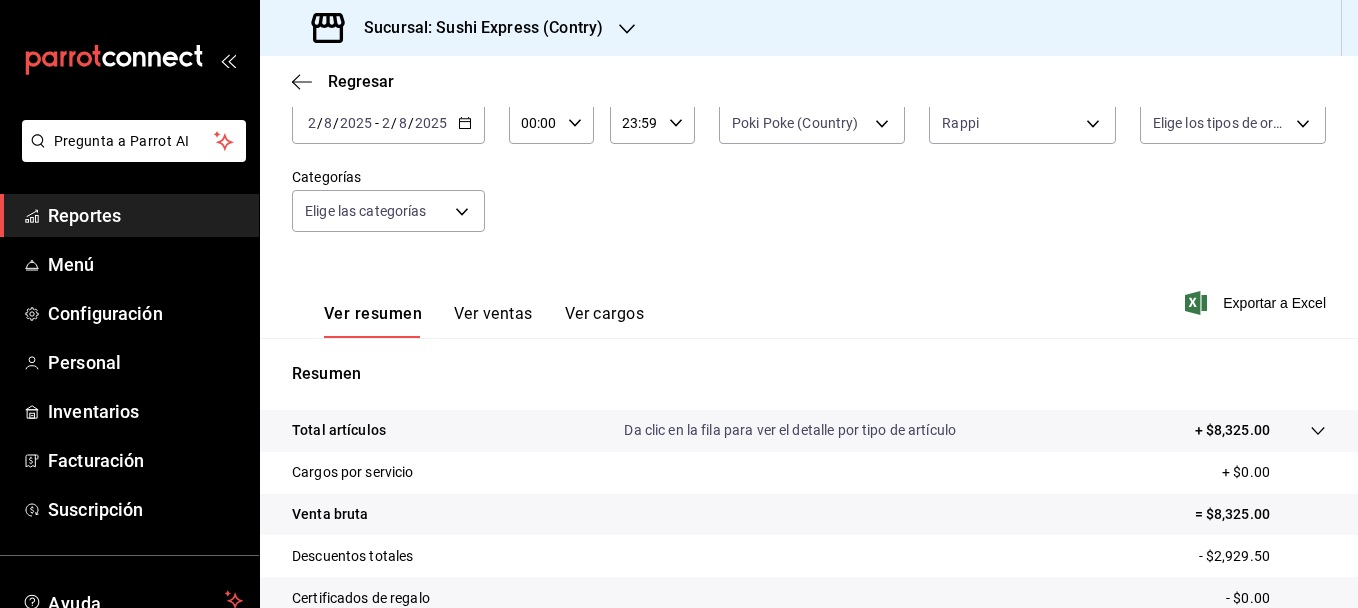 click on "Fecha [DATE] [DATE] - [DATE] [DATE] Hora inicio 00:00 Hora inicio Hora fin 23:59 Hora fin Marca Poki Poke ([CITY]) c9ac6d60-fcab-4fd6-b17a-54b041029faa Canal de venta Rappi RAPPI Tipo de orden Elige los tipos de orden Categorías Elige las categorías" at bounding box center [809, 168] 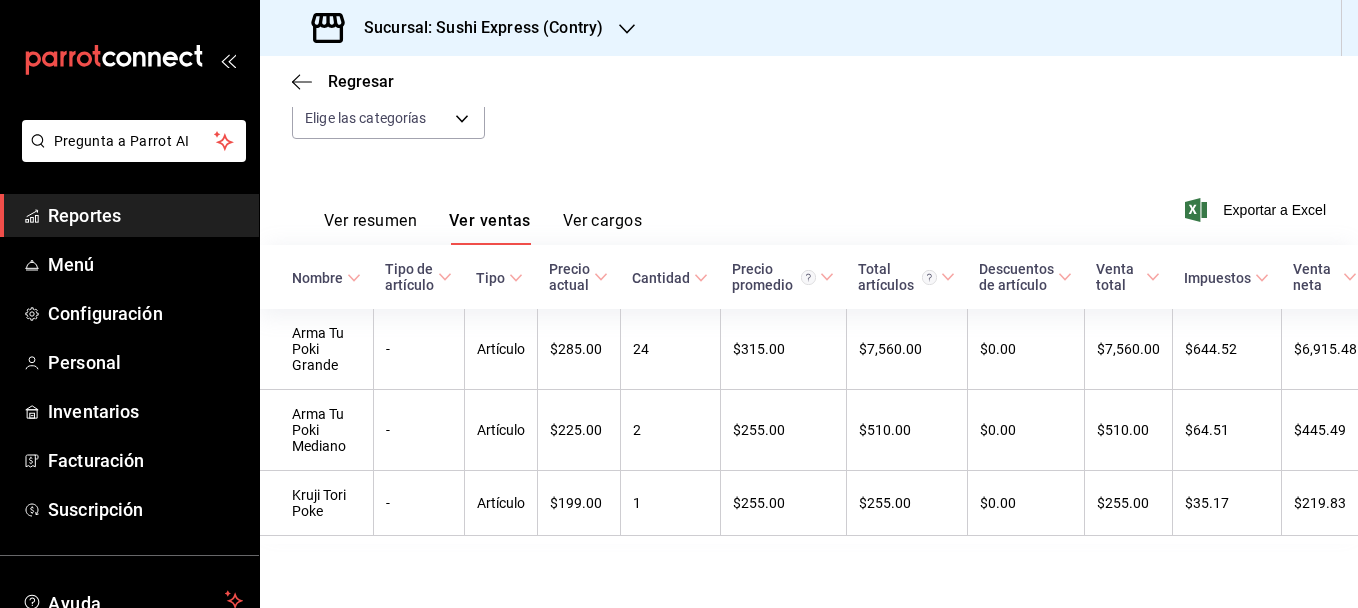 scroll, scrollTop: 0, scrollLeft: 0, axis: both 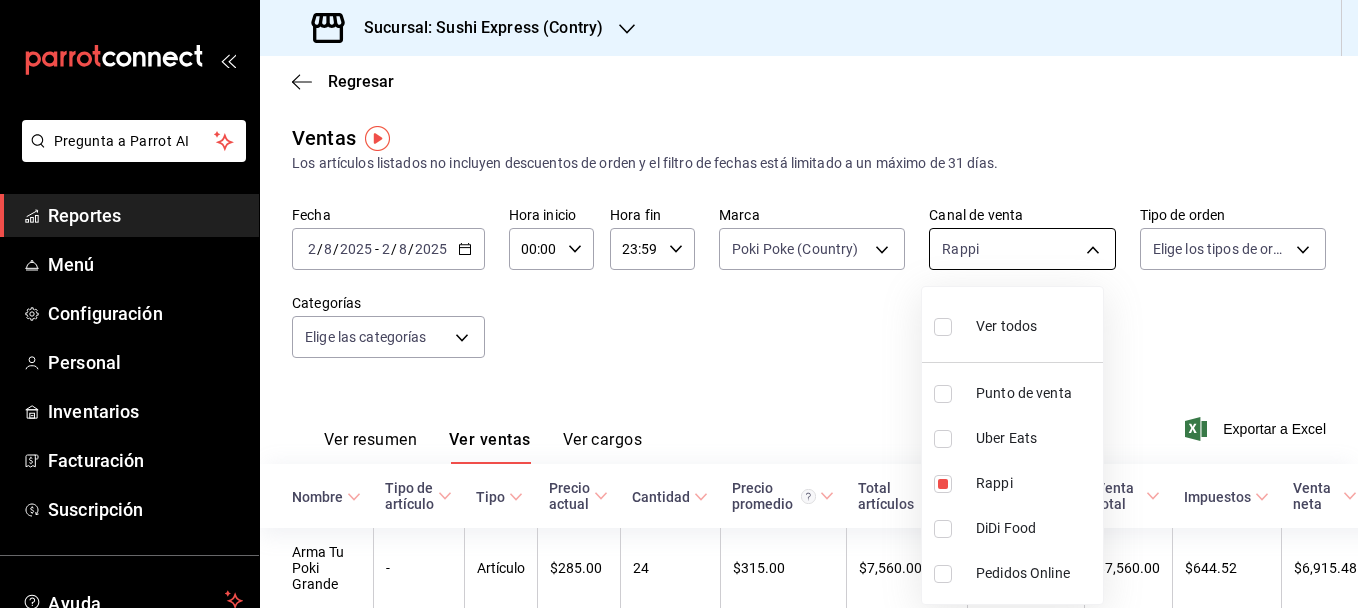 click on "Pregunta a Parrot AI Reportes   Menú   Configuración   Personal   Inventarios   Facturación   Suscripción   Ayuda Recomienda Parrot   [FIRST] [LAST]   Sugerir nueva función   Sucursal: Sushi Express ([CITY]) Regresar Ventas Los artículos listados no incluyen descuentos de orden y el filtro de fechas está limitado a un máximo de 31 días. Fecha [DATE] [DATE] - [DATE] [DATE] Hora inicio 00:00 Hora inicio Hora fin 23:59 Hora fin Marca Poki Poke ([CITY]) c9ac6d60-fcab-4fd6-b17a-54b041029faa Canal de venta Rappi RAPPI Tipo de orden Elige los tipos de orden Categorías Elige las categorías Ver resumen Ver ventas Ver cargos Exportar a Excel Nombre Tipo de artículo Tipo Precio actual Cantidad Precio promedio   Total artículos   Descuentos de artículo Venta total Impuestos Venta neta Arma Tu Poki Grande - Artículo $285.00 24 $315.00 $7,560.00 $0.00 $7,560.00 $644.52 $6,915.48 Arma Tu Poki Mediano - Artículo $225.00 2 $255.00 $510.00 $0.00 $510.00 $64.51 $445.49 - Artículo 1" at bounding box center [679, 304] 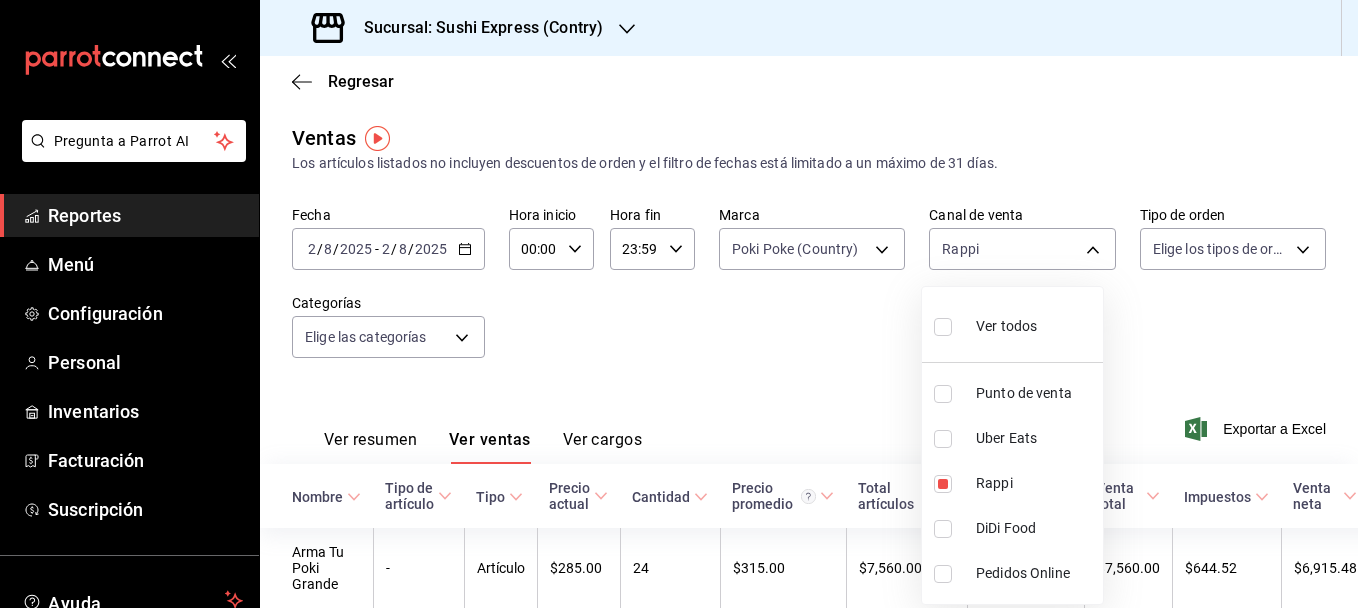 click at bounding box center (943, 439) 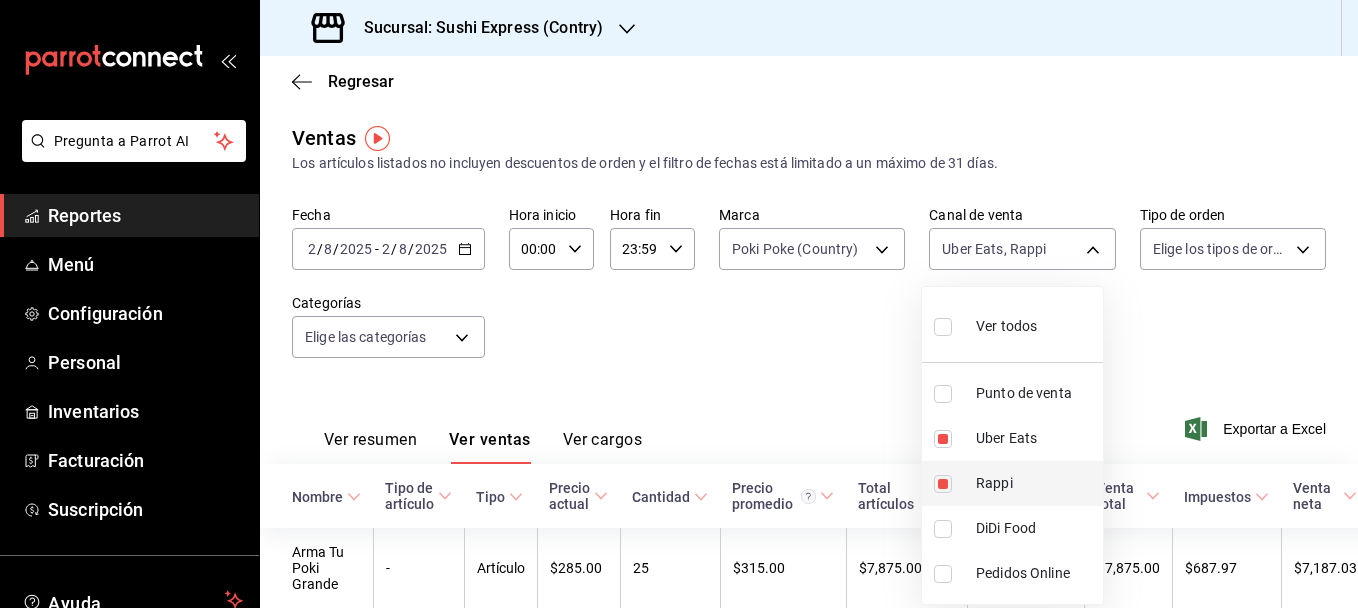 click at bounding box center (943, 484) 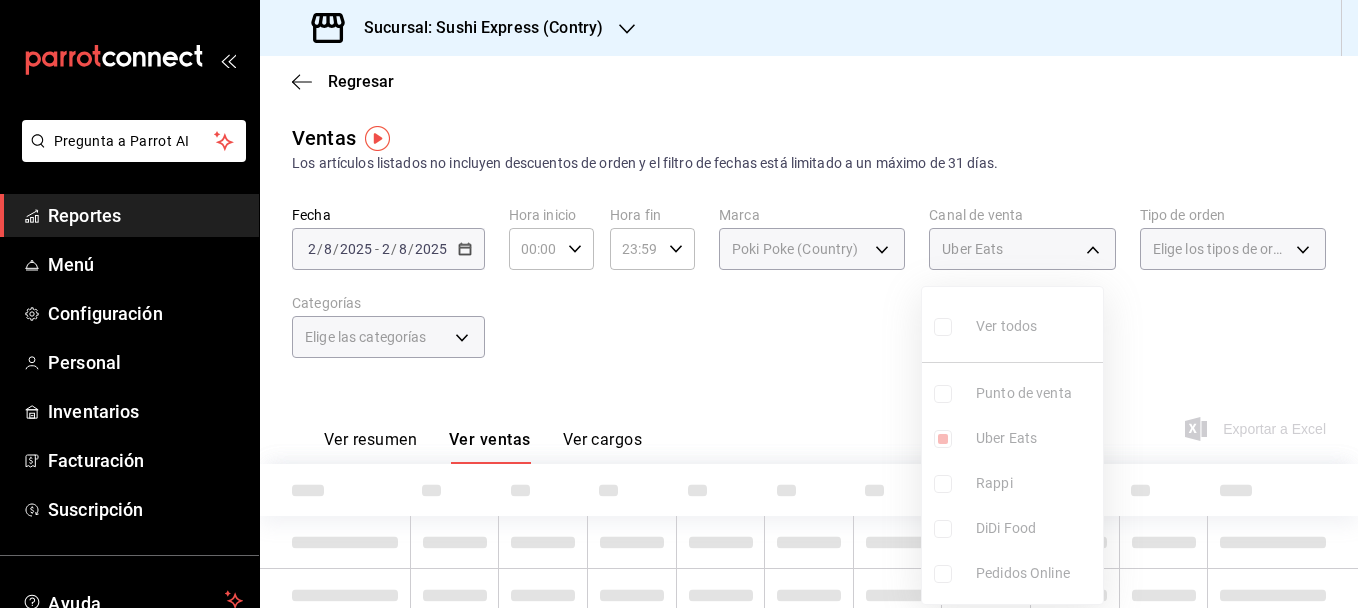 click at bounding box center [679, 304] 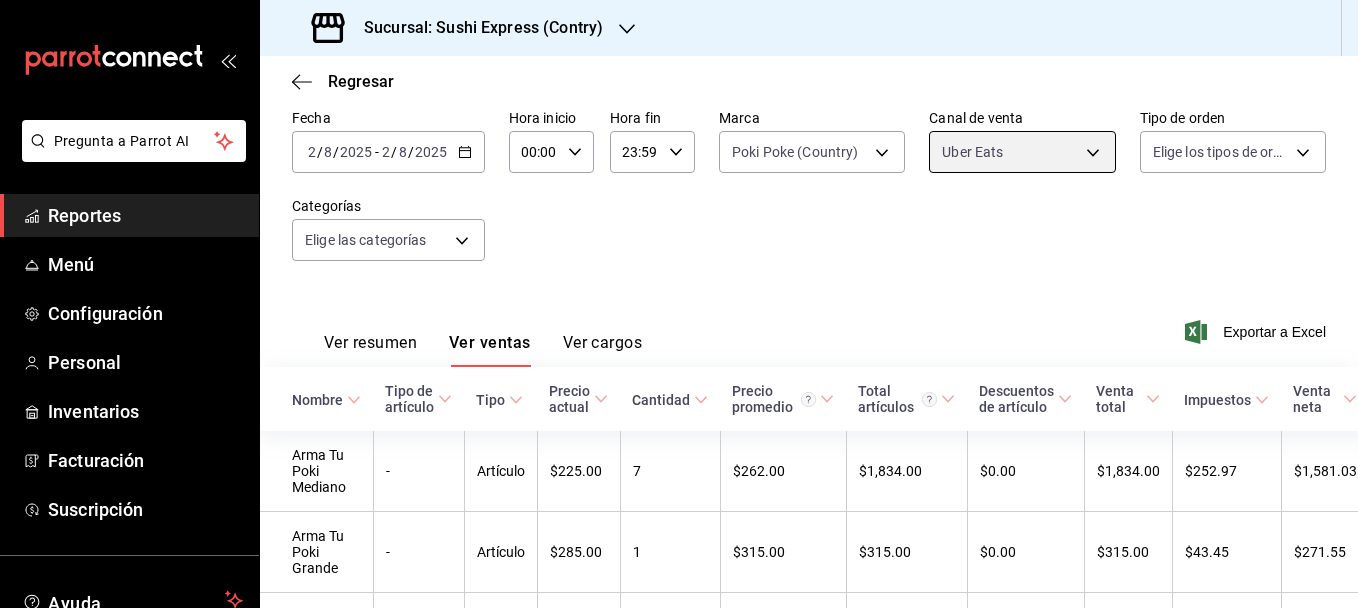 scroll, scrollTop: 92, scrollLeft: 0, axis: vertical 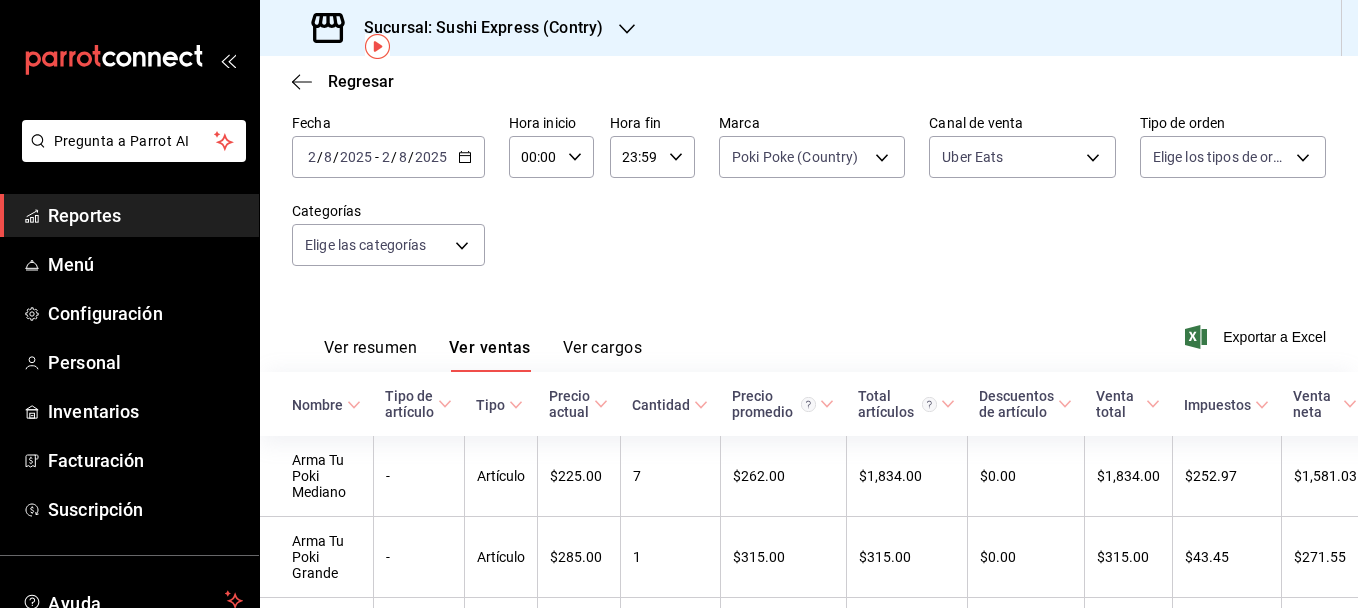 click on "Ver resumen" at bounding box center (370, 355) 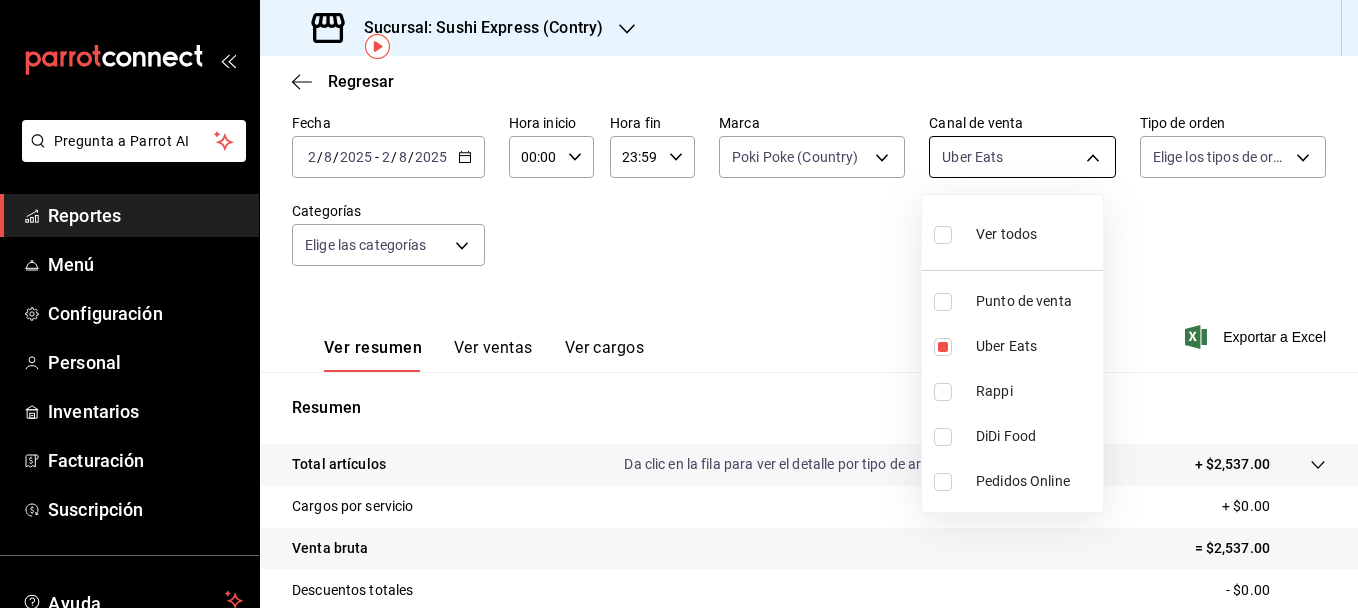 click on "Pregunta a Parrot AI Reportes   Menú   Configuración   Personal   Inventarios   Facturación   Suscripción   Ayuda Recomienda Parrot   [FIRST] [LAST]   Sugerir nueva función   Sucursal: Sushi Express (Contry) Regresar Ventas Los artículos listados no incluyen descuentos de orden y el filtro de fechas está limitado a un máximo de 31 días. Fecha [DATE] [DATE] - [DATE] [DATE] Hora inicio 00:00 Hora inicio Hora fin 23:59 Hora fin Marca Poki Poke (Country) c9ac6d60-fcab-4fd6-b17a-54b041029faa Canal de venta Uber Eats UBER_EATS Tipo de orden Elige los tipos de orden Categorías Elige las categorías Ver resumen Ver ventas Ver cargos Exportar a Excel Resumen Total artículos Da clic en la fila para ver el detalle por tipo de artículo + $2,537.00 Cargos por servicio + $0.00 Venta bruta = $2,537.00 Descuentos totales - $0.00 Certificados de regalo - $0.00 Venta total = $2,537.00 Impuestos - $349.93 Venta neta = $2,187.07 GANA 1 MES GRATIS EN TU SUSCRIPCIÓN AQUÍ Ver video tutorial" at bounding box center (679, 304) 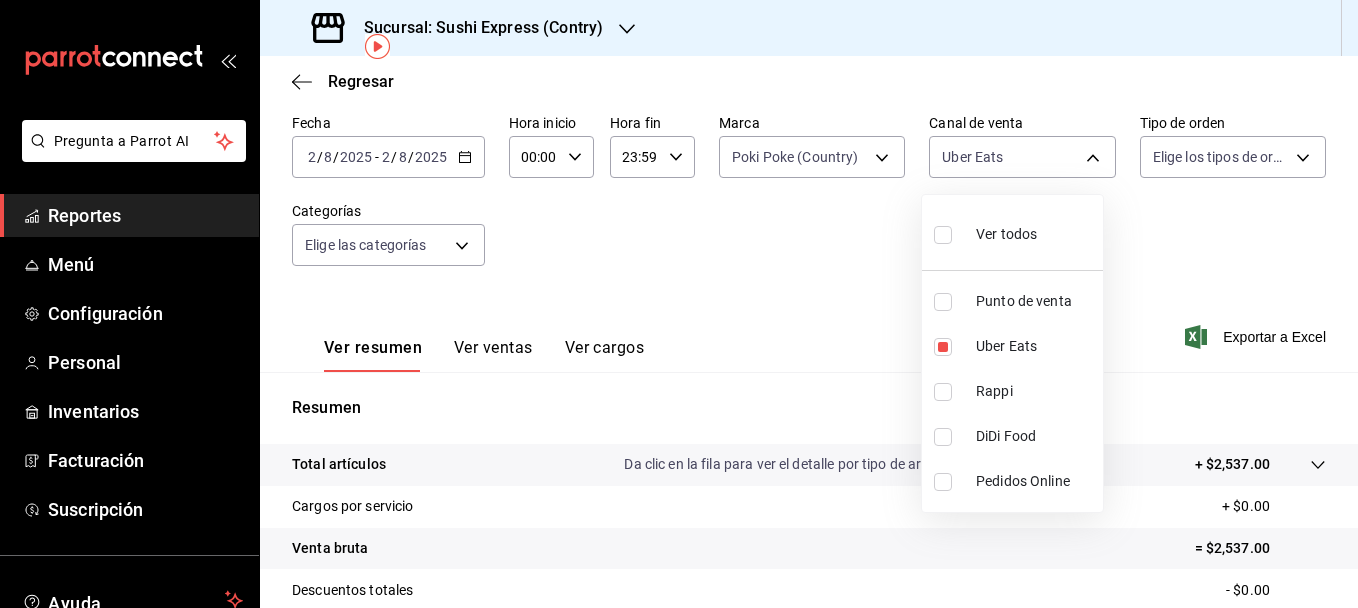 click at bounding box center (943, 302) 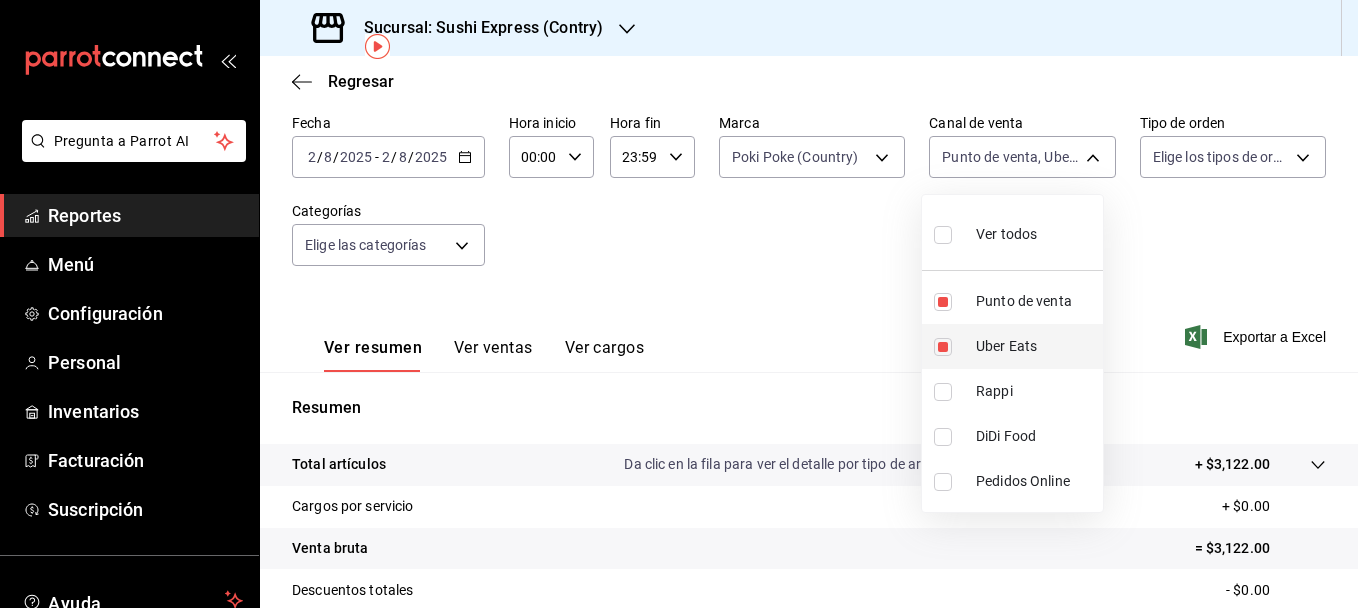 click at bounding box center [943, 347] 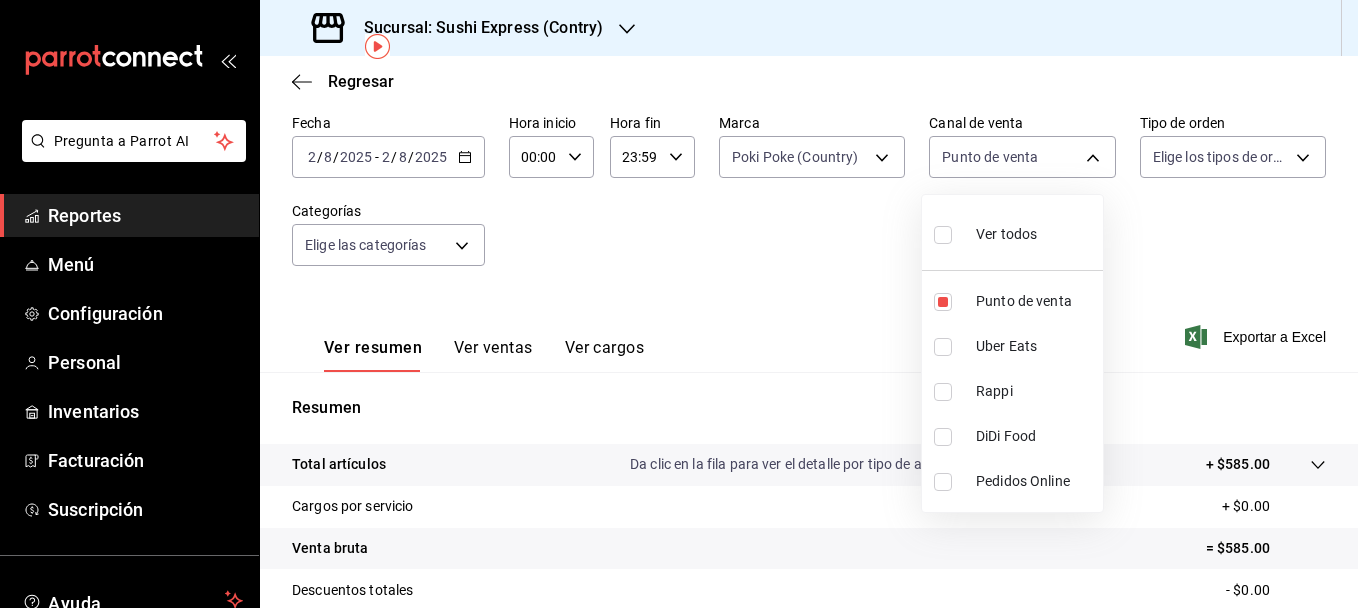 click at bounding box center (679, 304) 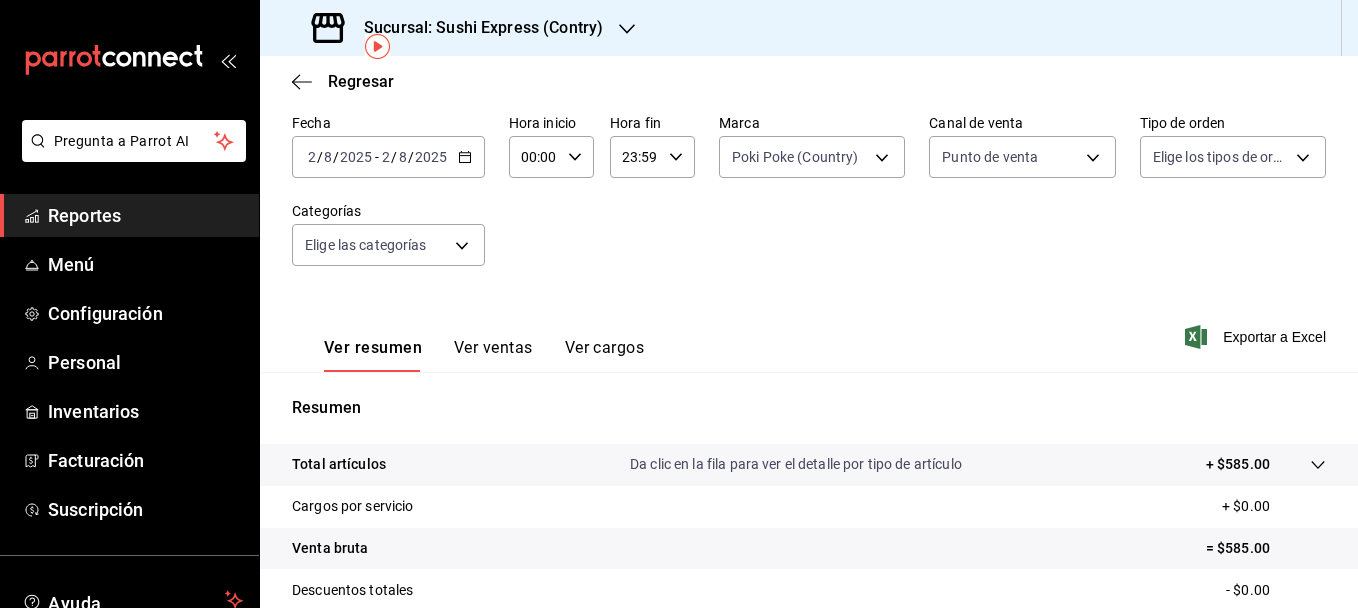 click 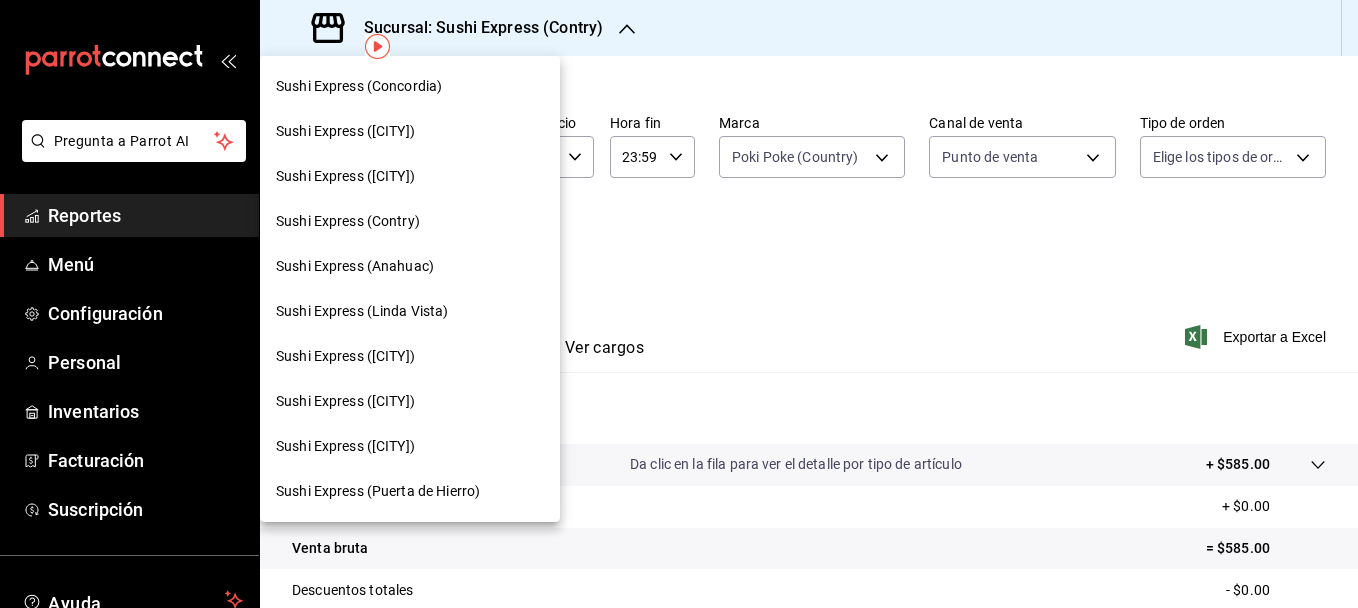 click on "Sushi Express ([CITY])" at bounding box center (410, 176) 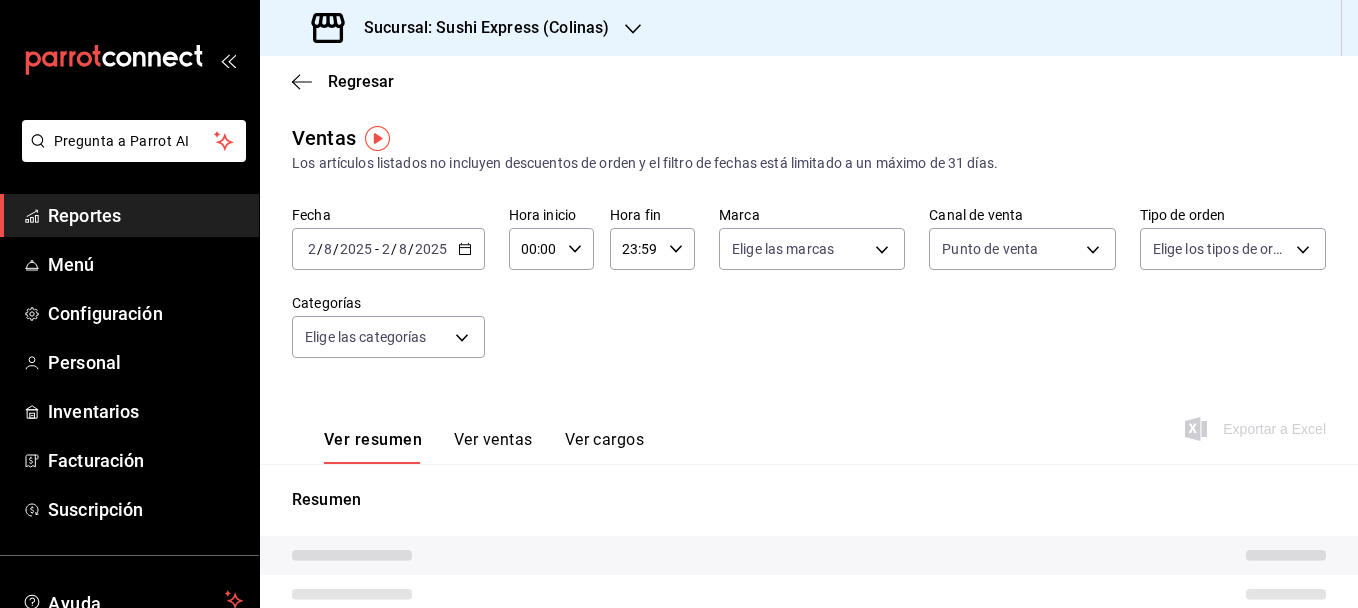 type on "PARROT" 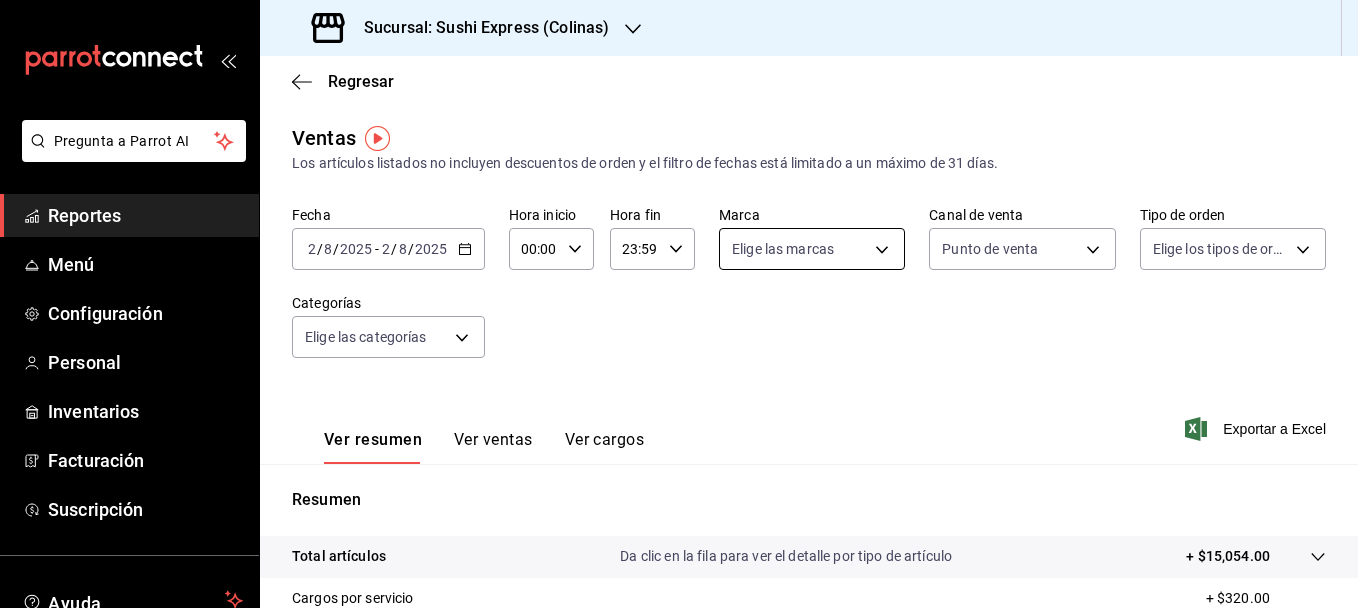 click on "Pregunta a Parrot AI Reportes   Menú   Configuración   Personal   Inventarios   Facturación   Suscripción   Ayuda Recomienda Parrot   [FIRST] [LAST]   Sugerir nueva función   Sucursal: [BRAND] ([CITY]) Regresar Ventas Los artículos listados no incluyen descuentos de orden y el filtro de fechas está limitado a un máximo de 31 días. Fecha [DATE] [DATE] - [DATE] [DATE] Hora inicio 00:00 Hora inicio Hora fin 23:59 Hora fin Marca Elige las marcas Canal de venta Punto de venta PARROT Tipo de orden Elige los tipos de orden Categorías Elige las categorías" at bounding box center [679, 304] 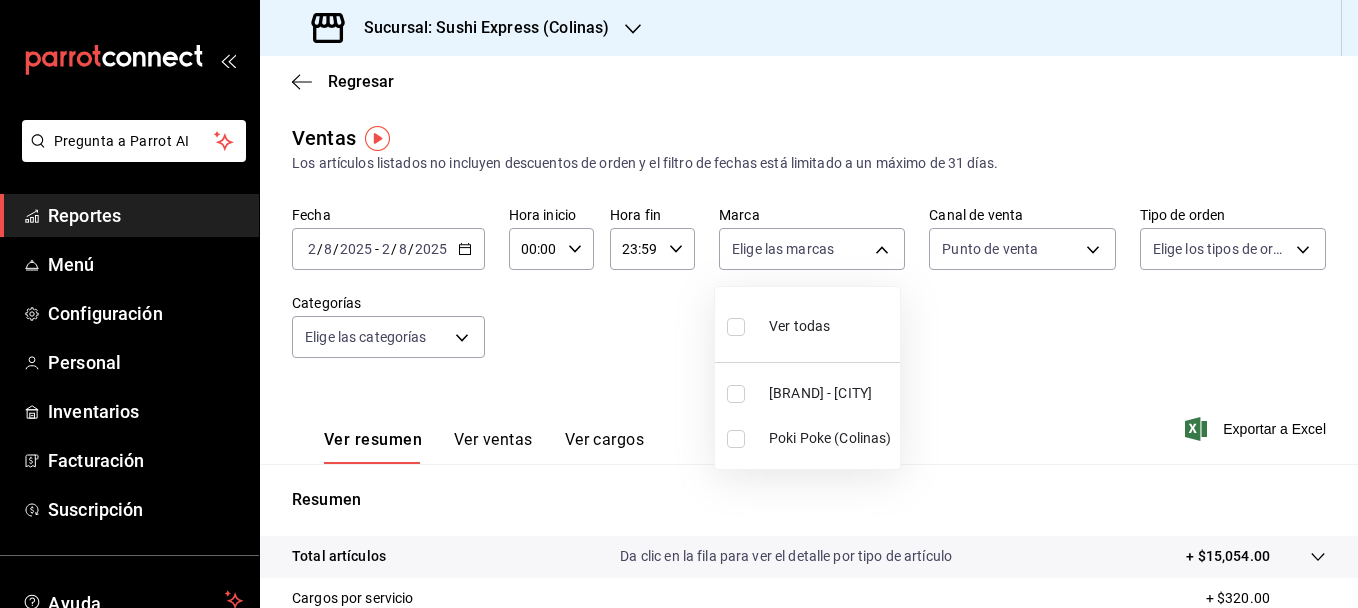 click at bounding box center (736, 439) 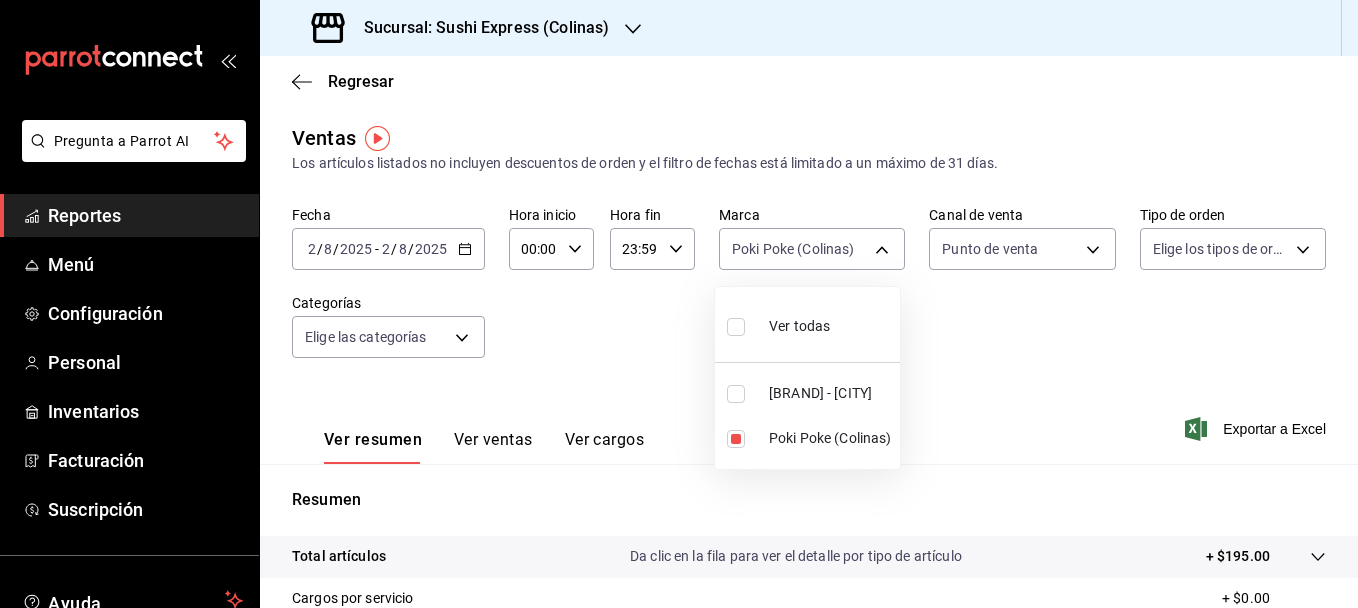 click at bounding box center [679, 304] 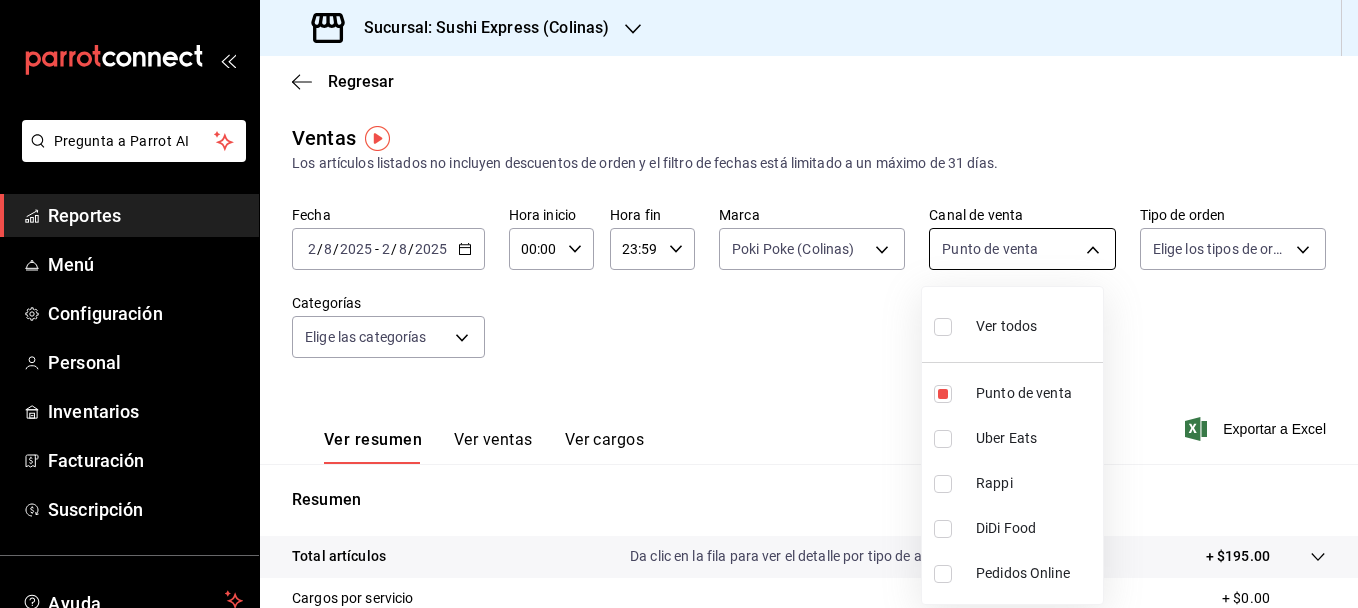 click on "Pregunta a Parrot AI Reportes   Menú   Configuración   Personal   Inventarios   Facturación   Suscripción   Ayuda Recomienda Parrot   [FIRST] [LAST]   Sugerir nueva función   Sucursal: [BRAND] ([CITY]) Regresar Ventas Los artículos listados no incluyen descuentos de orden y el filtro de fechas está limitado a un máximo de 31 días. Fecha [DATE] [DATE] - [DATE] [DATE] Hora inicio 00:00 Hora inicio Hora fin 23:59 Hora fin Marca [BRAND] ([CITY]) [UUID] Canal de venta Punto de venta PARROT Tipo de orden Elige los tipos de orden Categorías Elige las categorías Ver resumen Ver ventas Ver cargos Exportar a Excel Resumen Total artículos Da clic en la fila para ver el detalle por tipo de artículo + $195.00 Cargos por servicio + $0.00 Venta bruta = $195.00 Descuentos totales - $0.00 Certificados de regalo - $0.00 Venta total = $195.00 Impuestos - $26.90 Venta neta = $168.10 GANA 1 MES GRATIS EN TU SUSCRIPCIÓN AQUÍ Ver video tutorial" at bounding box center (679, 304) 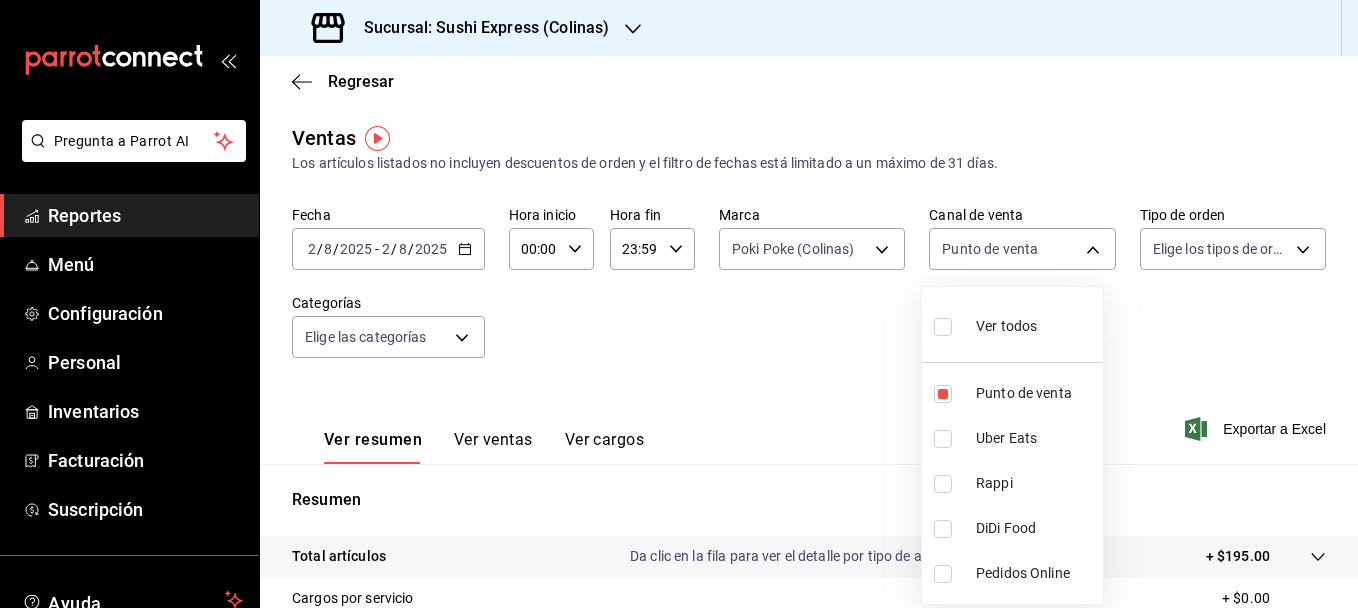 click at bounding box center (943, 439) 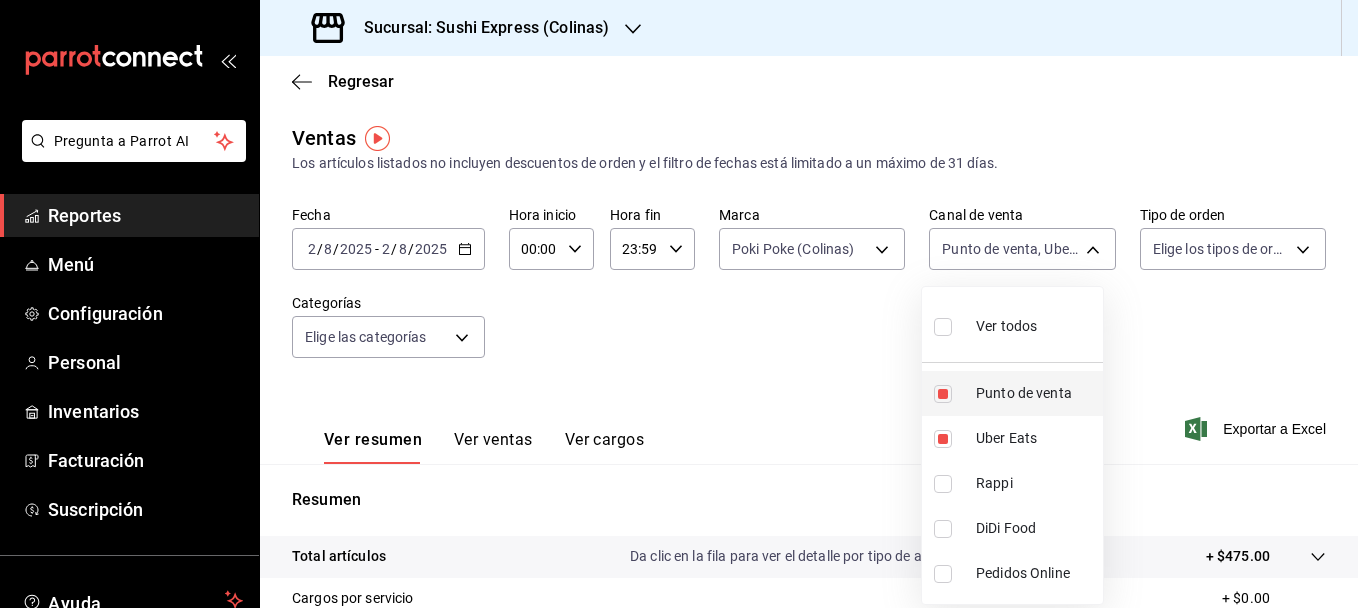 click on "Punto de venta" at bounding box center [1012, 393] 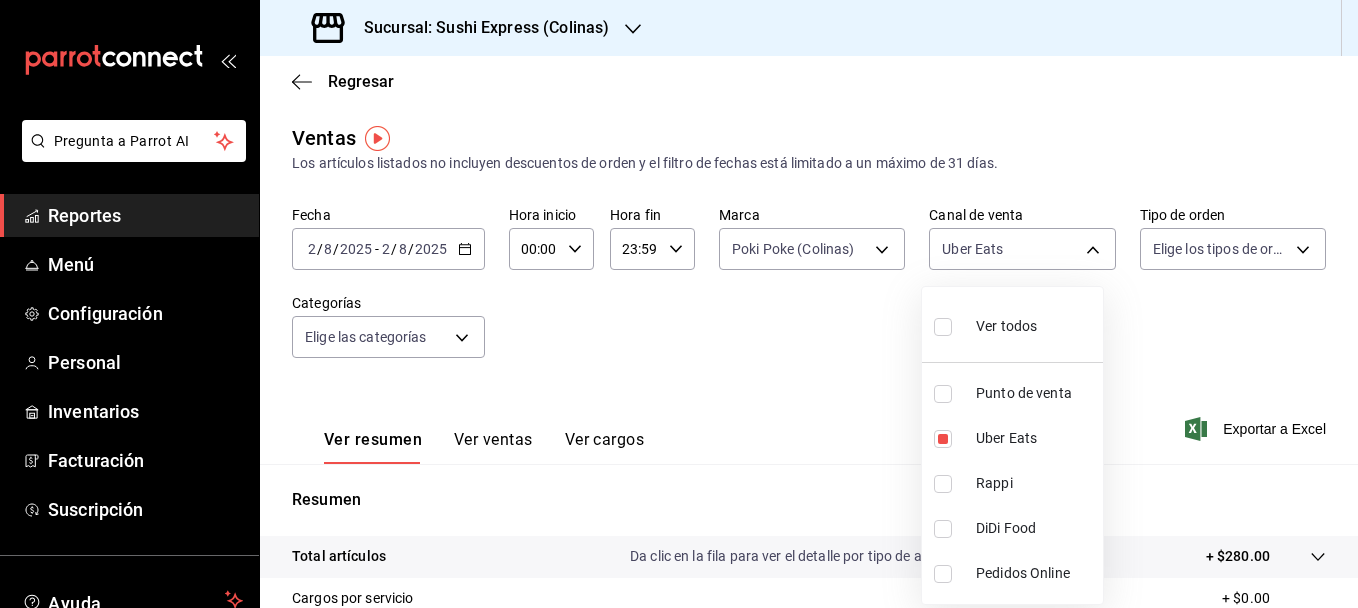click at bounding box center (943, 484) 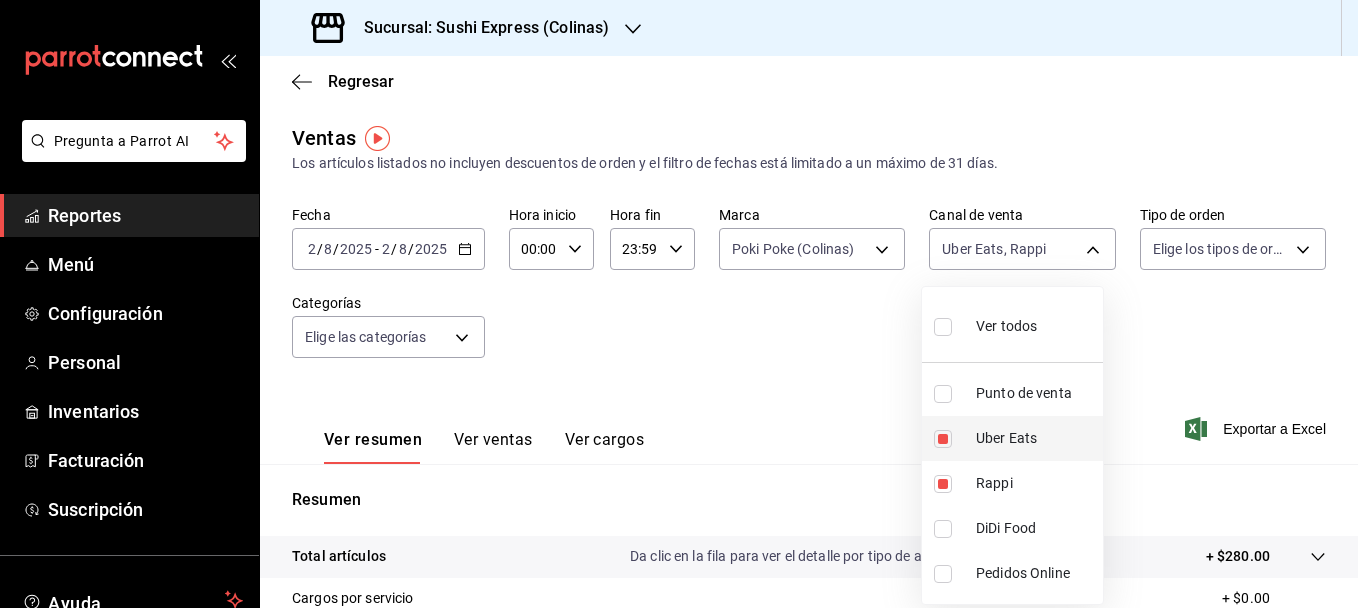 click at bounding box center (943, 439) 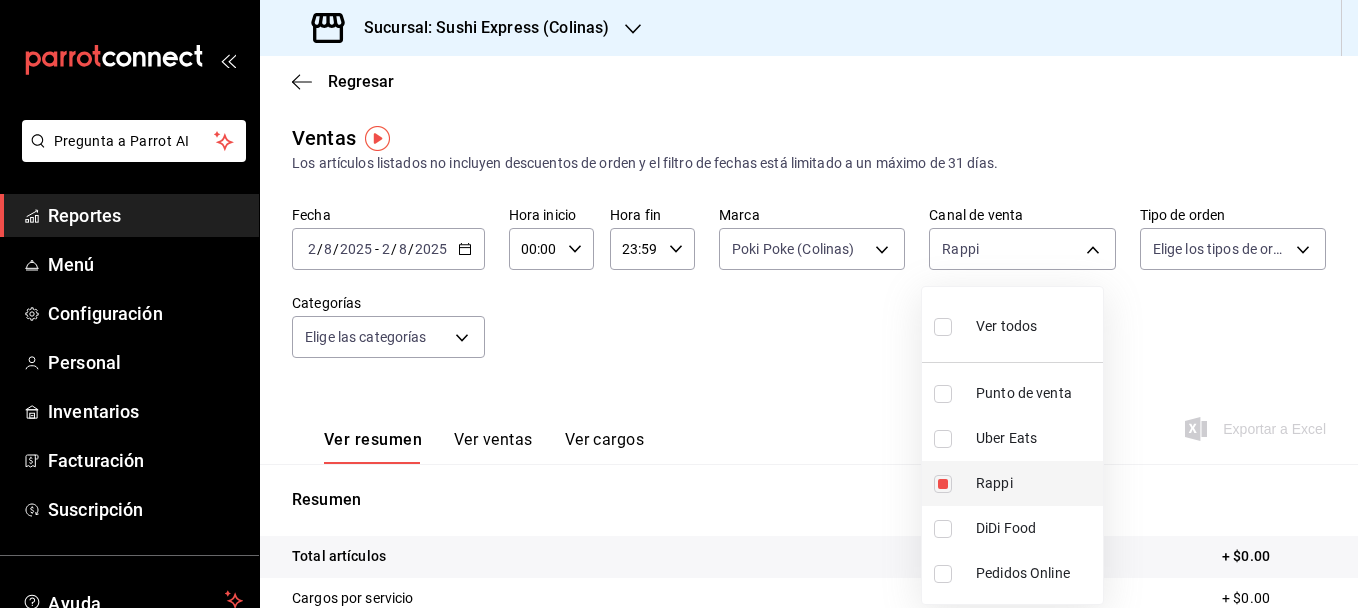 click at bounding box center (943, 484) 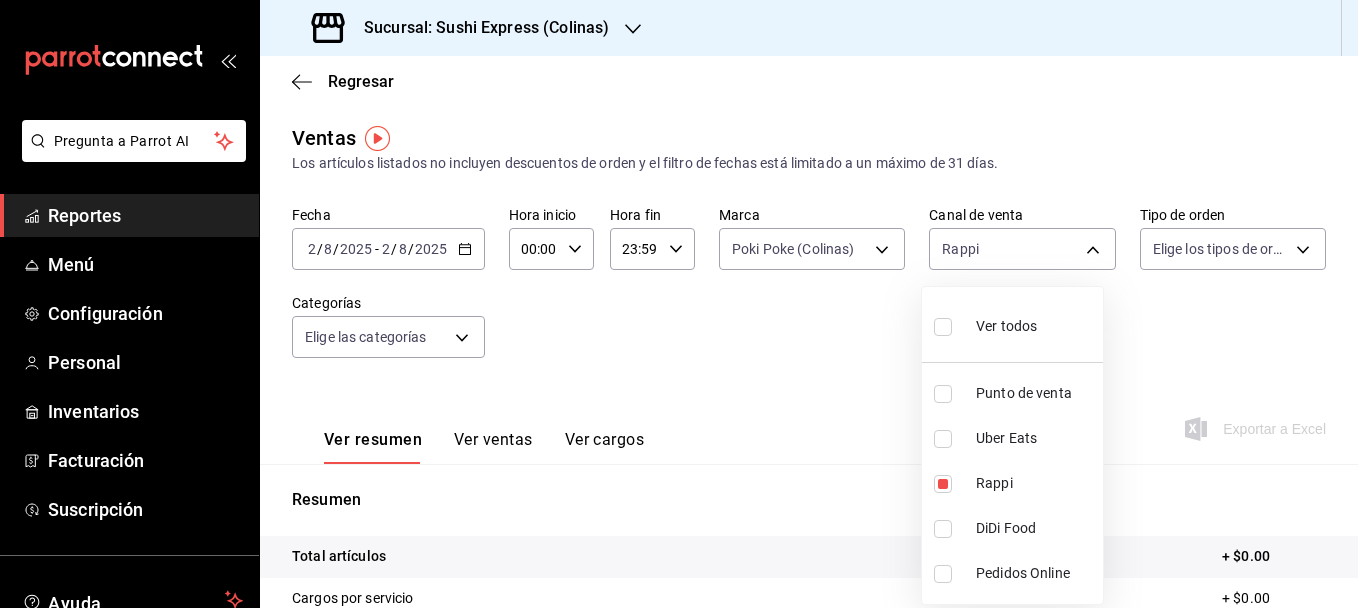 click at bounding box center [679, 304] 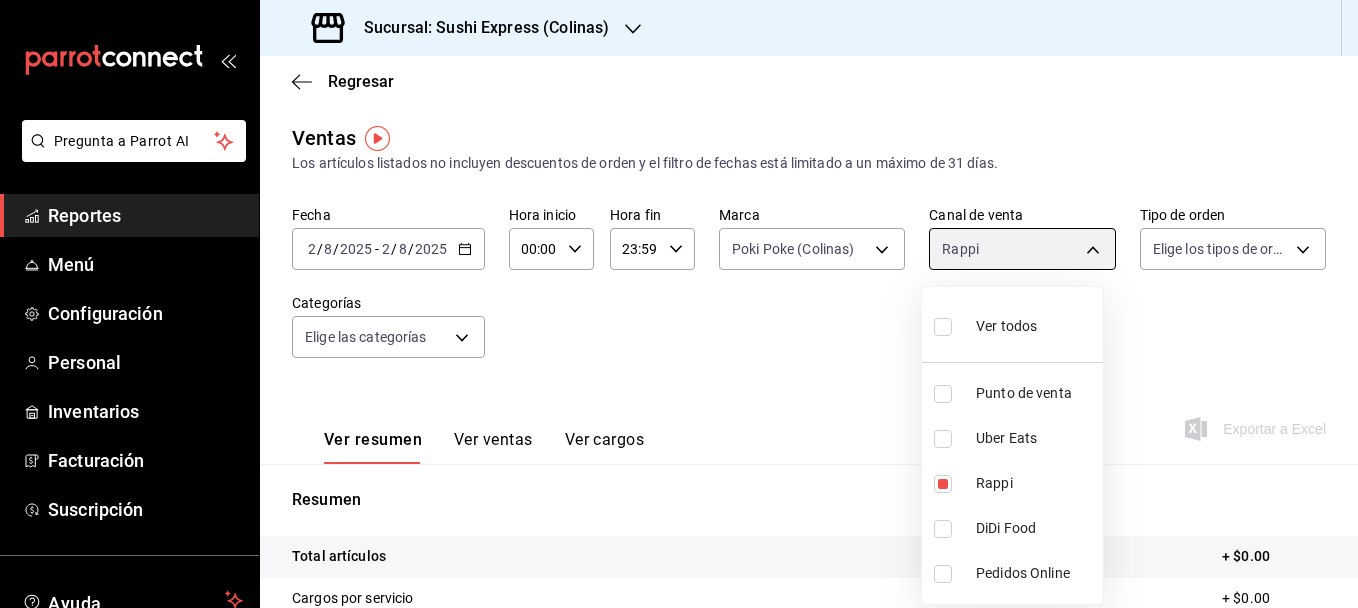 type 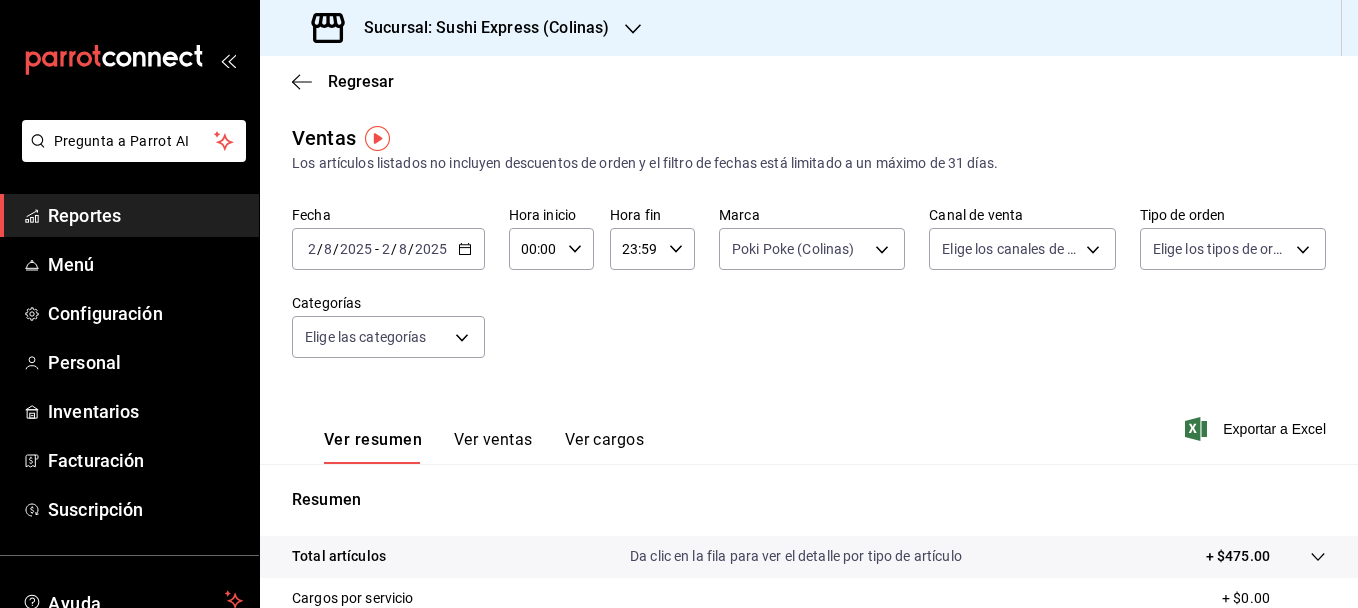 click 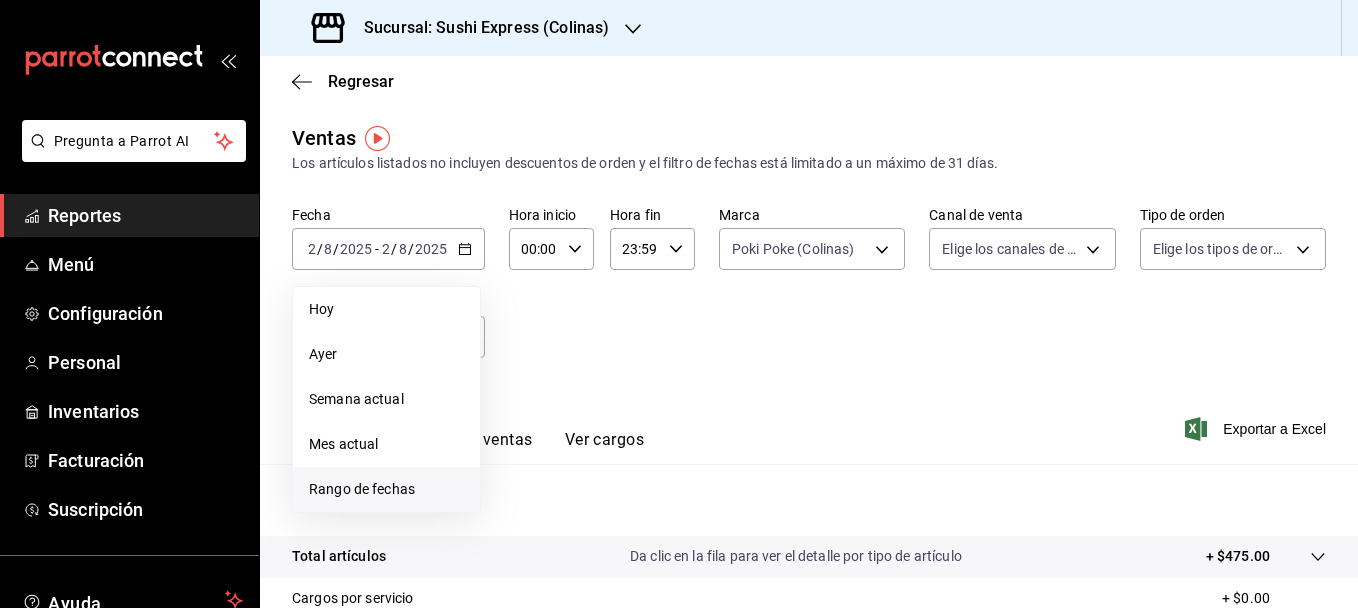 click on "Rango de fechas" at bounding box center [386, 489] 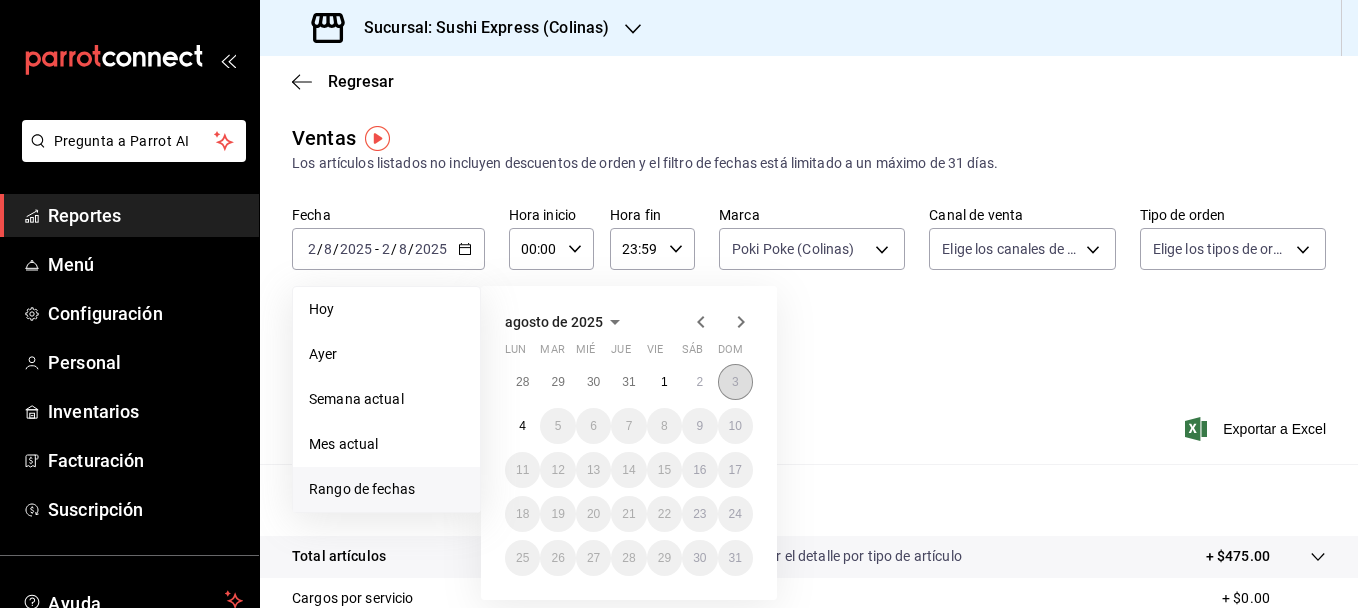 click on "3" at bounding box center [735, 382] 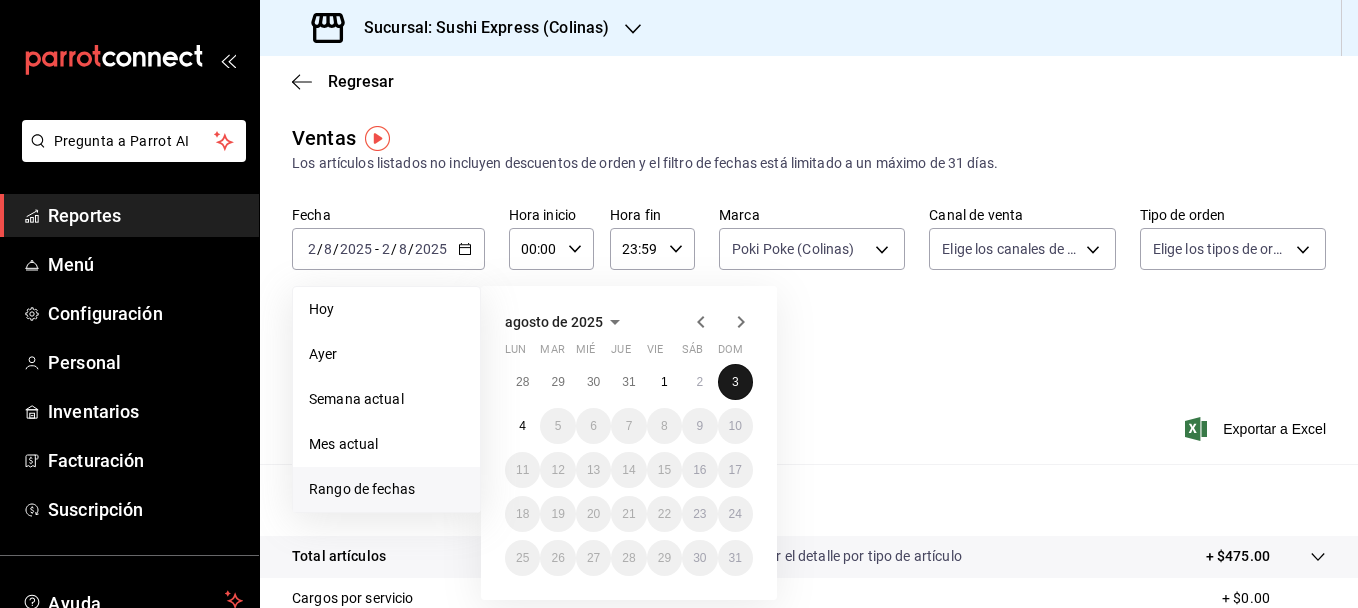 click on "3" at bounding box center (735, 382) 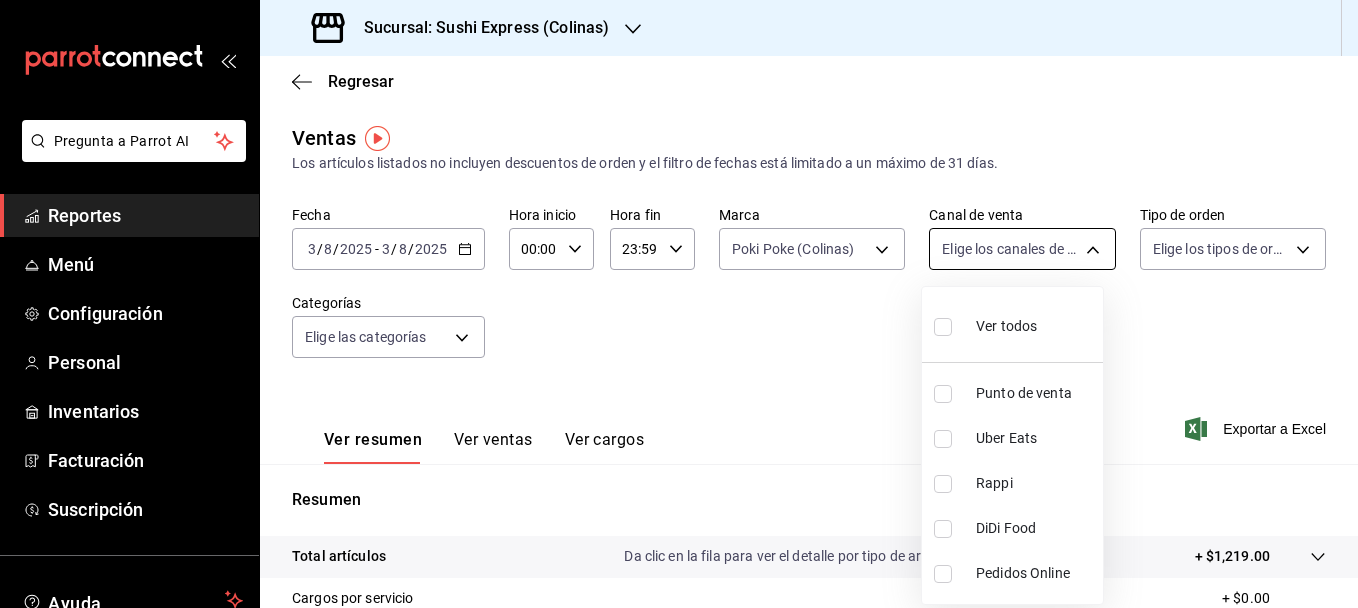 click on "Pregunta a Parrot AI Reportes   Menú   Configuración   Personal   Inventarios   Facturación   Suscripción   Ayuda Recomienda Parrot   [FIRST] [LAST]   Sugerir nueva función   Sucursal: Sushi Express ([CITY]) ea9b69b1-9729-43ef-8104-40f76c1ed4d4 Canal de venta Elige los canales de venta Tipo de orden Elige los tipos de orden Categorías Elige las categorías Ver resumen Ver ventas Ver cargos Exportar a Excel Resumen Total artículos Da clic en la fila para ver el detalle por tipo de artículo + $1,219.00 Cargos por servicio + $0.00 Venta bruta = $1,219.00 Descuentos totales - $189.00 Certificados de regalo - $0.00 Venta total = $1,030.00 Impuestos - $142.07 Venta neta = $887.93 GANA 1 MES GRATIS EN TU SUSCRIPCIÓN AQUÍ Ir a video" at bounding box center [679, 304] 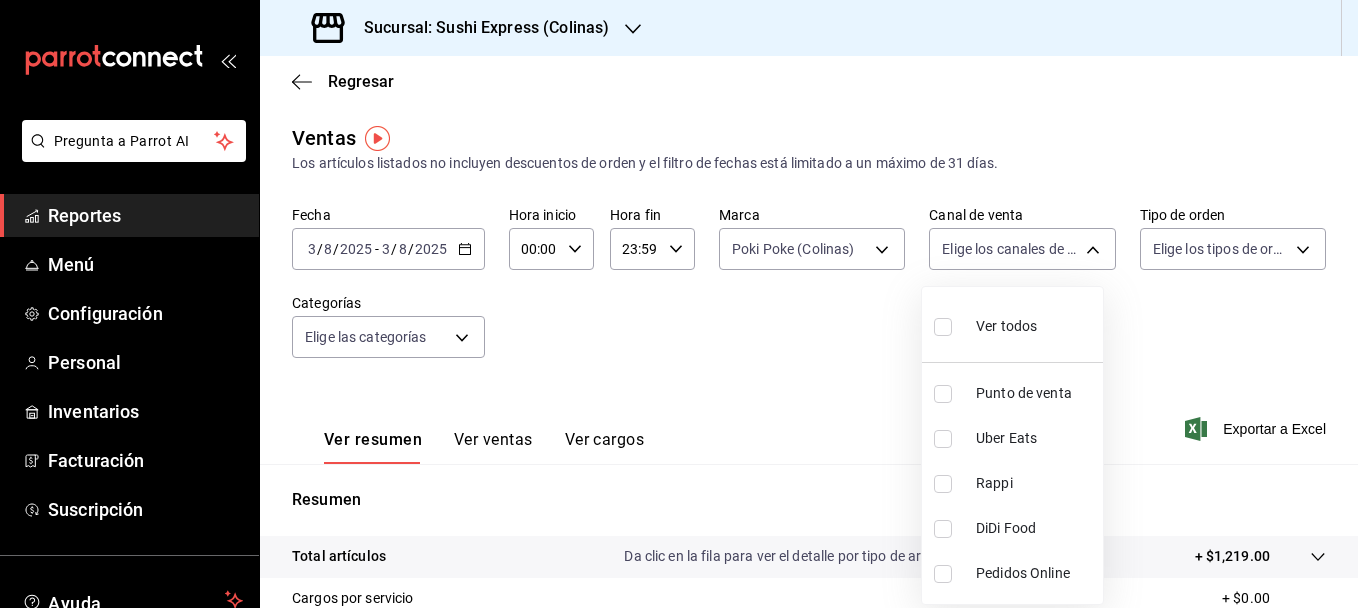 click at bounding box center [943, 394] 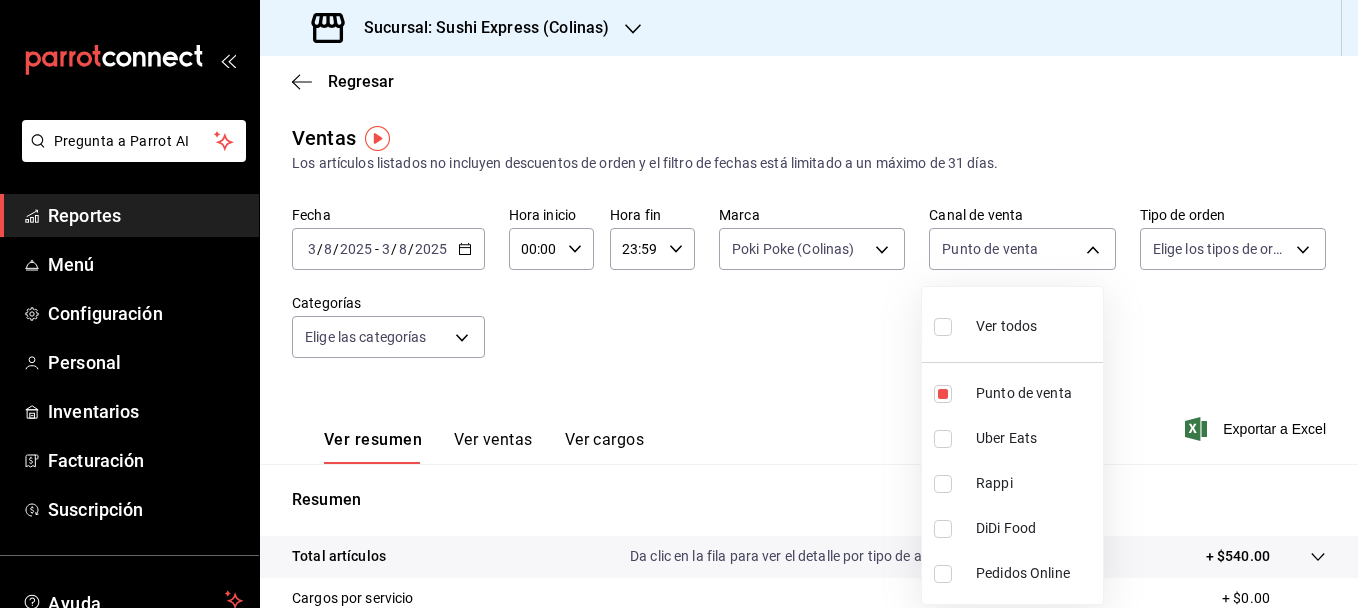 click at bounding box center (943, 439) 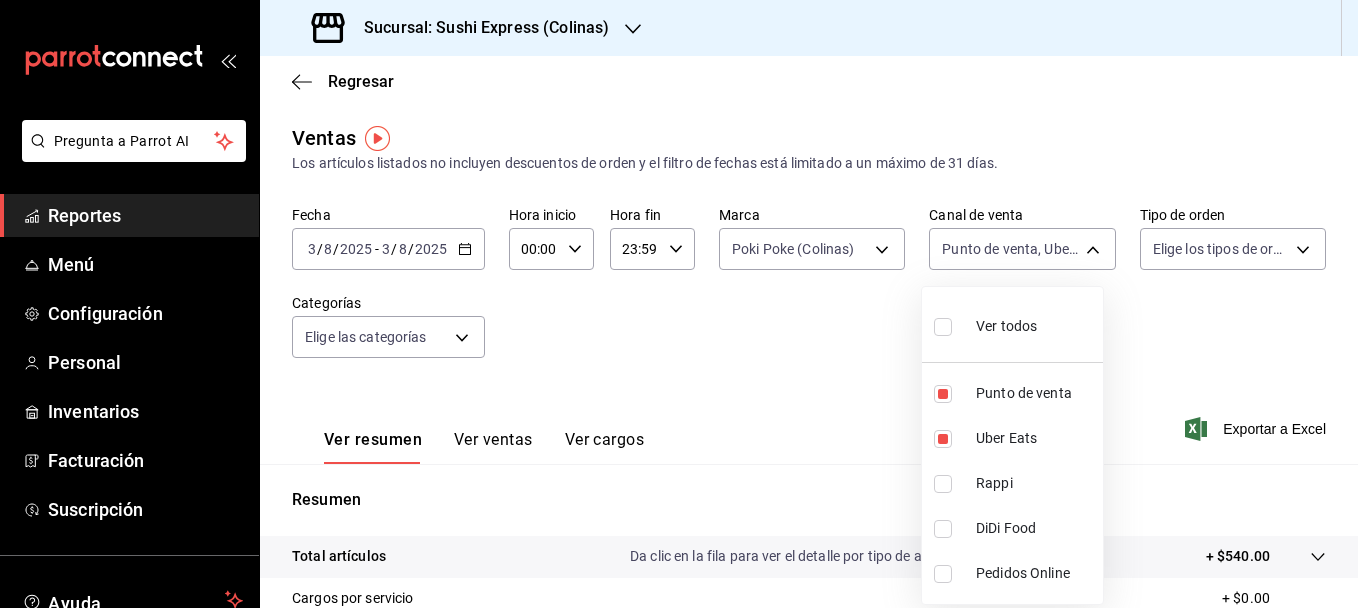 click at bounding box center [943, 394] 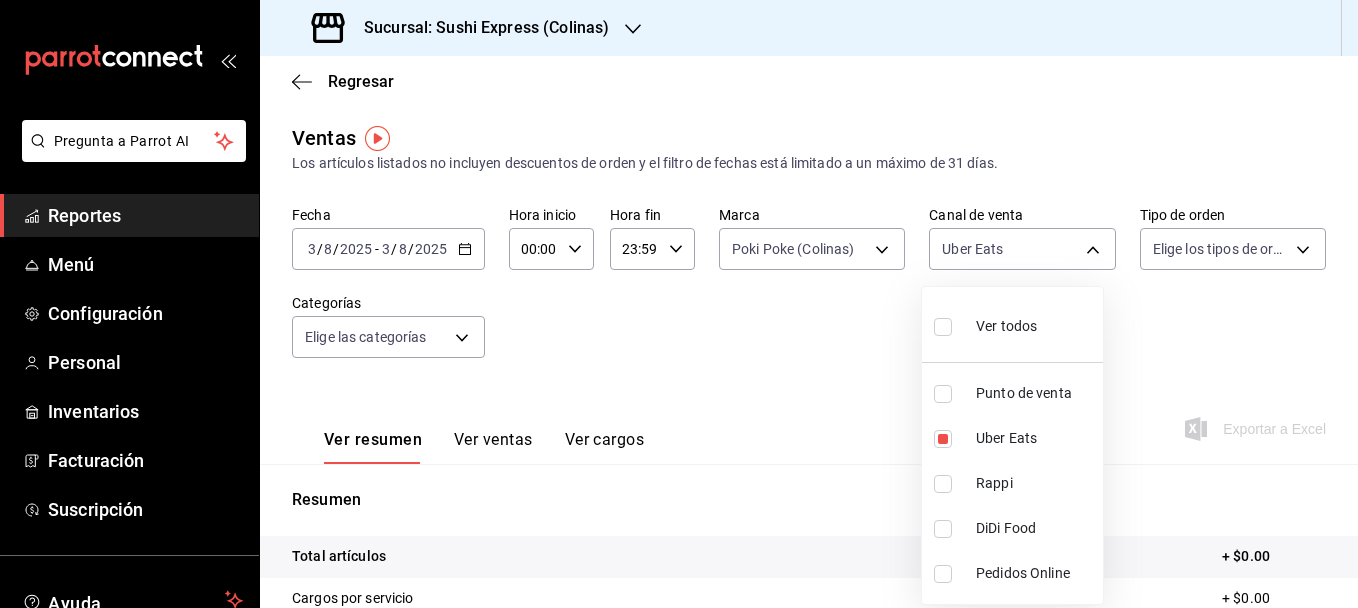click at bounding box center (943, 484) 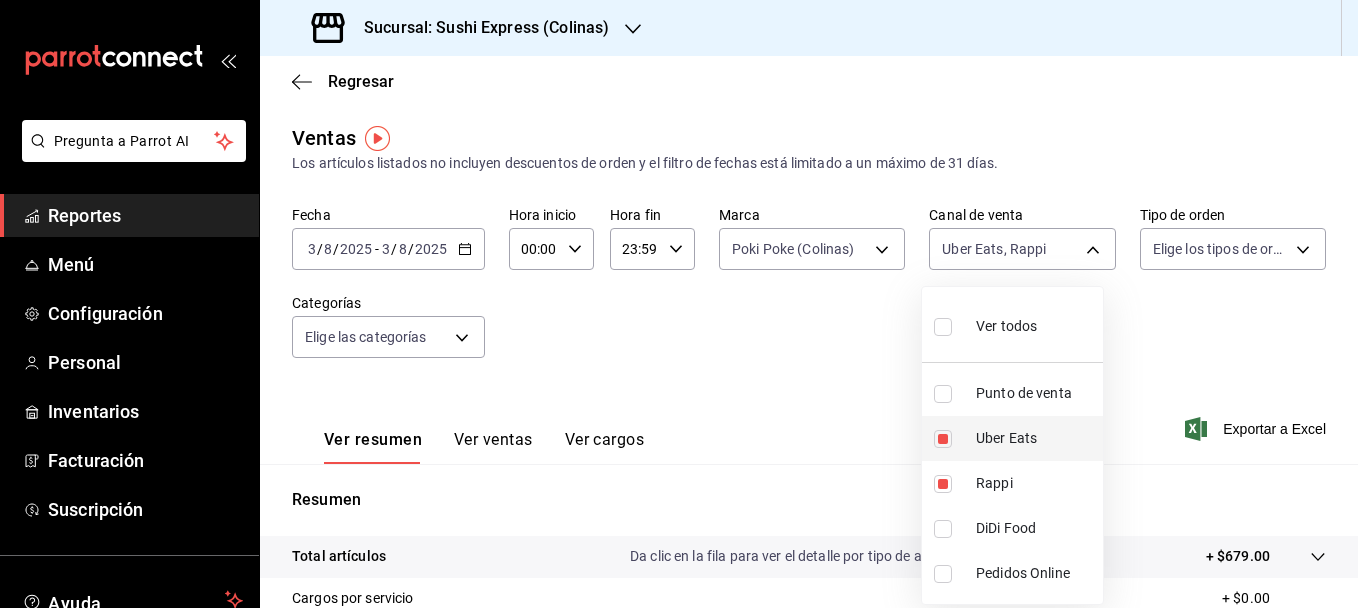 click at bounding box center [943, 439] 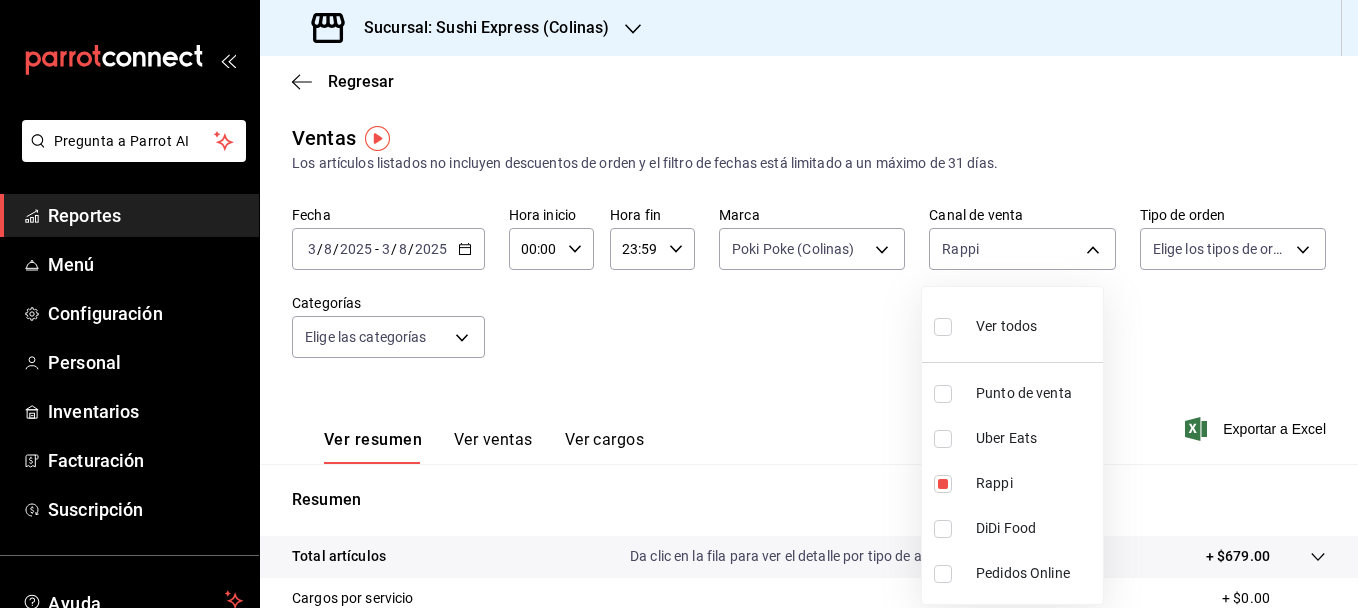 click at bounding box center (679, 304) 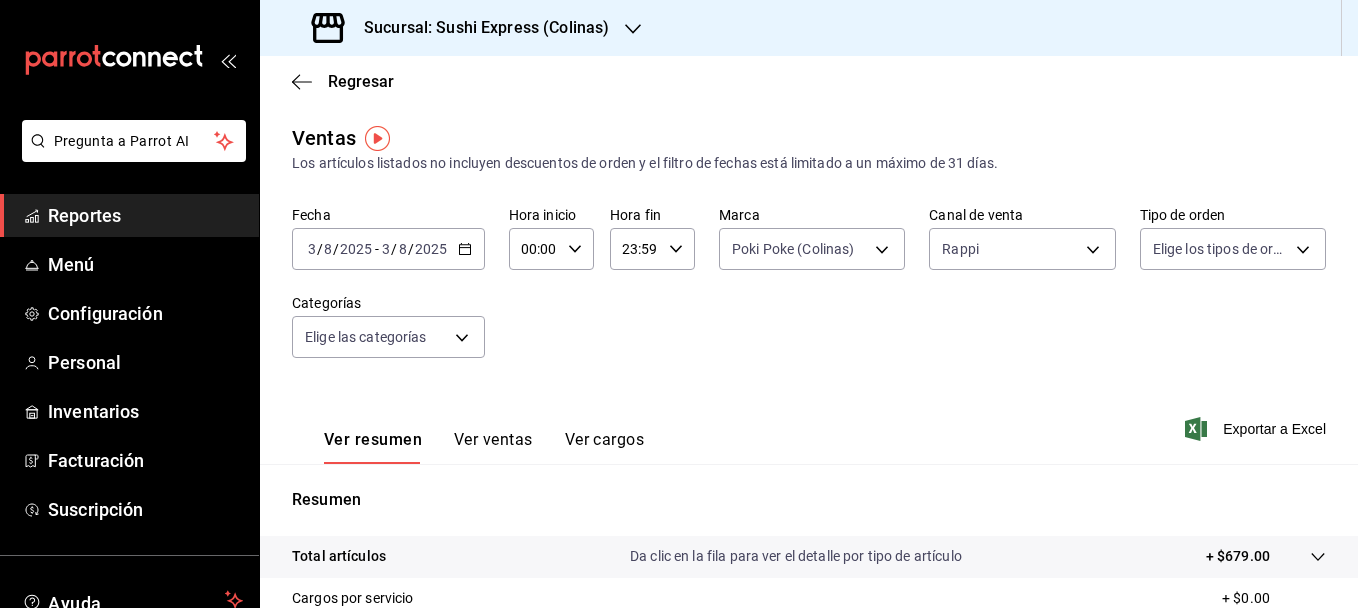 click 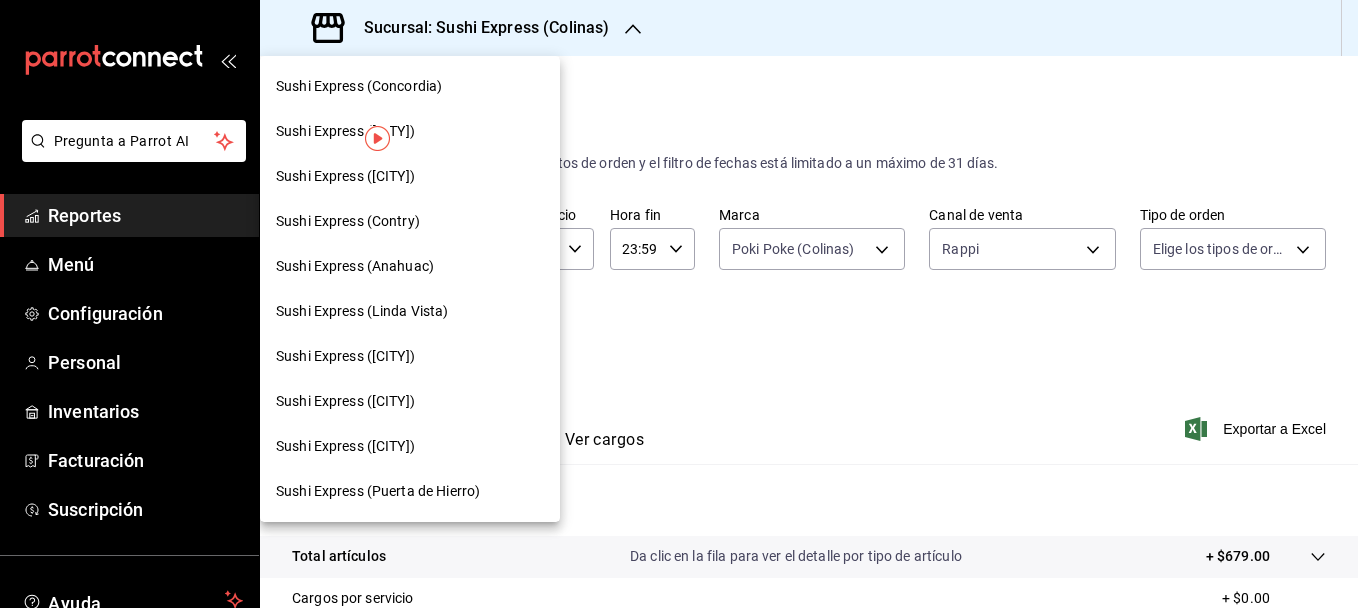 click on "Sushi Express (Concordia)" at bounding box center (410, 86) 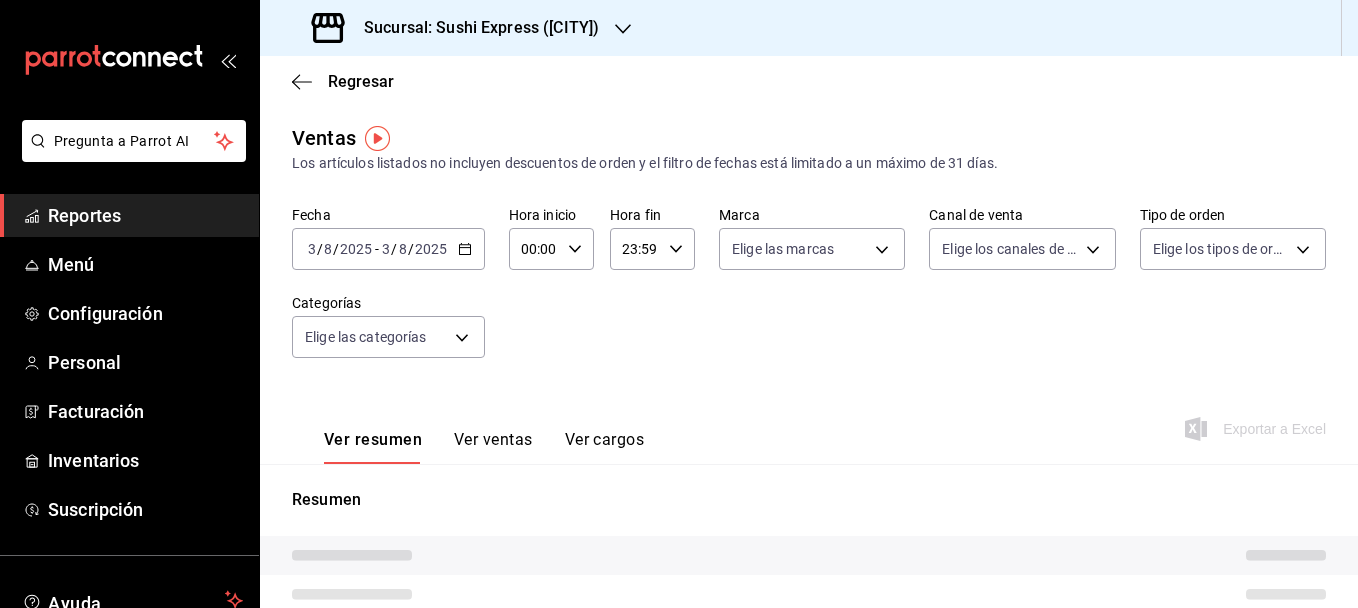 type on "RAPPI" 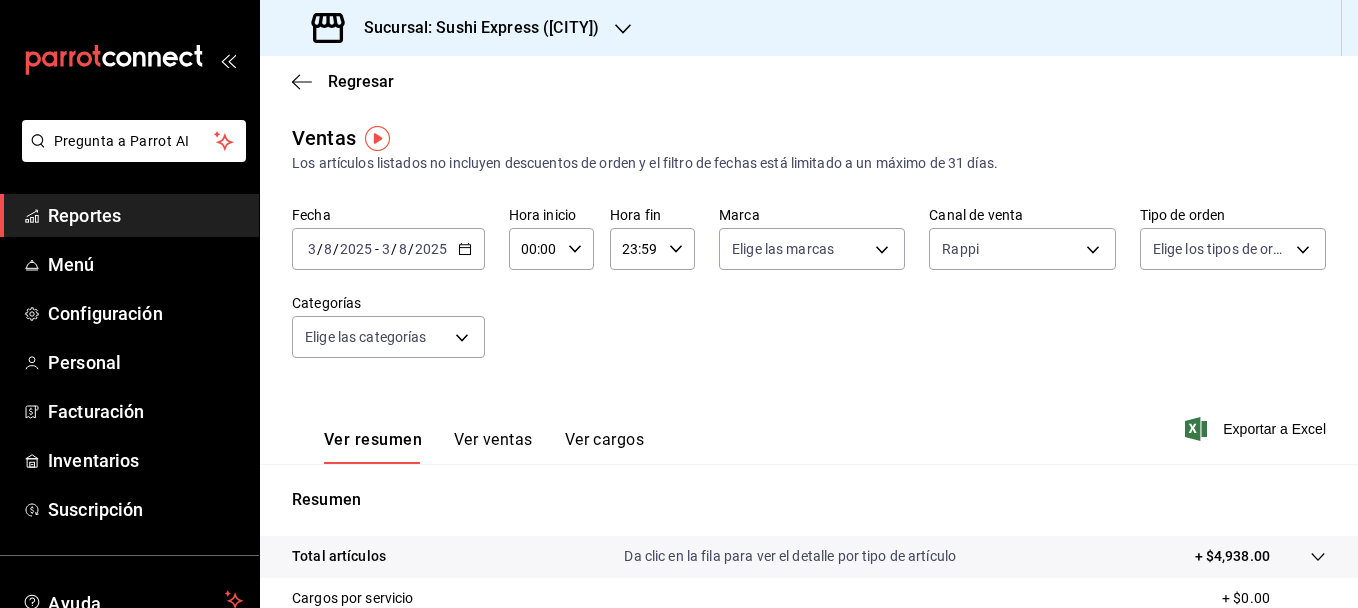 click on "2025-08-03 3 / 8 / 2025 - 2025-08-03 3 / 8 / 2025" at bounding box center (388, 249) 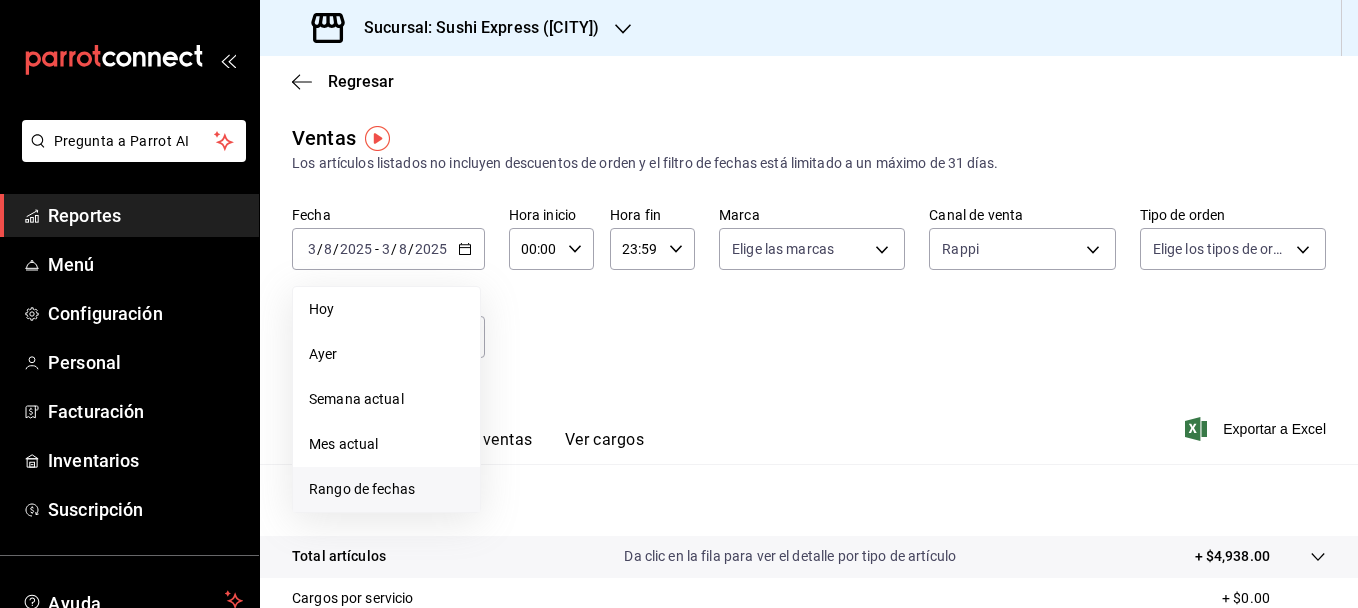 click on "Rango de fechas" at bounding box center (386, 489) 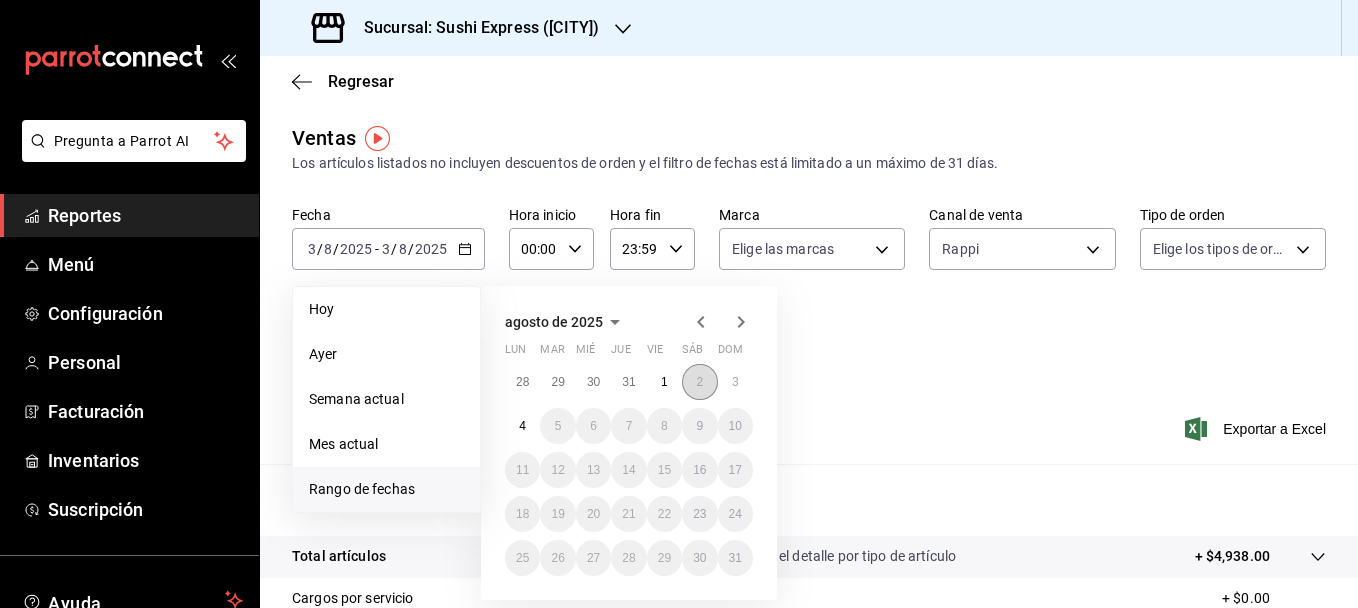 click on "2" at bounding box center (699, 382) 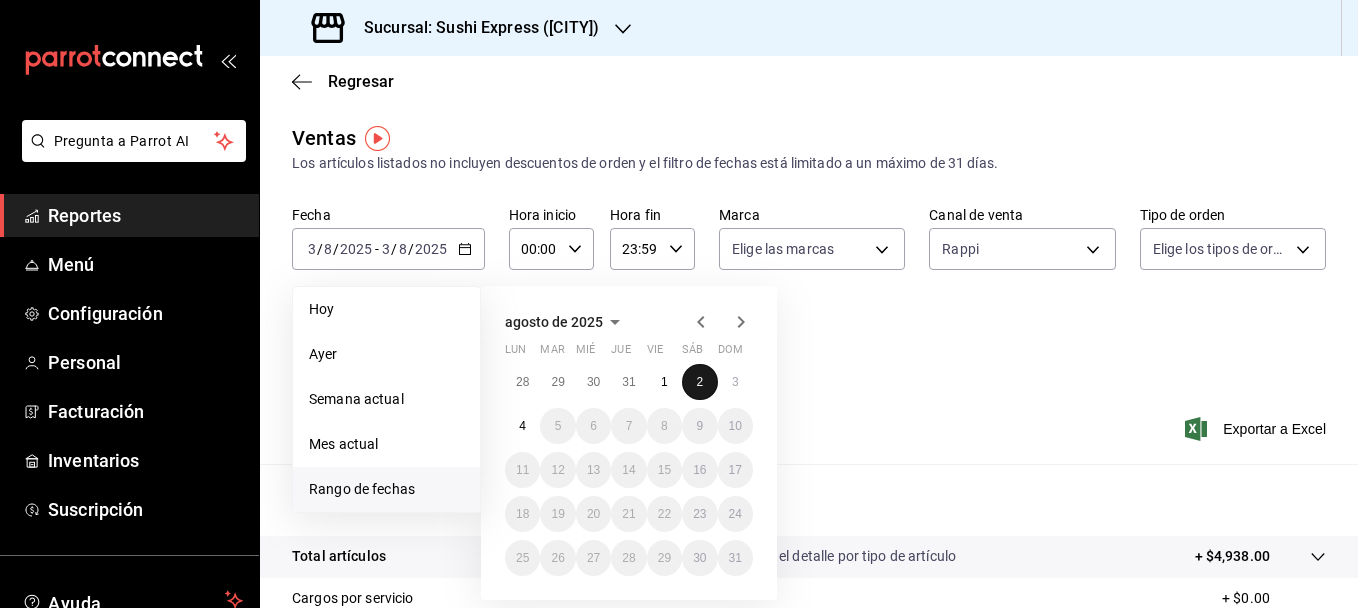 click on "2" at bounding box center [699, 382] 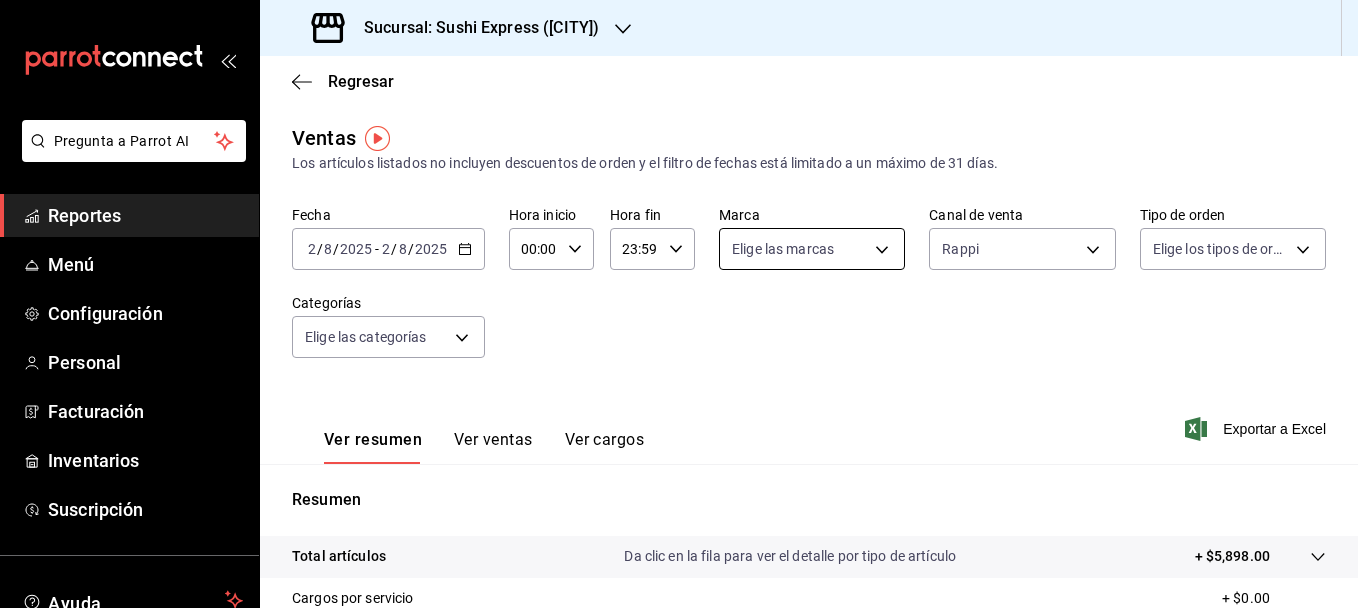 click on "Pregunta a Parrot AI Reportes   Menú   Configuración   Personal   Facturación   Inventarios   Suscripción   Ayuda Recomienda Parrot   [FIRST] [LAST]   Sugerir nueva función   Sucursal: Sushi Express ([CITY]) Regresar Ventas Los artículos listados no incluyen descuentos de orden y el filtro de fechas está limitado a un máximo de 31 días. Fecha [DATE] [DATE] - [DATE] [DATE] Hora inicio 00:00 Hora inicio Hora fin 23:59 Hora fin Marca Elige las marcas Canal de venta Rappi RAPPI Tipo de orden Elige los tipos de orden Categorías Elige las categorías Ver resumen Ver ventas Ver cargos Exportar a Excel Resumen Total artículos Da clic en la fila para ver el detalle por tipo de artículo + $5,898.00 Cargos por servicio + $0.00 Venta bruta = $5,898.00 Descuentos totales - $1,676.00 Certificados de regalo - $0.00 Venta total = $4,222.00 Impuestos - $582.34 Venta neta = $3,639.66 GANA 1 MES GRATIS EN TU SUSCRIPCIÓN AQUÍ Ver video tutorial Ir a video Pregunta a Parrot AI Reportes" at bounding box center (679, 304) 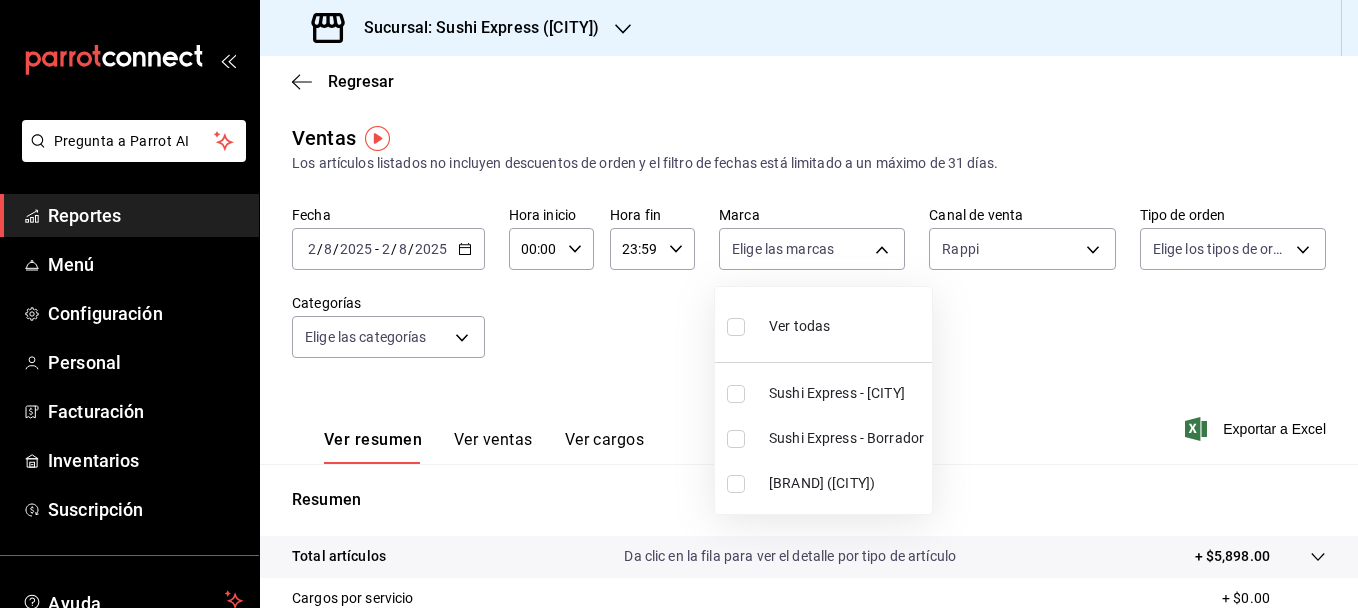 click at bounding box center (736, 484) 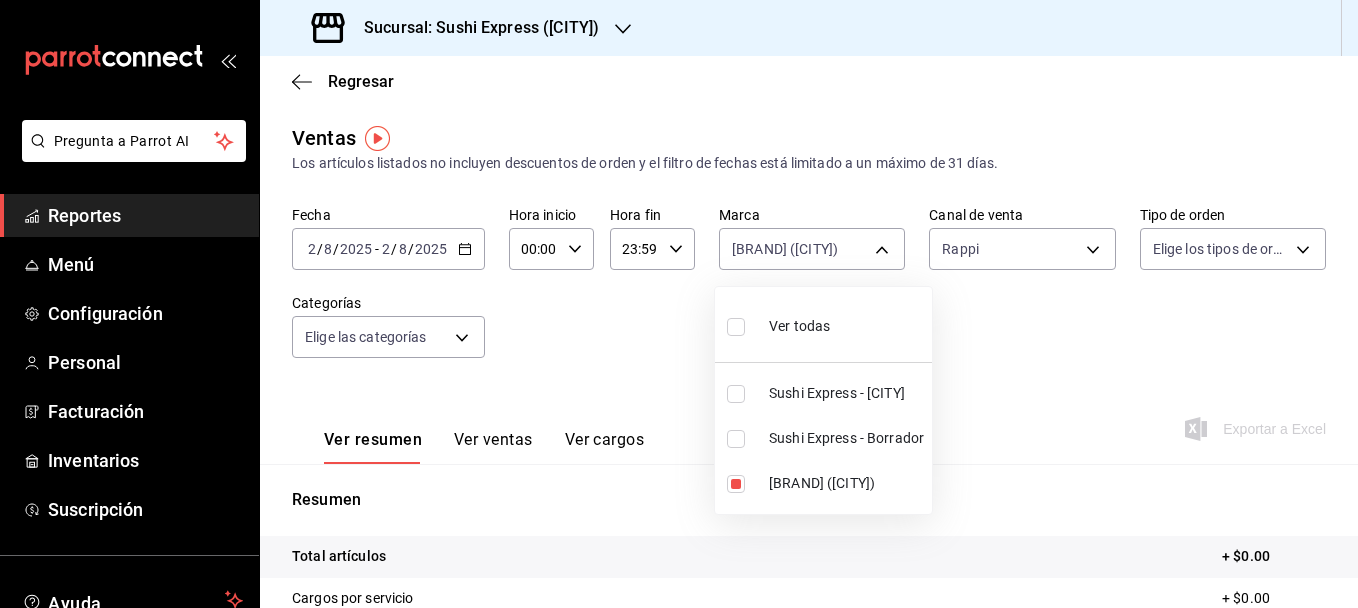 click at bounding box center [679, 304] 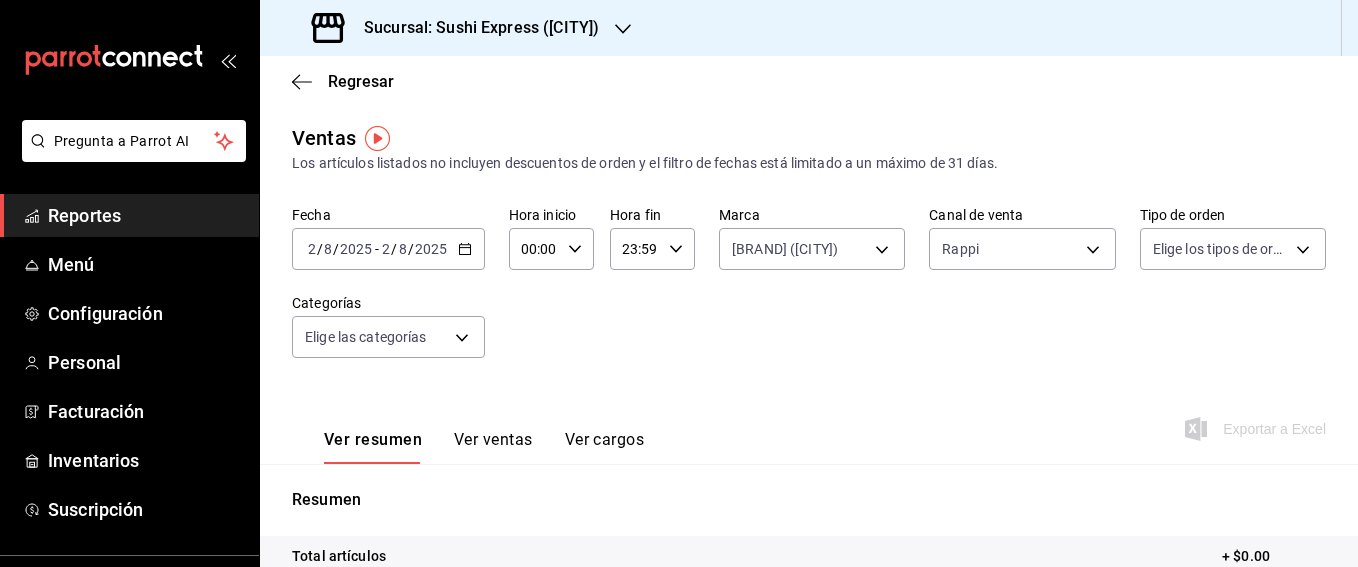 click on "Fecha [DATE] [DATE] - [DATE] [DATE] Hora inicio 00:00 Hora inicio Hora fin 23:59 Hora fin Marca Poki Poke (Concordia) db703fee-c0c5-4f29-a462-154be5d8eaf5 Canal de venta Rappi RAPPI Tipo de orden Elige los tipos de orden Categorías Elige las categorías" at bounding box center [809, 294] 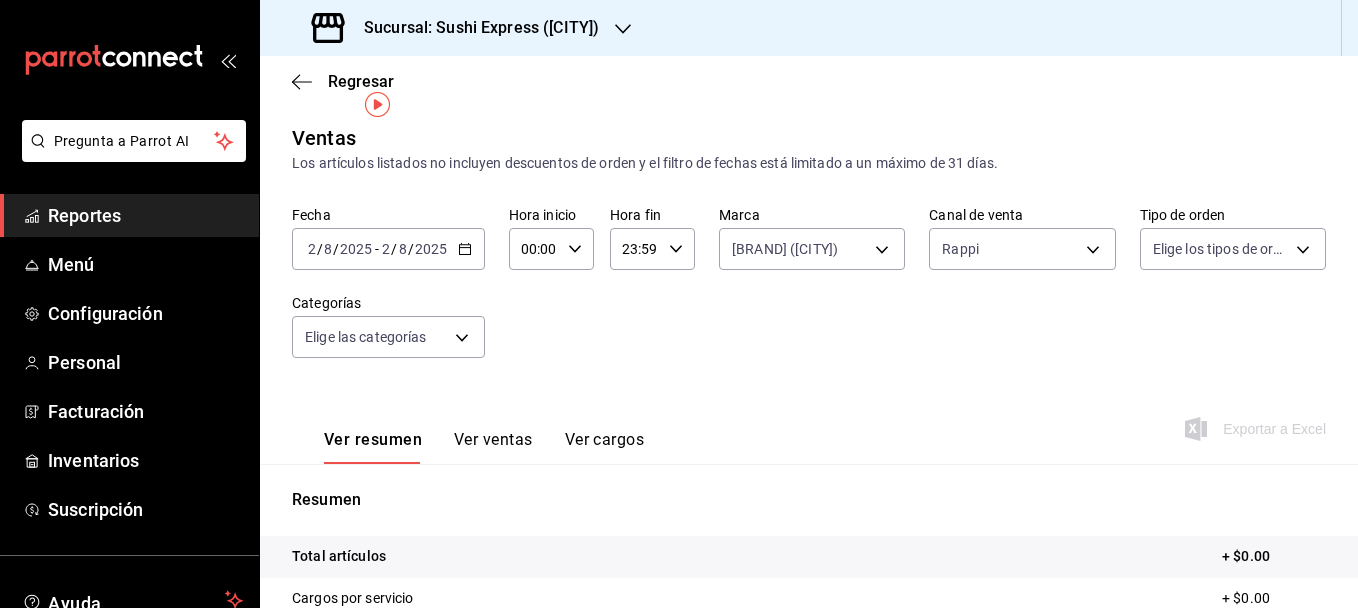 scroll, scrollTop: 34, scrollLeft: 0, axis: vertical 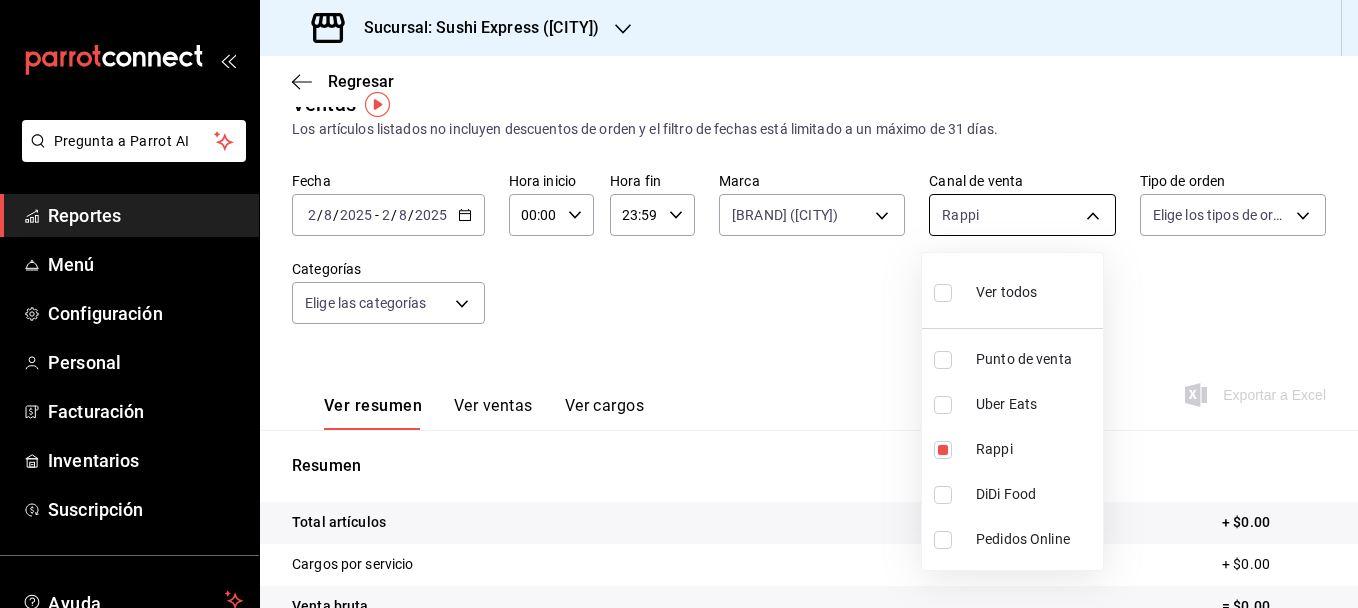 click on "Pregunta a Parrot AI Reportes   Menú   Configuración   Personal   Facturación   Inventarios   Suscripción   Ayuda Recomienda Parrot   [FIRST] [LAST]   Sugerir nueva función   Sucursal: Sushi Express ([CITY]) Regresar Ventas Los artículos listados no incluyen descuentos de orden y el filtro de fechas está limitado a un máximo de 31 días. Fecha [DATE] [DATE] - [DATE] [DATE] Hora inicio 00:00 Hora inicio Hora fin 23:59 Hora fin Marca Poki Poke ([CITY]) db703fee-c0c5-4f29-a462-154be5d8eaf5 Canal de venta Rappi RAPPI Tipo de orden Elige los tipos de orden Categorías Elige las categorías Ver resumen Ver ventas Ver cargos Exportar a Excel Resumen Total artículos + $0.00 Cargos por servicio + $0.00 Venta bruta = $0.00 Descuentos totales - $0.00 Certificados de regalo - $0.00 Venta total = $0.00 Impuestos - $0.00 Venta neta = $0.00 GANA 1 MES GRATIS EN TU SUSCRIPCIÓN AQUÍ Ver video tutorial Ir a video Pregunta a Parrot AI Reportes   Menú   Configuración   Personal" at bounding box center [679, 304] 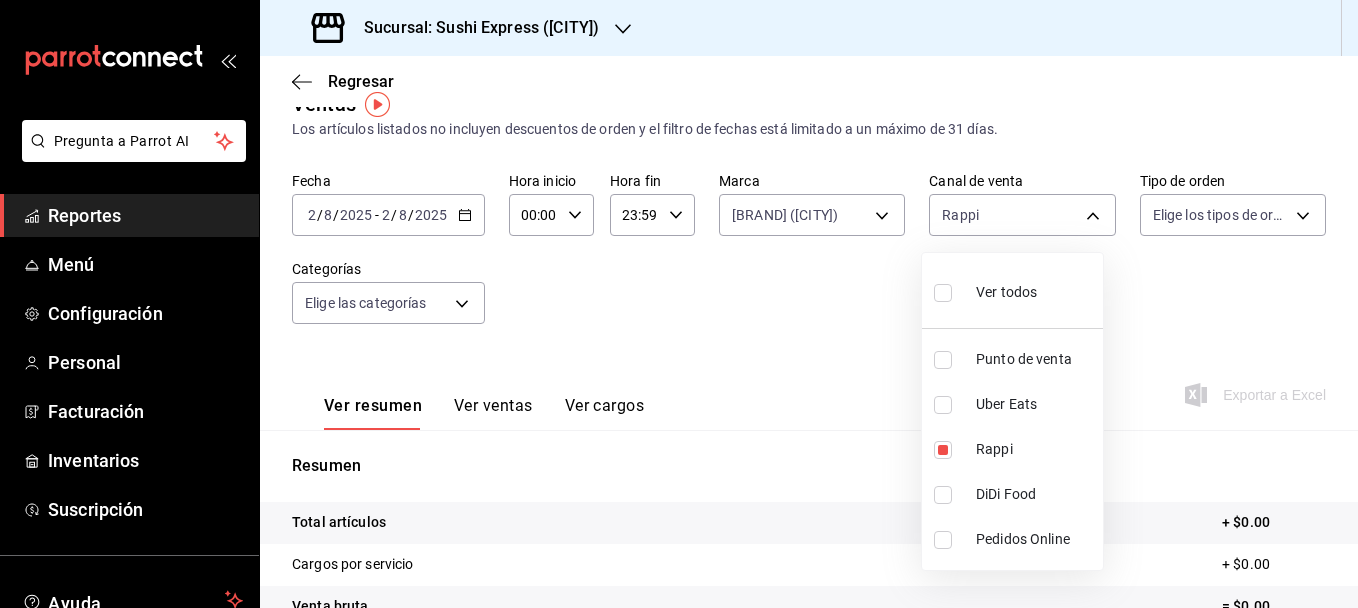 click at bounding box center [943, 293] 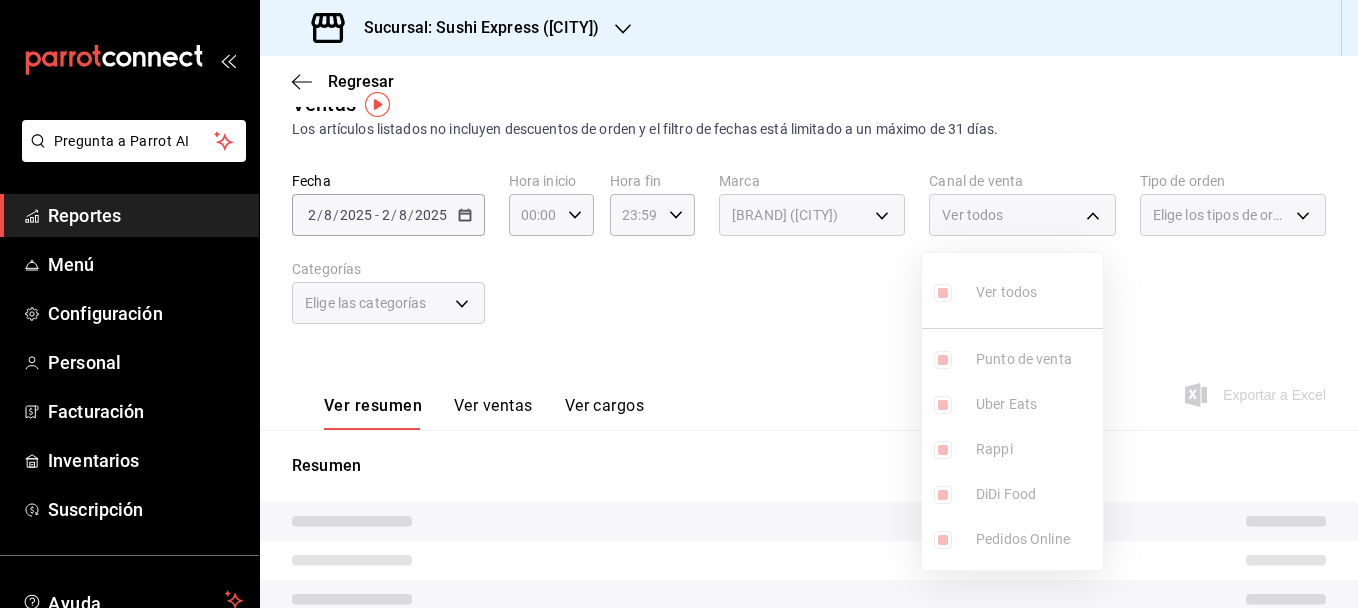 click at bounding box center (679, 304) 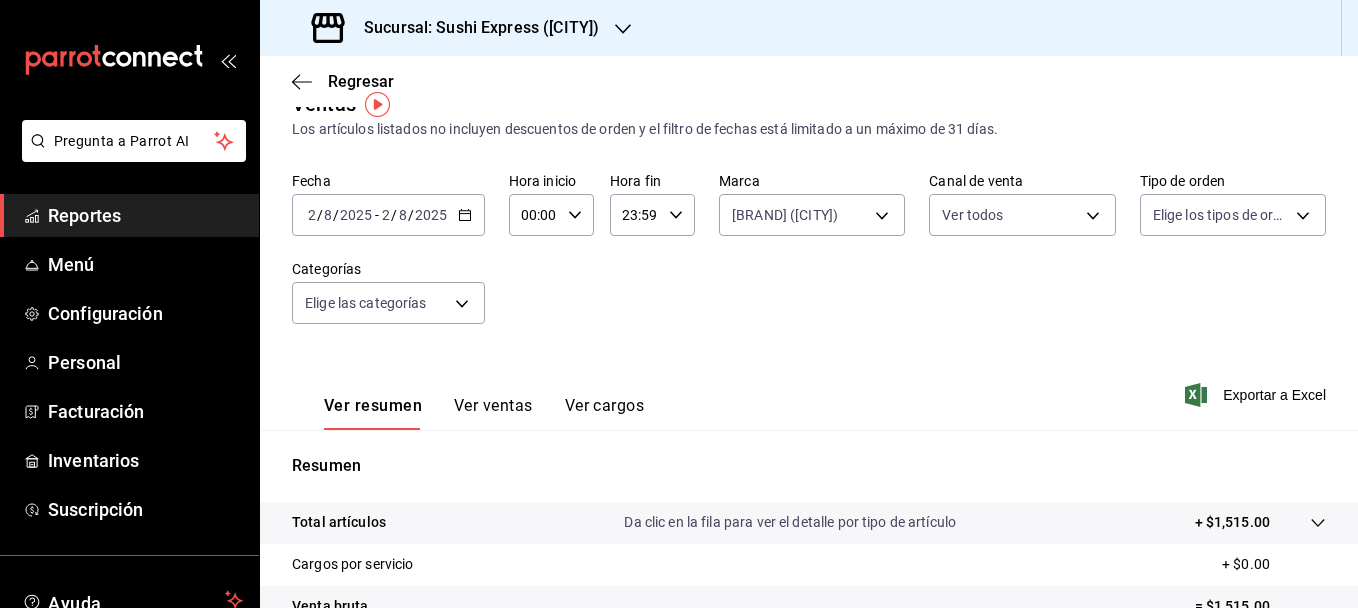 click on "Ver resumen Ver ventas Ver cargos" at bounding box center (468, 401) 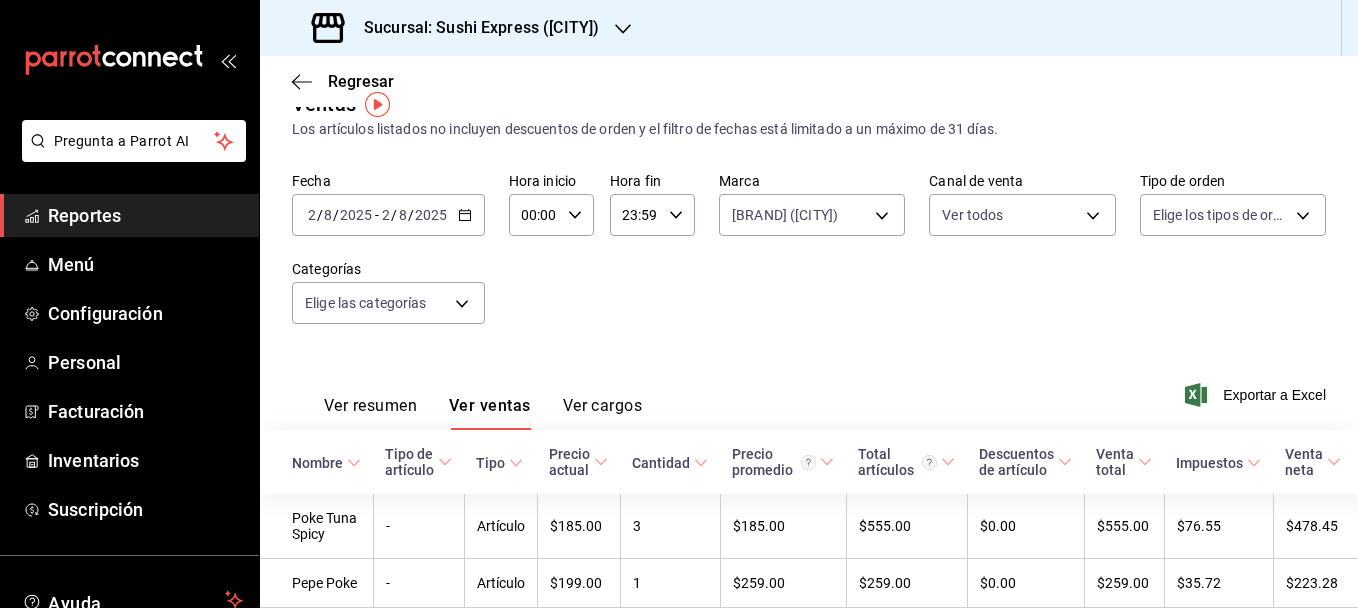 click on "Ver ventas" at bounding box center (490, 413) 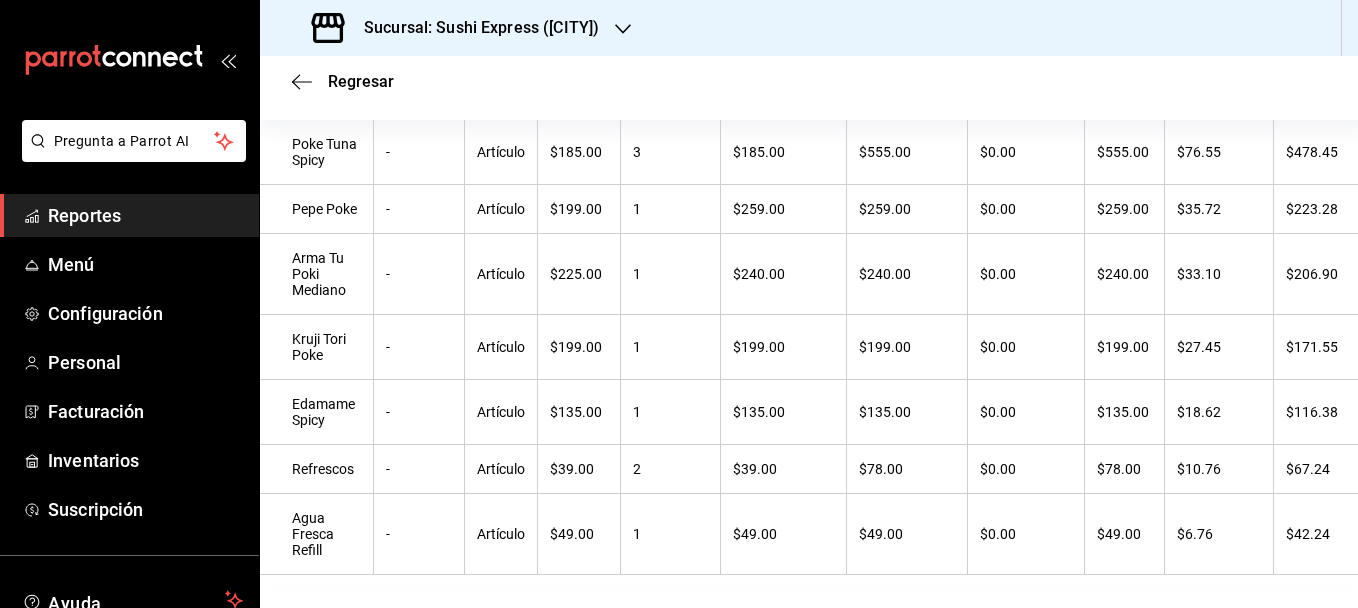 scroll, scrollTop: 0, scrollLeft: 0, axis: both 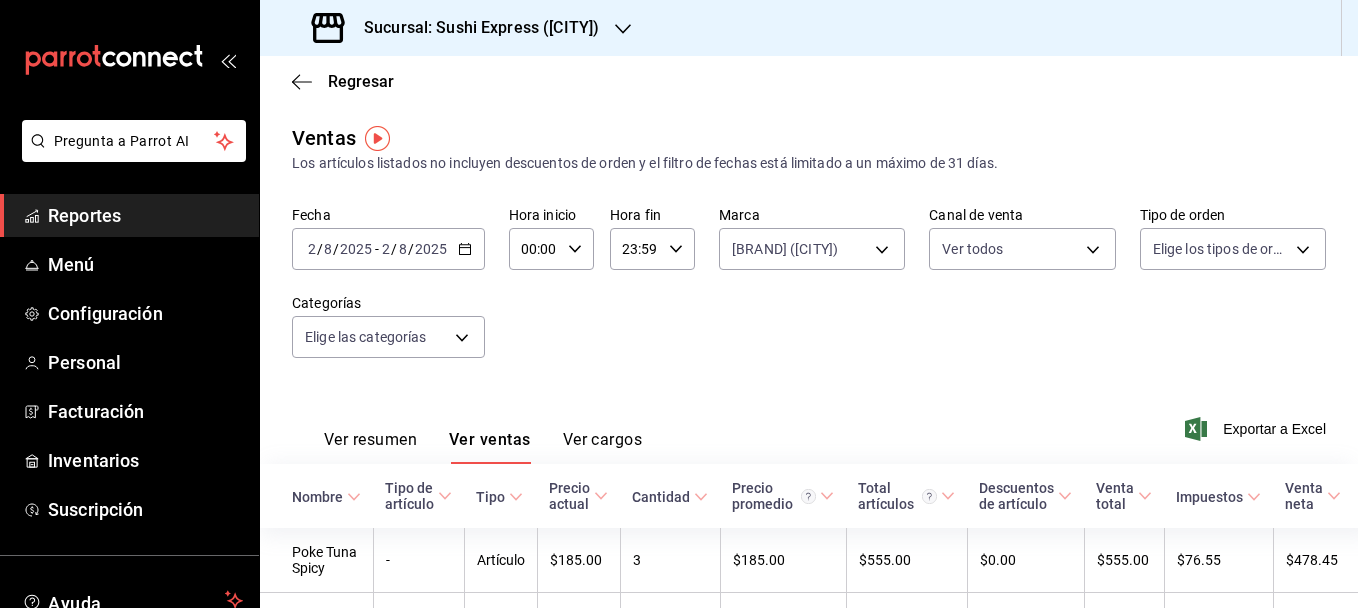 click 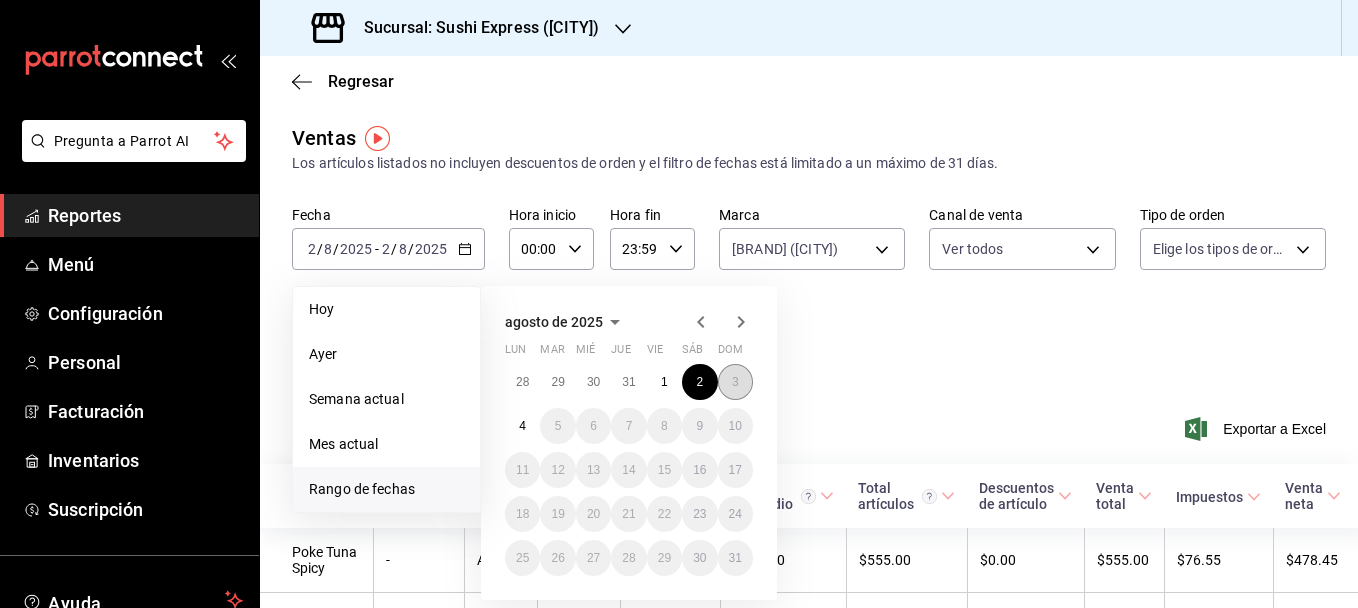 click on "3" at bounding box center [735, 382] 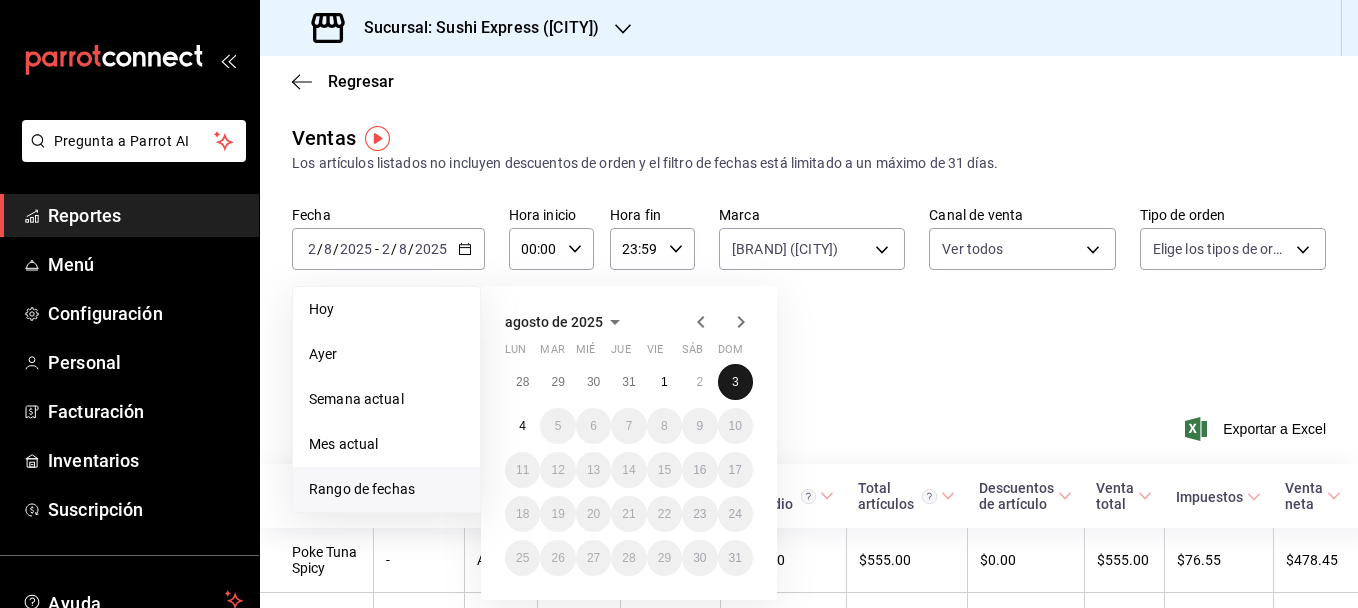 click on "3" at bounding box center (735, 382) 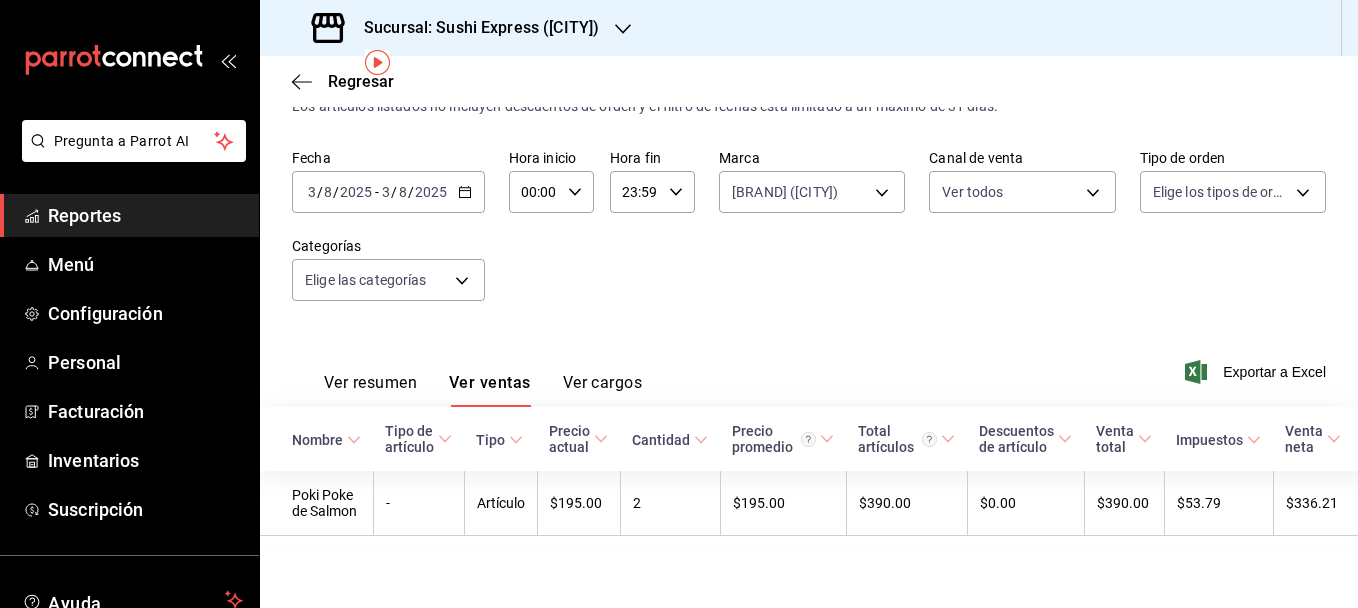 scroll, scrollTop: 0, scrollLeft: 0, axis: both 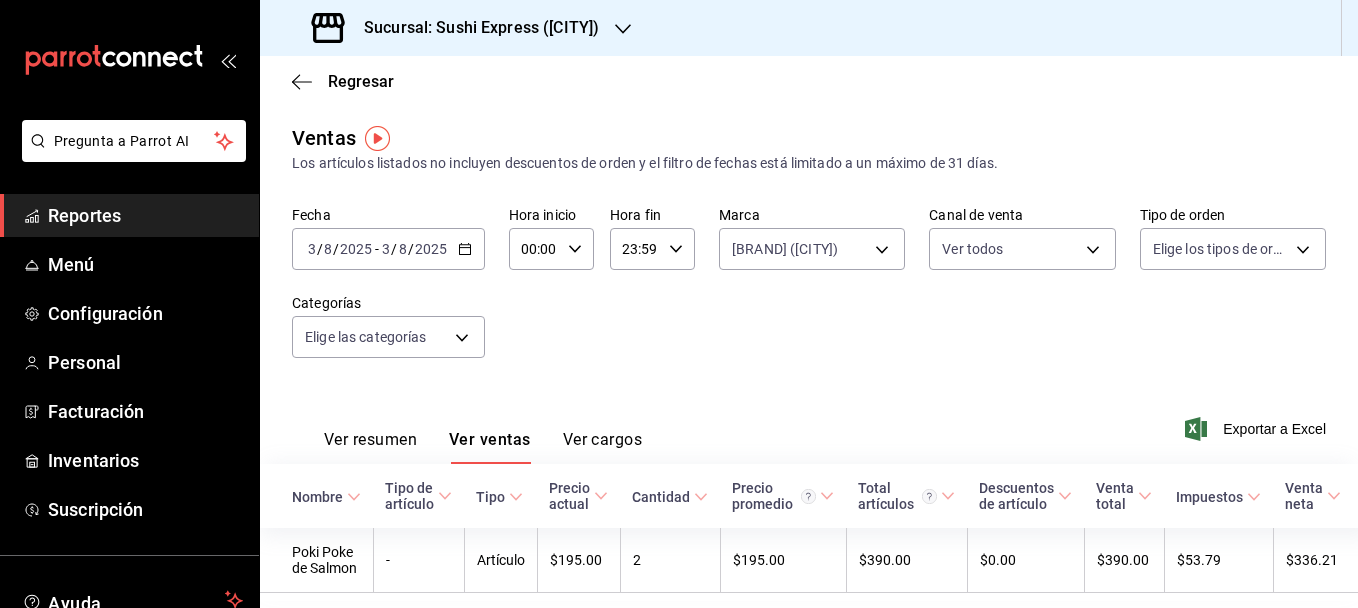 click on "Ver resumen" at bounding box center (370, 447) 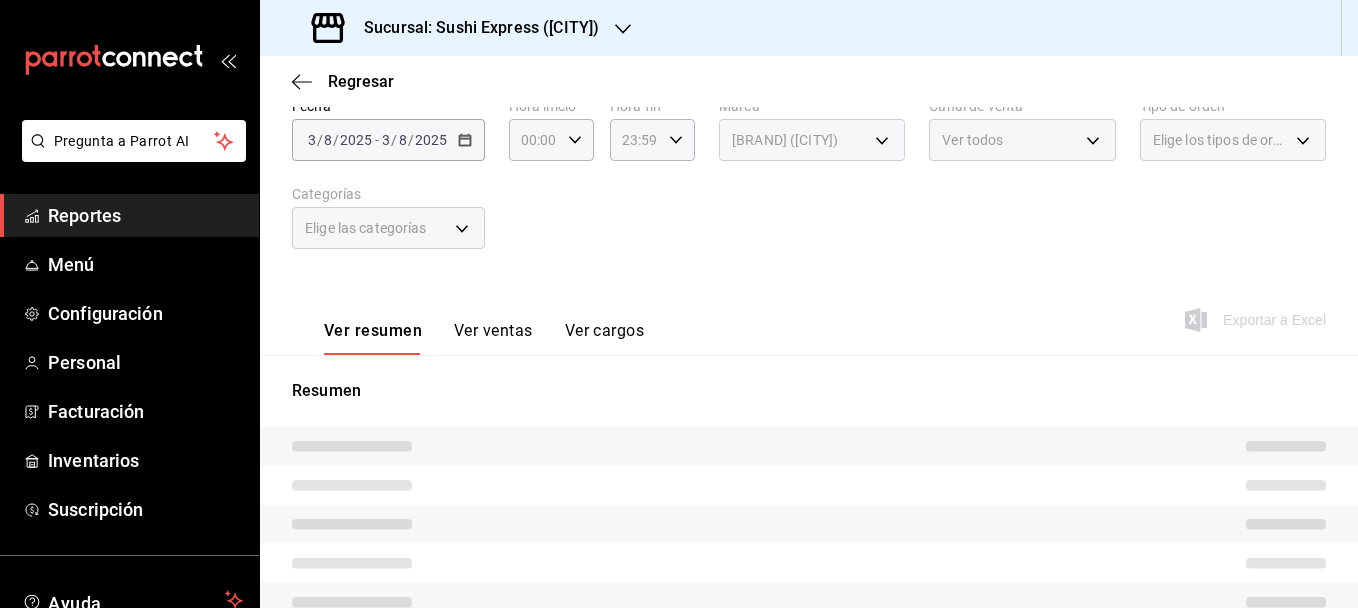 scroll, scrollTop: 129, scrollLeft: 0, axis: vertical 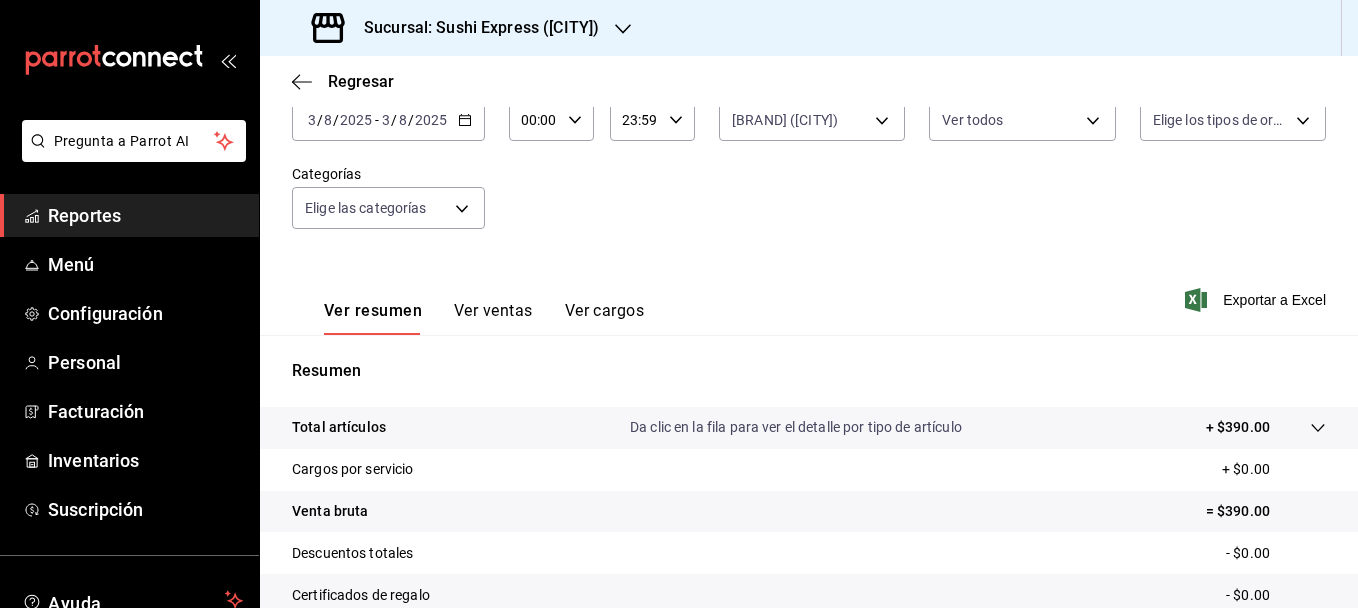 click on "2025-08-03 3 / 8 / 2025 - 2025-08-03 3 / 8 / 2025" at bounding box center (388, 120) 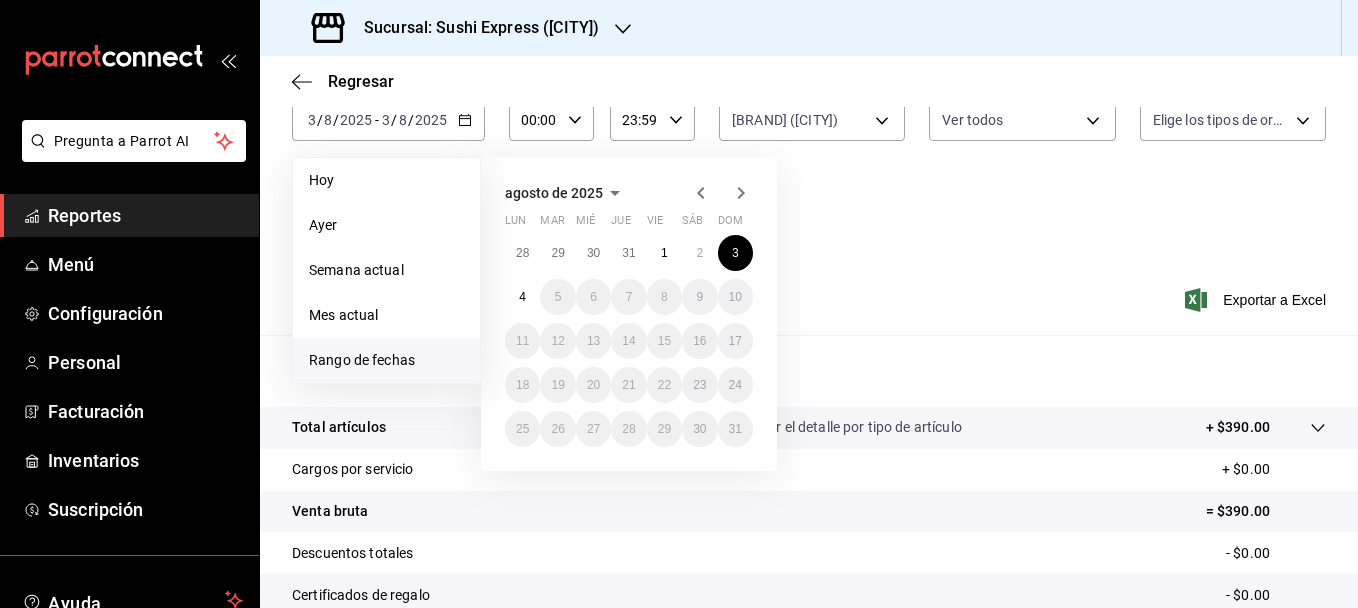 click on "Fecha [DATE] [DATE] - [DATE] [DATE] Hoy Ayer Semana actual Mes actual Rango de fechas [MONTH] [YEAR] lun mar mié jue vie sáb dom 28 29 30 31 1 2 3 4 5 6 7 8 9 10 11 12 13 14 15 16 17 18 19 20 21 22 23 24 25 26 27 28 29 30 31 Hora inicio 00:00 Hora inicio Hora fin 23:59 Hora fin Marca [BRAND] ([CITY]) [UUID] Canal de venta Ver todos PARROT,UBER_EATS,RAPPI,DIDI_FOOD,ONLINE Tipo de orden Elige los tipos de orden Categorías Elige las categorías" at bounding box center [809, 165] 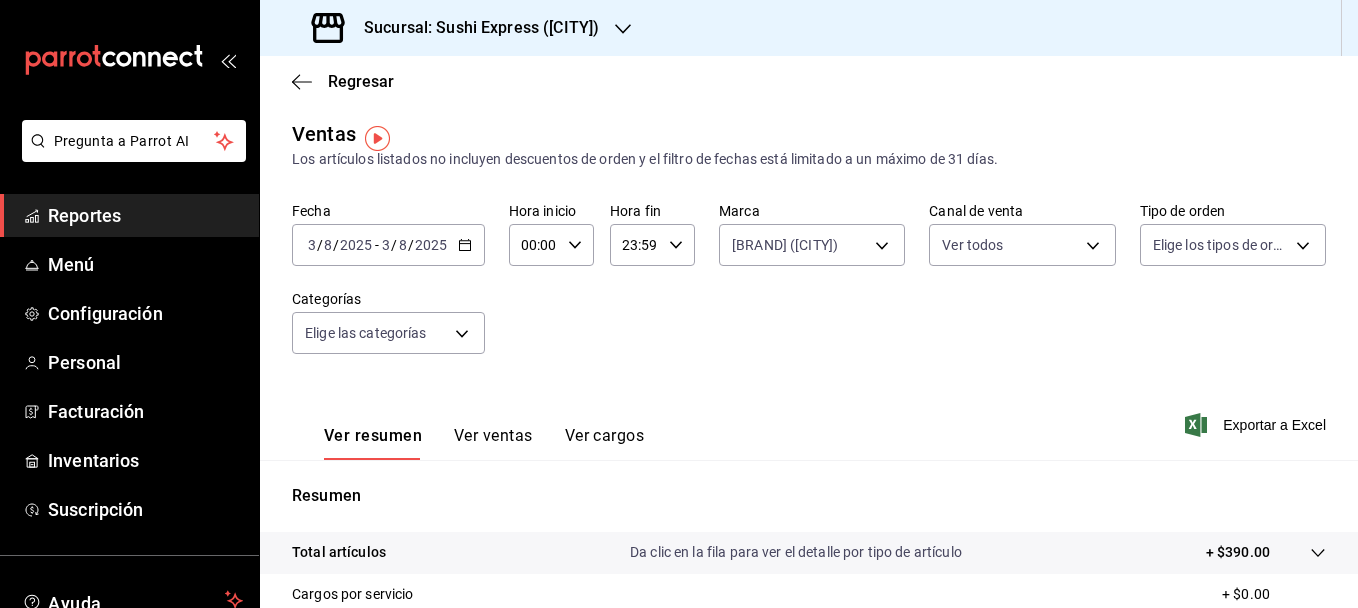 scroll, scrollTop: 0, scrollLeft: 0, axis: both 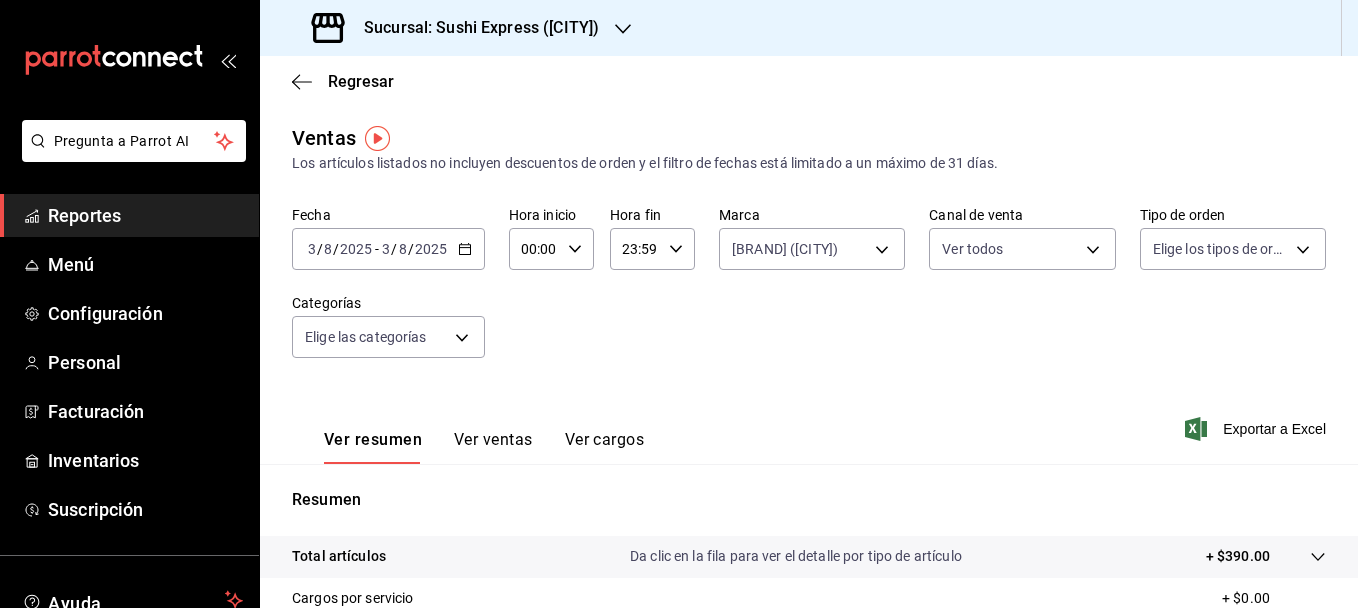 click on "2025-08-03 3 / 8 / 2025 - 2025-08-03 3 / 8 / 2025" at bounding box center (388, 249) 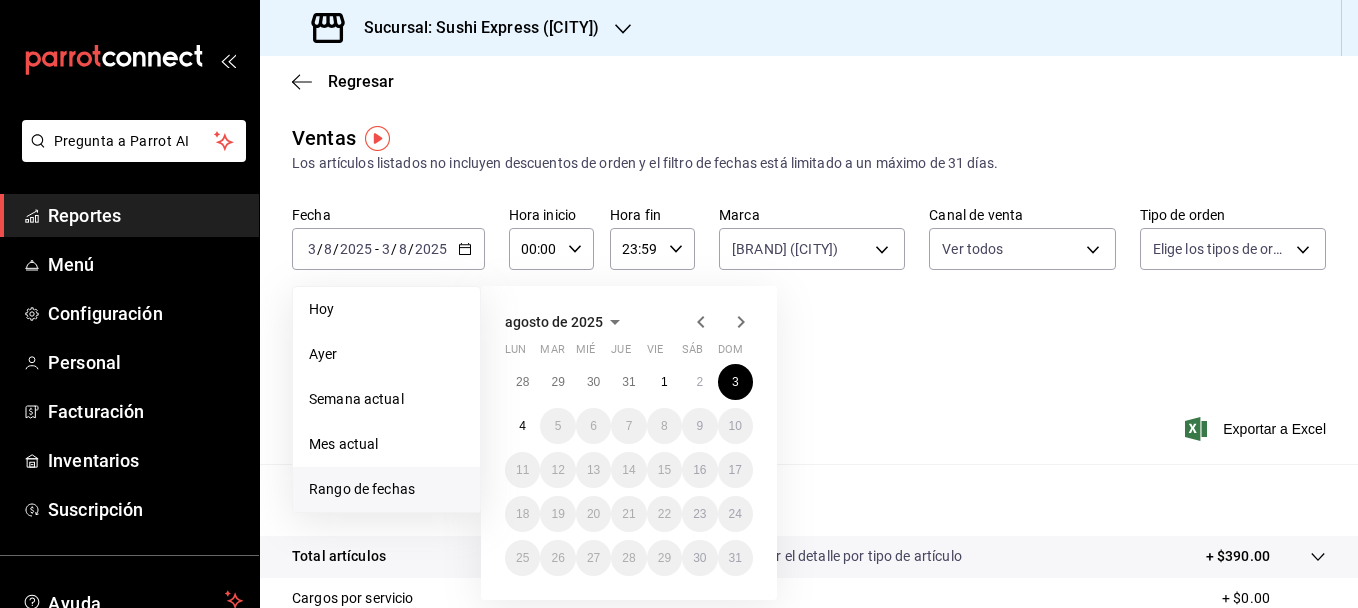 click on "Ver resumen Ver ventas Ver cargos Exportar a Excel" at bounding box center [809, 423] 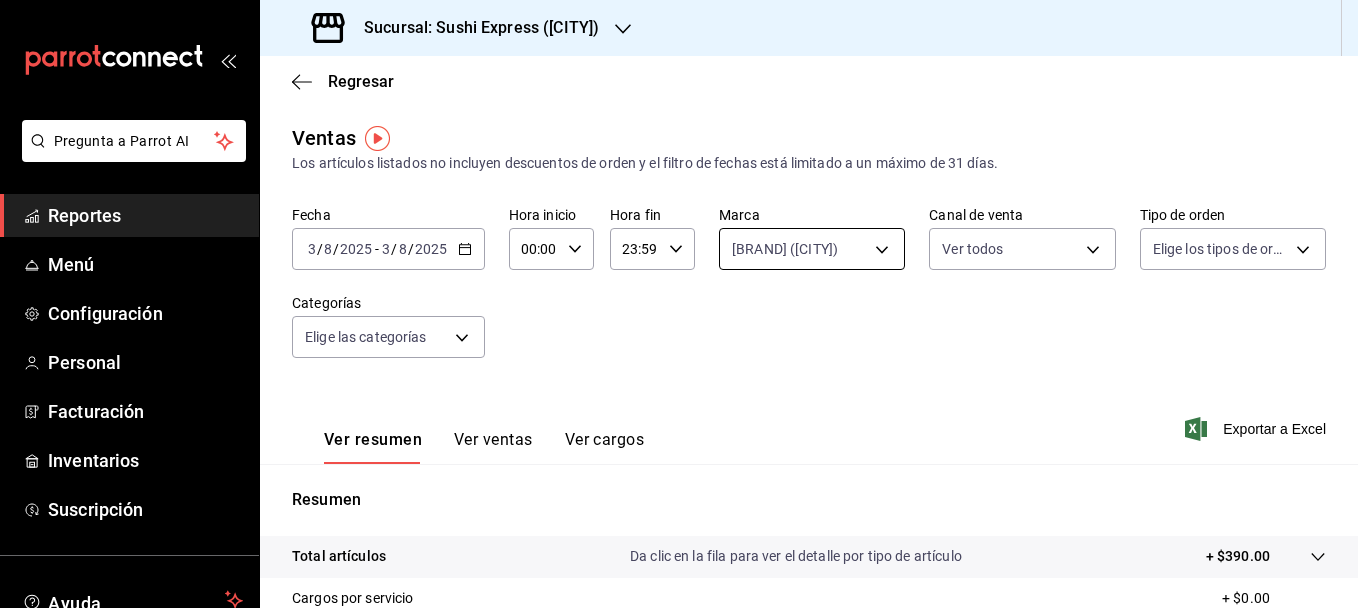 click on "Pregunta a Parrot AI Reportes   Menú   Configuración   Personal   Facturación   Inventarios   Suscripción   Ayuda Recomienda Parrot   [FIRST] [LAST]   Sugerir nueva función   Sucursal: Sushi Express (Concordia) Regresar Ventas Los artículos listados no incluyen descuentos de orden y el filtro de fechas está limitado a un máximo de 31 días. Fecha [DATE] [DATE] - [DATE] [DATE] Hora inicio 00:00 Hora inicio Hora fin 23:59 Hora fin Marca Poki Poke (Concordia) db703fee-c0c5-4f29-a462-154be5d8eaf5 Canal de venta Ver todos PARROT,UBER_EATS,RAPPI,DIDI_FOOD,ONLINE Tipo de orden Elige los tipos de orden Categorías Elige las categorías Ver resumen Ver ventas Ver cargos Exportar a Excel Resumen Total artículos Da clic en la fila para ver el detalle por tipo de artículo + $390.00 Cargos por servicio + $0.00 Venta bruta = $390.00 Descuentos totales - $0.00 Certificados de regalo - $0.00 Venta total = $390.00 Impuestos - $53.79 Venta neta = $336.21 Ver video tutorial Ir a video" at bounding box center (679, 304) 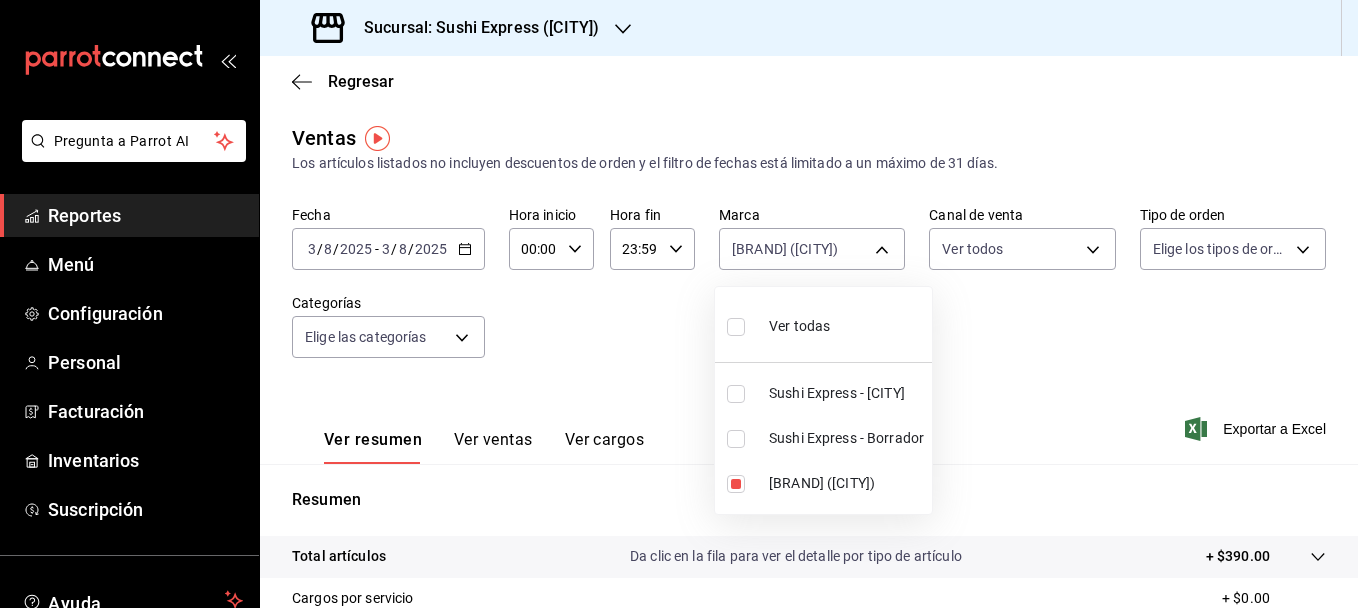 click at bounding box center (736, 394) 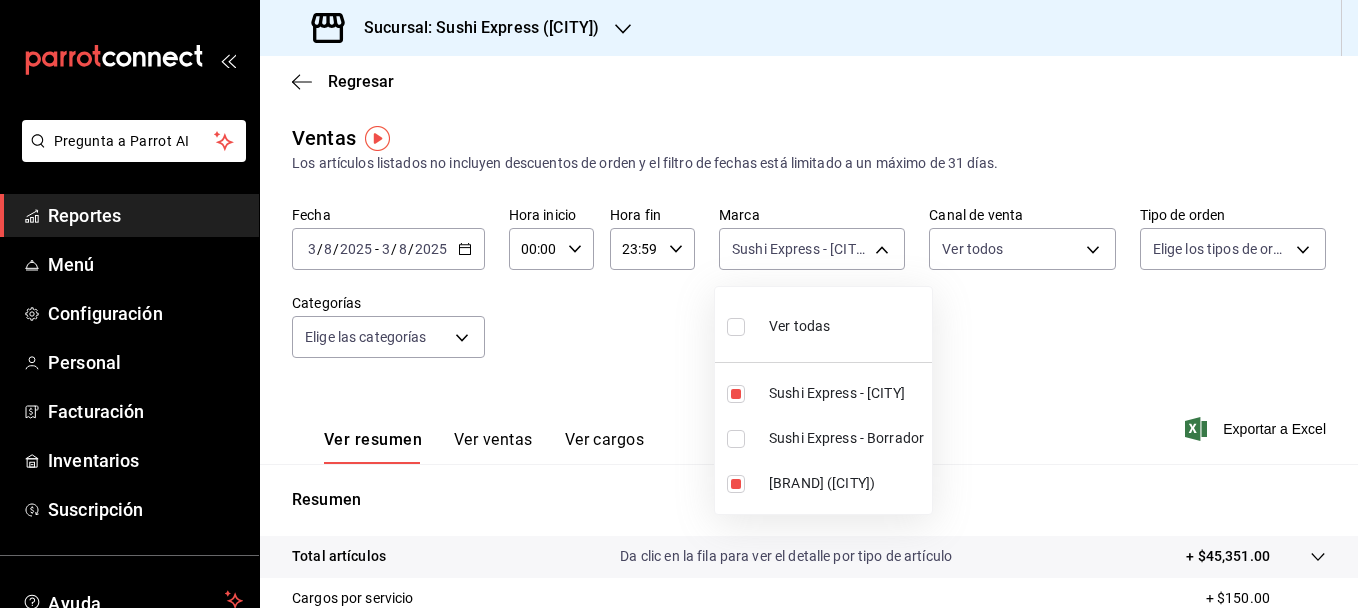 click at bounding box center [736, 484] 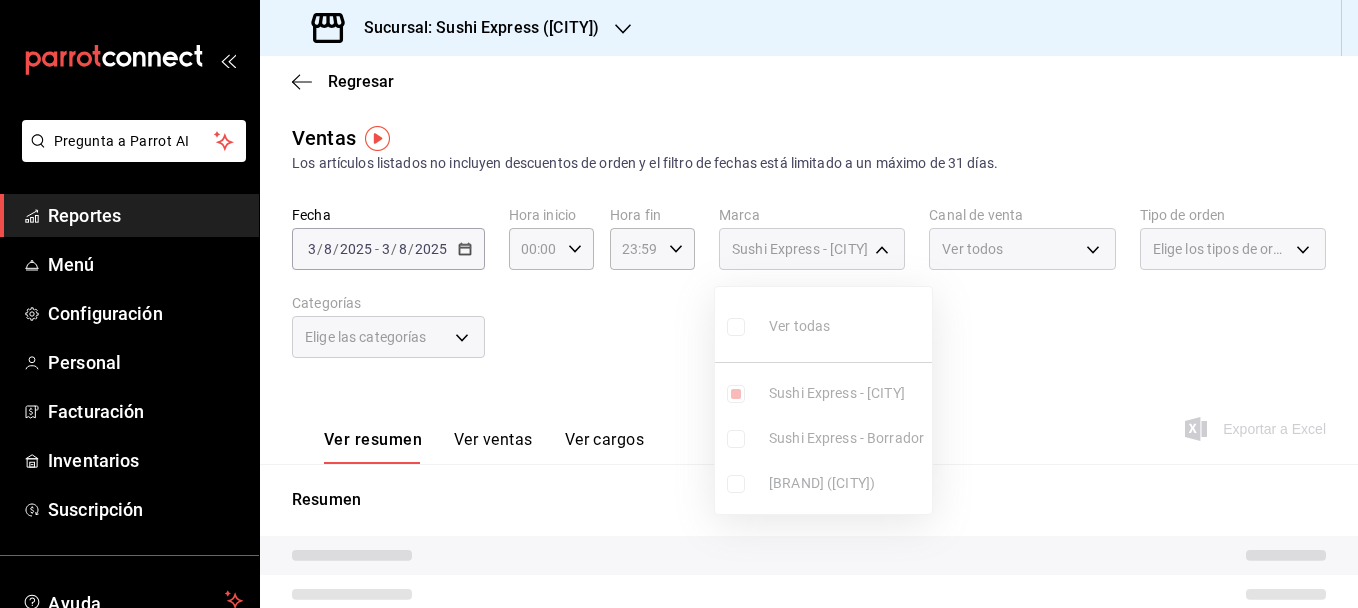 click at bounding box center (679, 304) 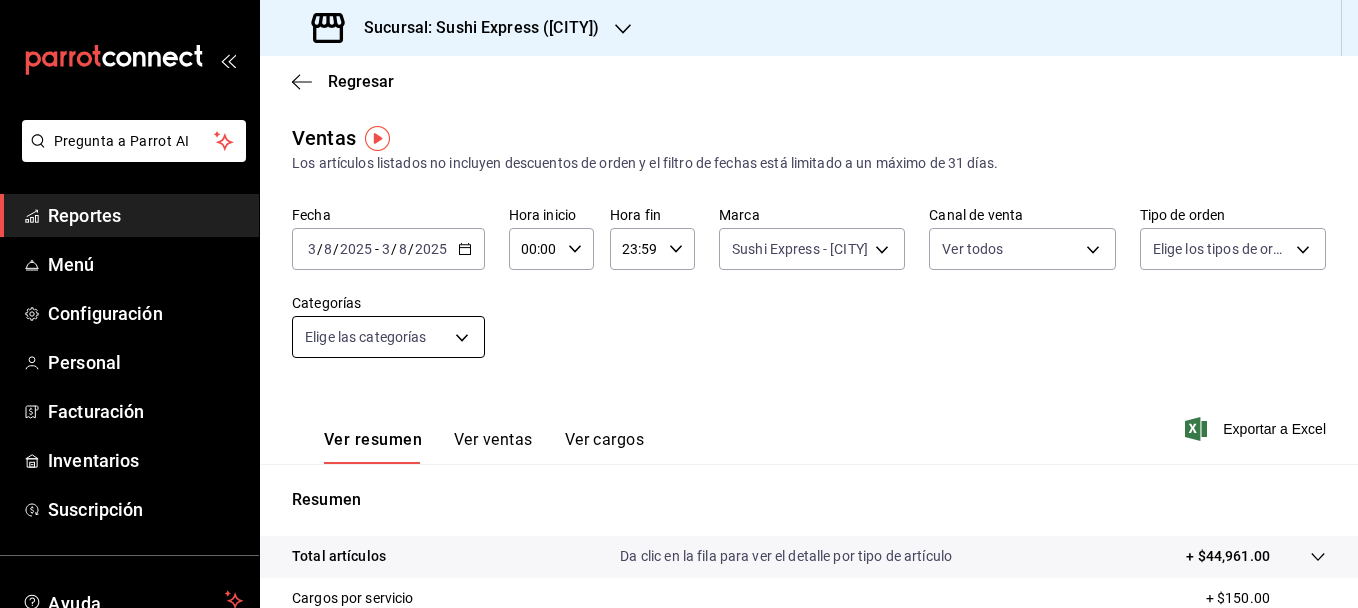 click on "Pregunta a Parrot AI Reportes   Menú   Configuración   Personal   Facturación   Inventarios   Suscripción   Ayuda Recomienda Parrot   [FIRST] [LAST]   Sugerir nueva función   Sucursal: Sushi Express ([CITY]) Regresar Ventas Los artículos listados no incluyen descuentos de orden y el filtro de fechas está limitado a un máximo de 31 días. Fecha [DATE] [DATE] - [DATE] [DATE] Hora inicio 00:00 Hora inicio Hora fin 23:59 Hora fin Marca Sushi Express ([CITY]) d23fd9cc-6a86-4143-91af-568369897f5a Canal de venta Ver todos PARROT,UBER_EATS,RAPPI,DIDI_FOOD,ONLINE Tipo de orden Elige los tipos de orden Categorías Elige las categorías Ver resumen Ver ventas Ver cargos Exportar a Excel Resumen Total artículos Da clic en la fila para ver el detalle por tipo de artículo + $44,961.00 Cargos por servicio + $150.00 Venta bruta = $45,111.00 Descuentos totales - $4,692.40 Certificados de regalo - $0.00 Venta total = $40,418.60 Impuestos - $5,574.98 Venta neta = $34,843.62 Ir a video" at bounding box center (679, 304) 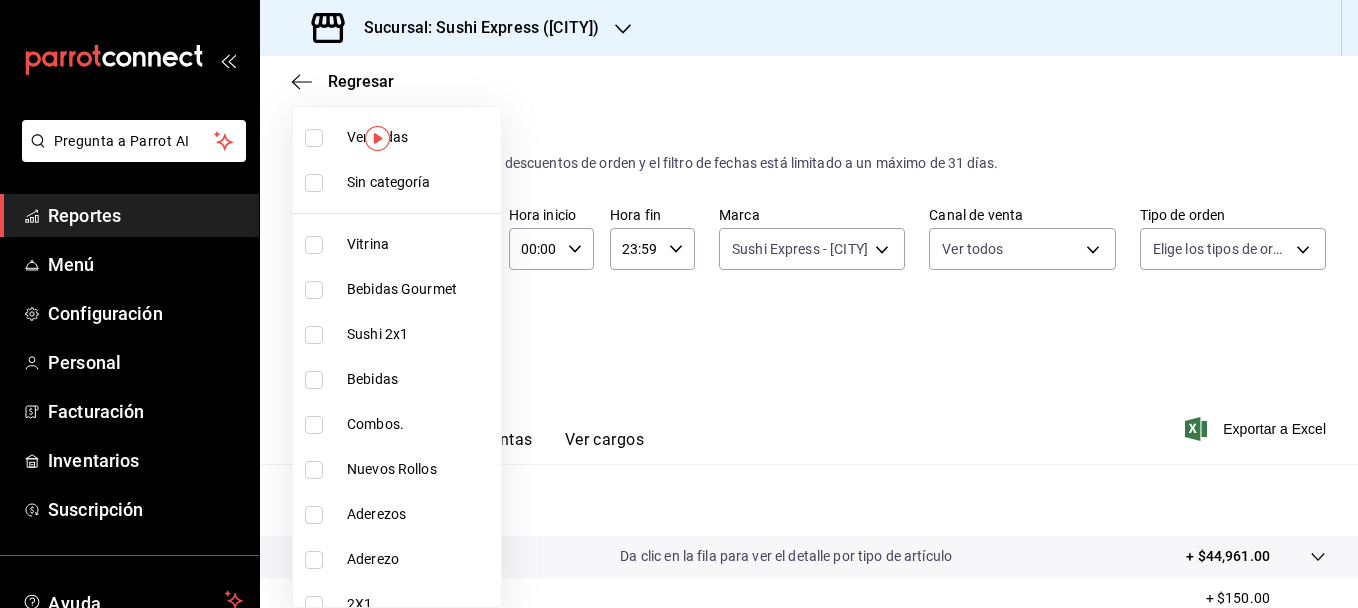 click on "Vitrina" at bounding box center (397, 244) 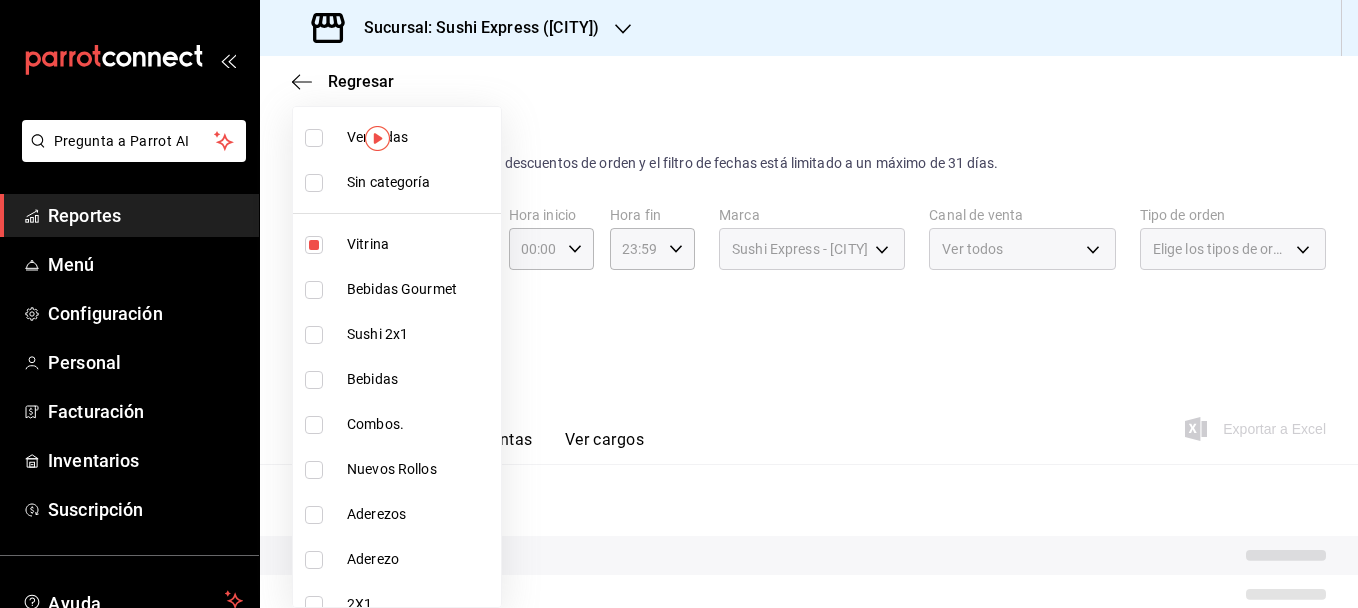 click at bounding box center [318, 290] 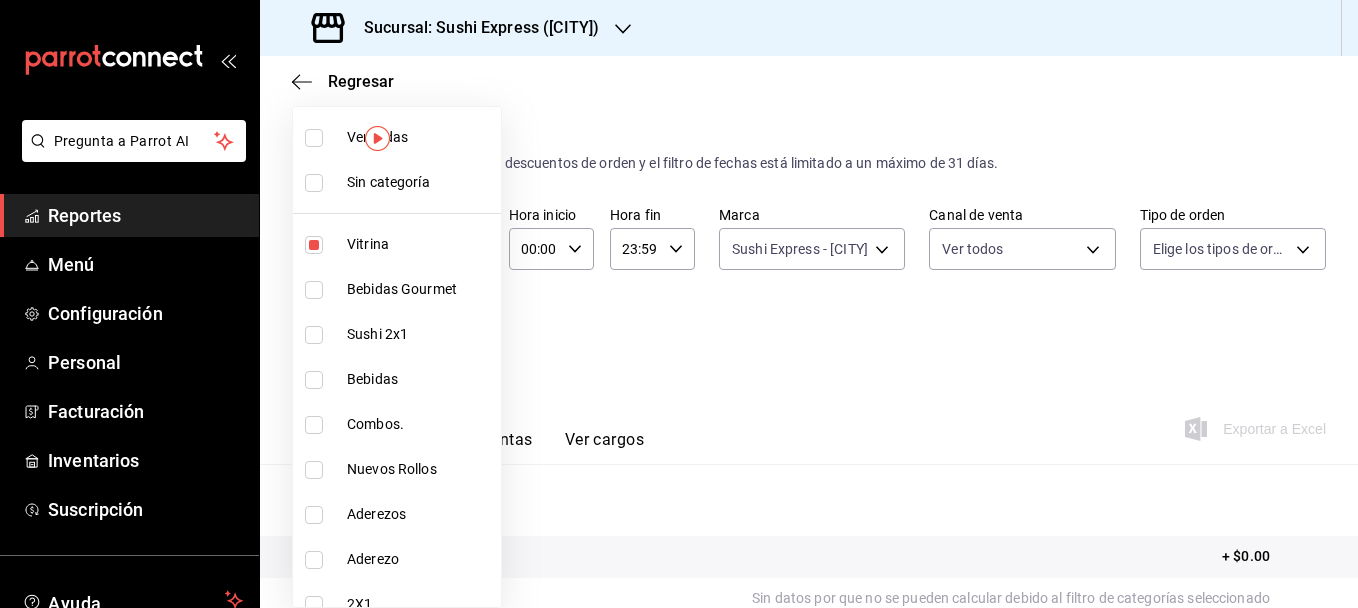 click at bounding box center [314, 290] 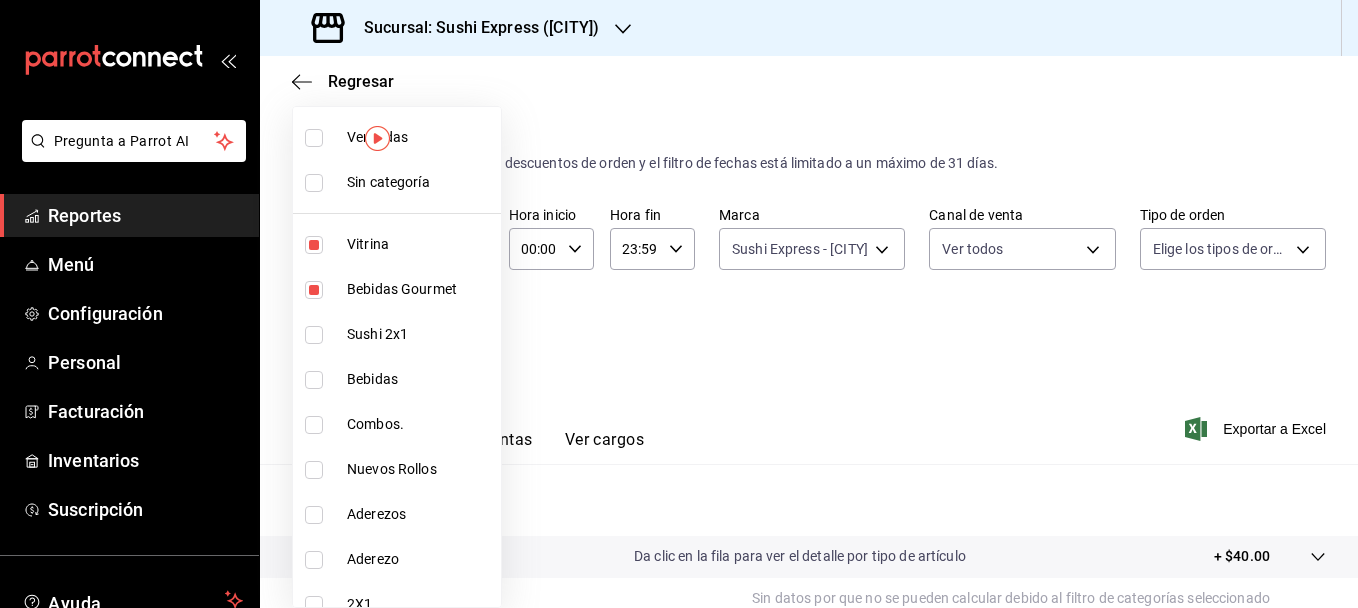 click at bounding box center [679, 304] 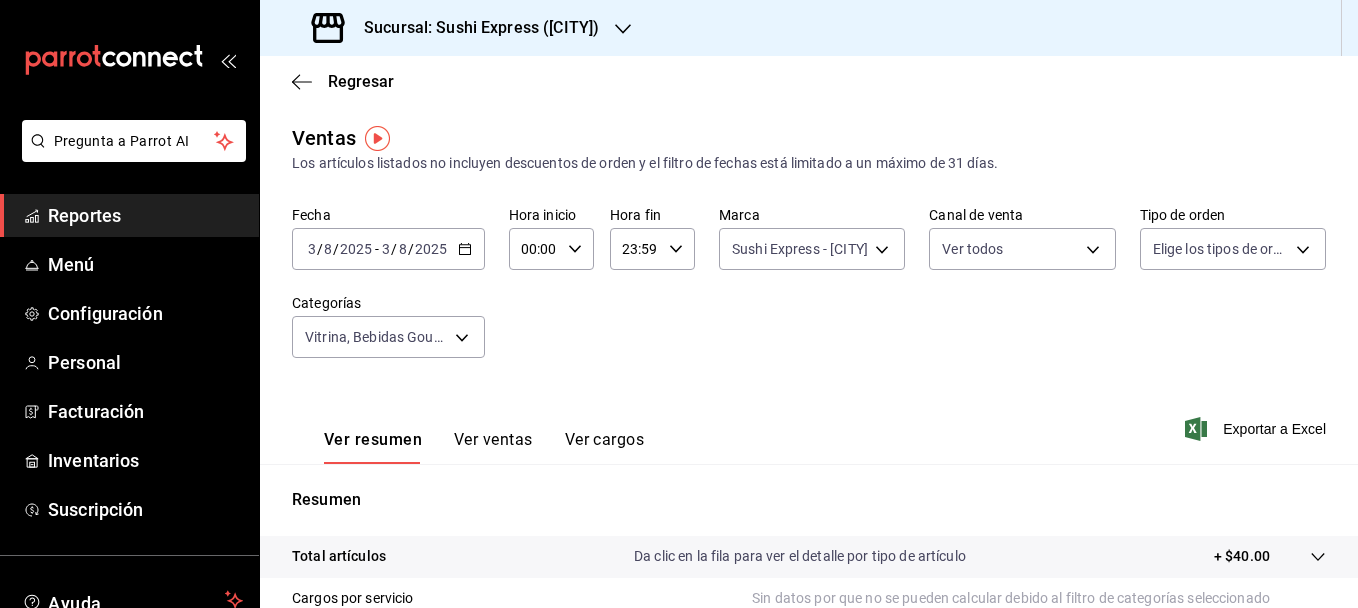 click on "2025-08-03 3 / 8 / 2025 - 2025-08-03 3 / 8 / 2025" at bounding box center [388, 249] 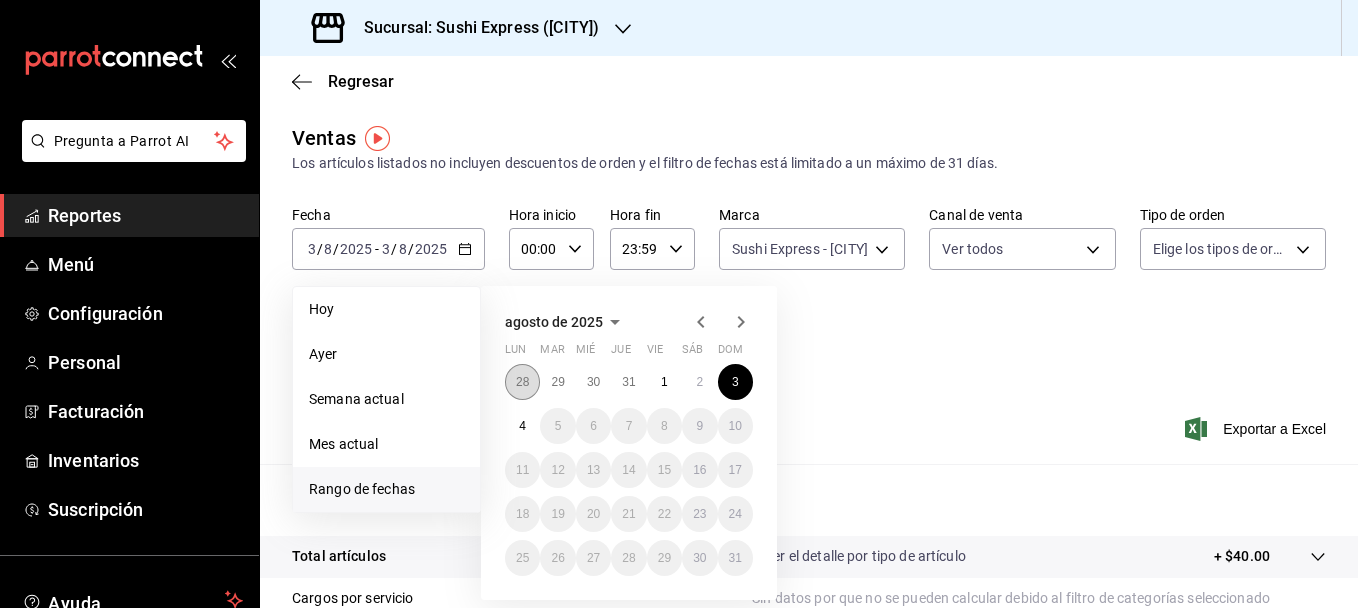click on "28" at bounding box center [522, 382] 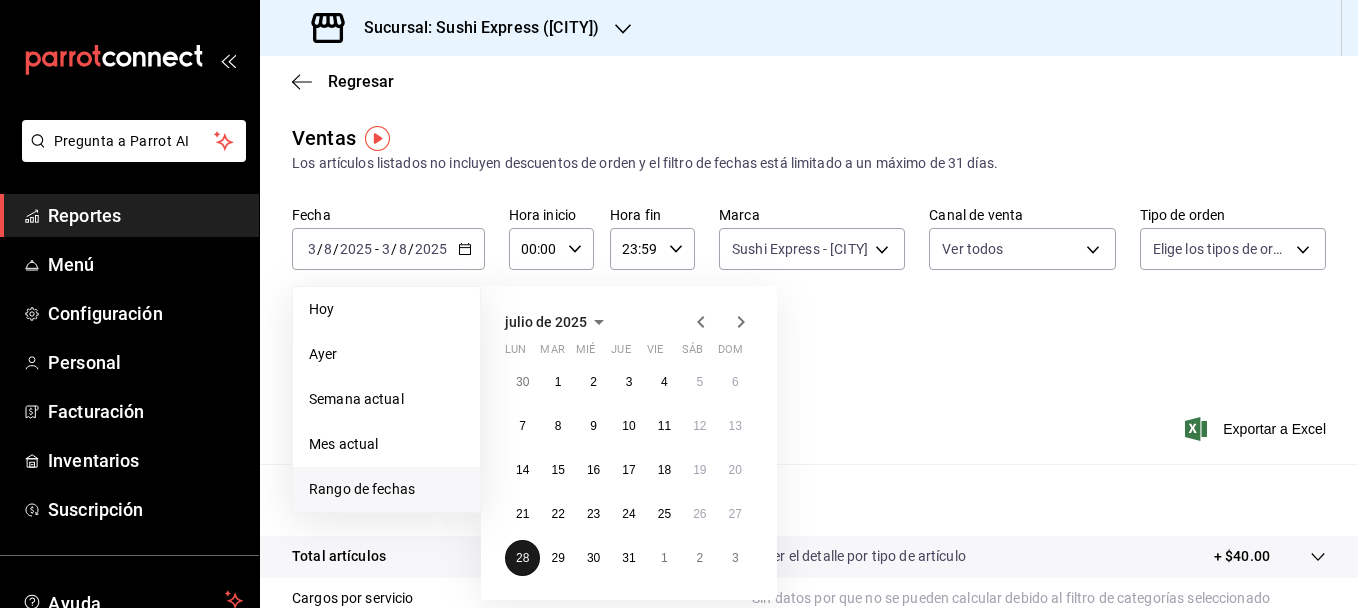 click on "28" at bounding box center (522, 558) 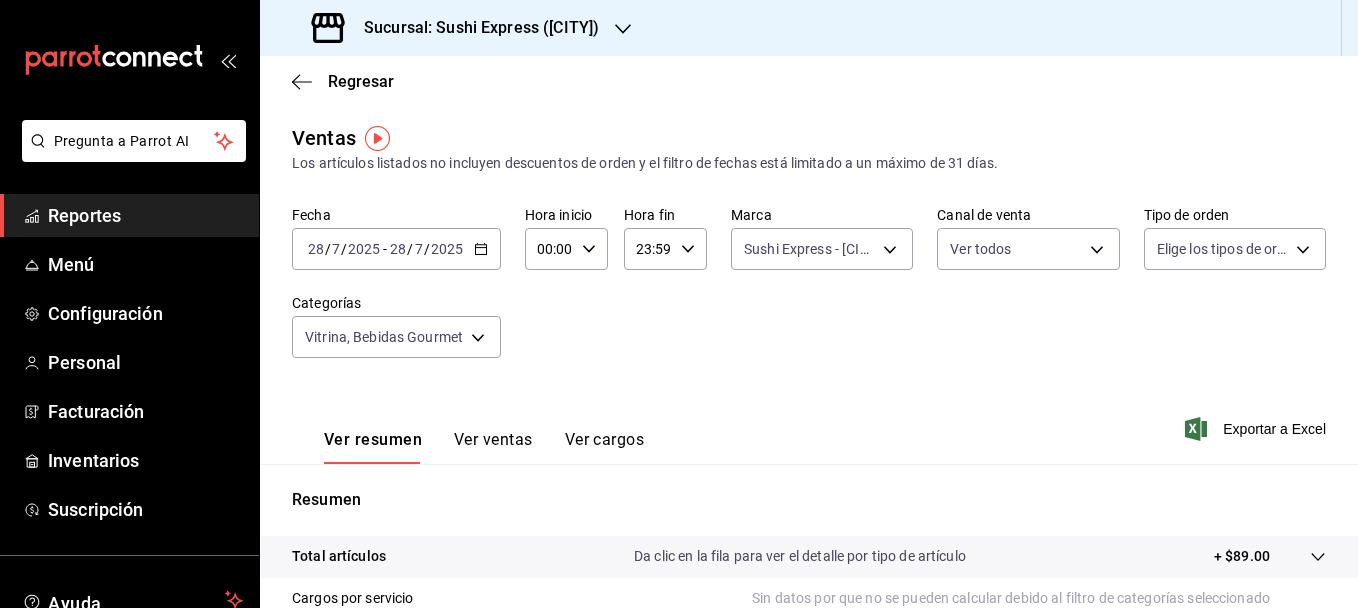 click on "2025-07-28 28 / 7 / 2025 - 2025-07-28 28 / 7 / 2025" at bounding box center (396, 249) 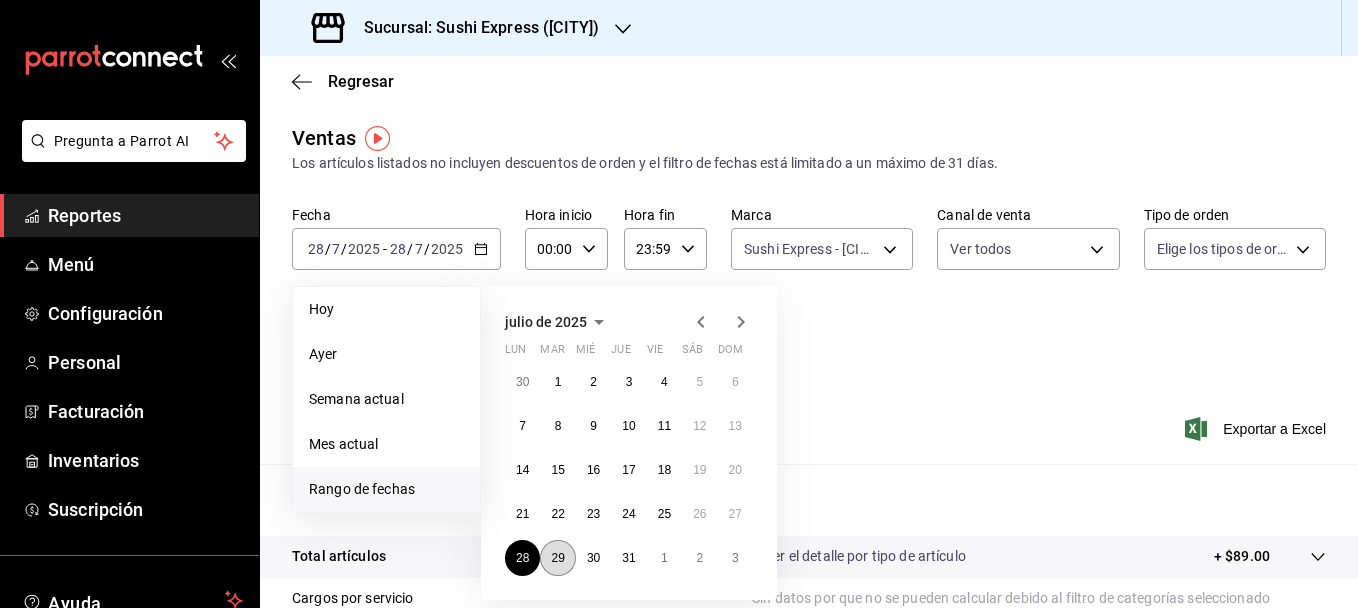 click on "29" at bounding box center [557, 558] 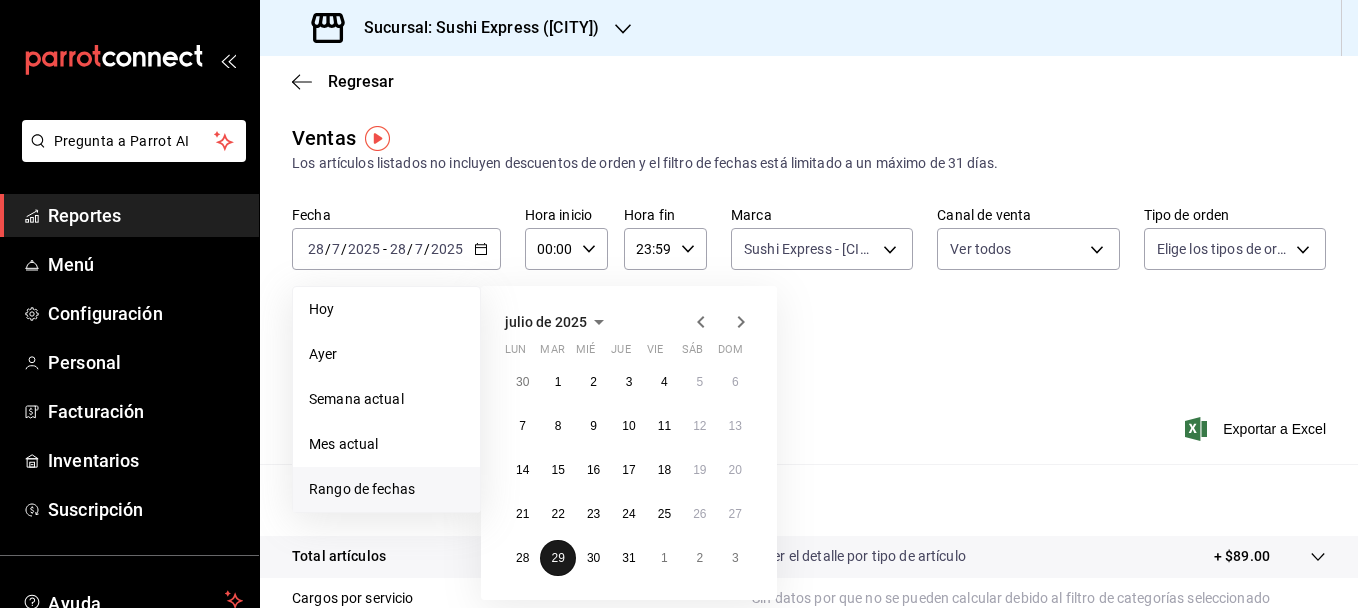 click on "29" at bounding box center (557, 558) 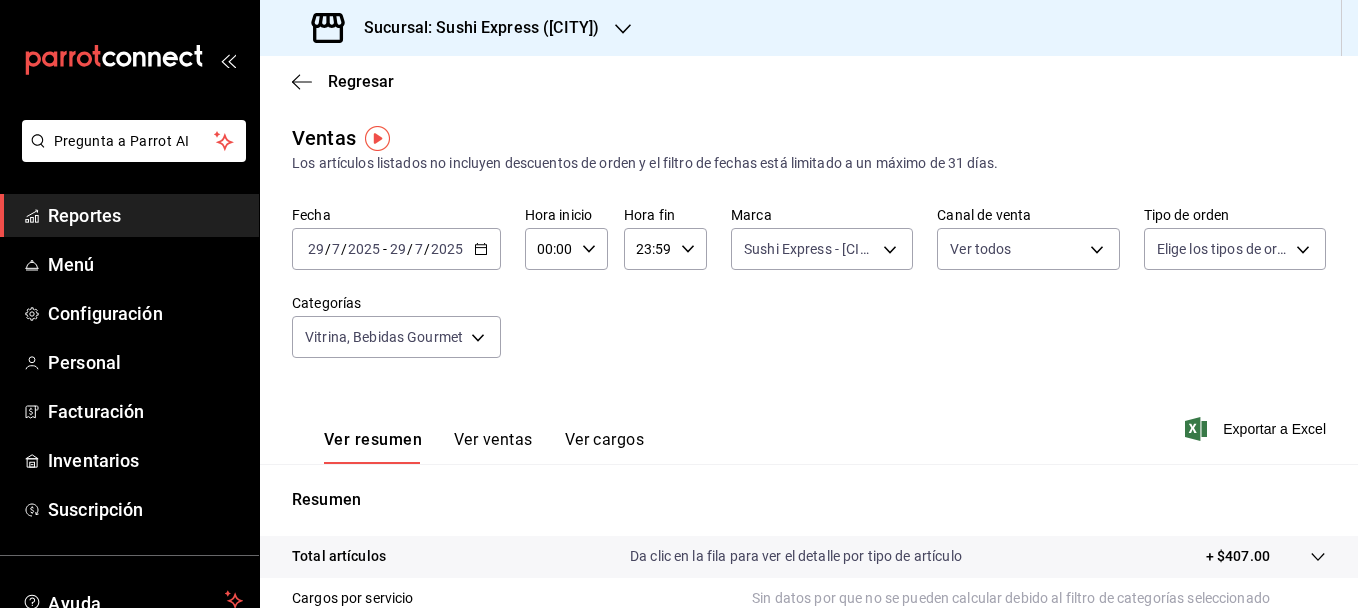 click on "Ver ventas" at bounding box center (493, 447) 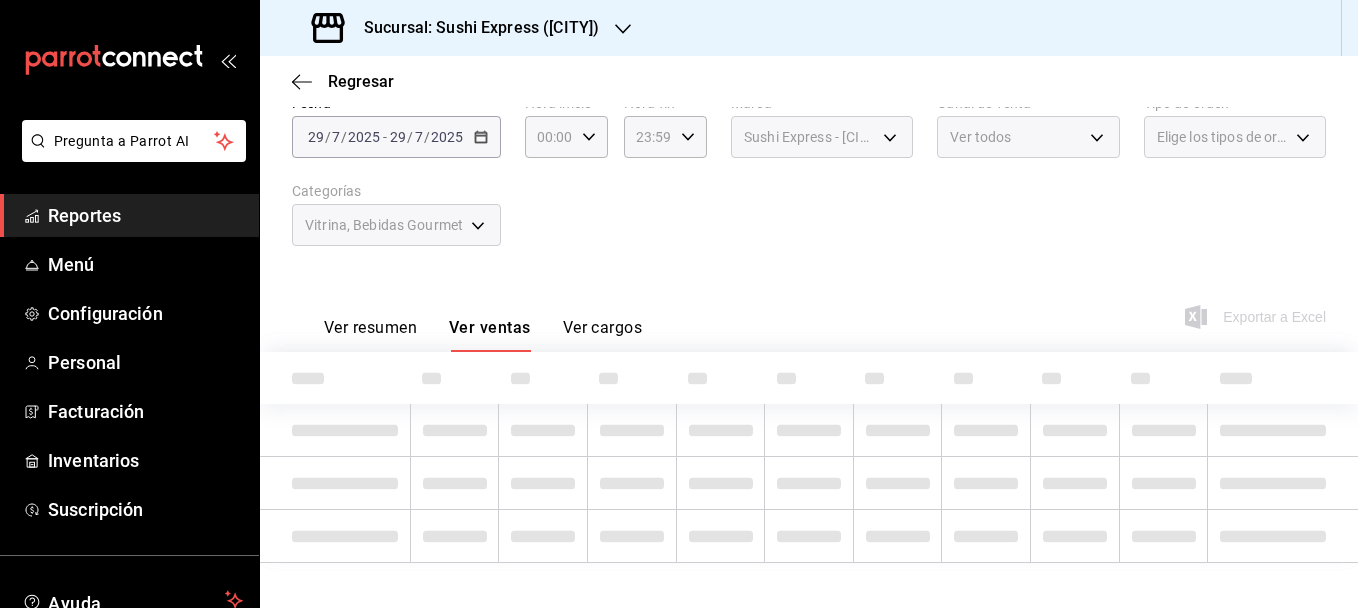 scroll, scrollTop: 131, scrollLeft: 0, axis: vertical 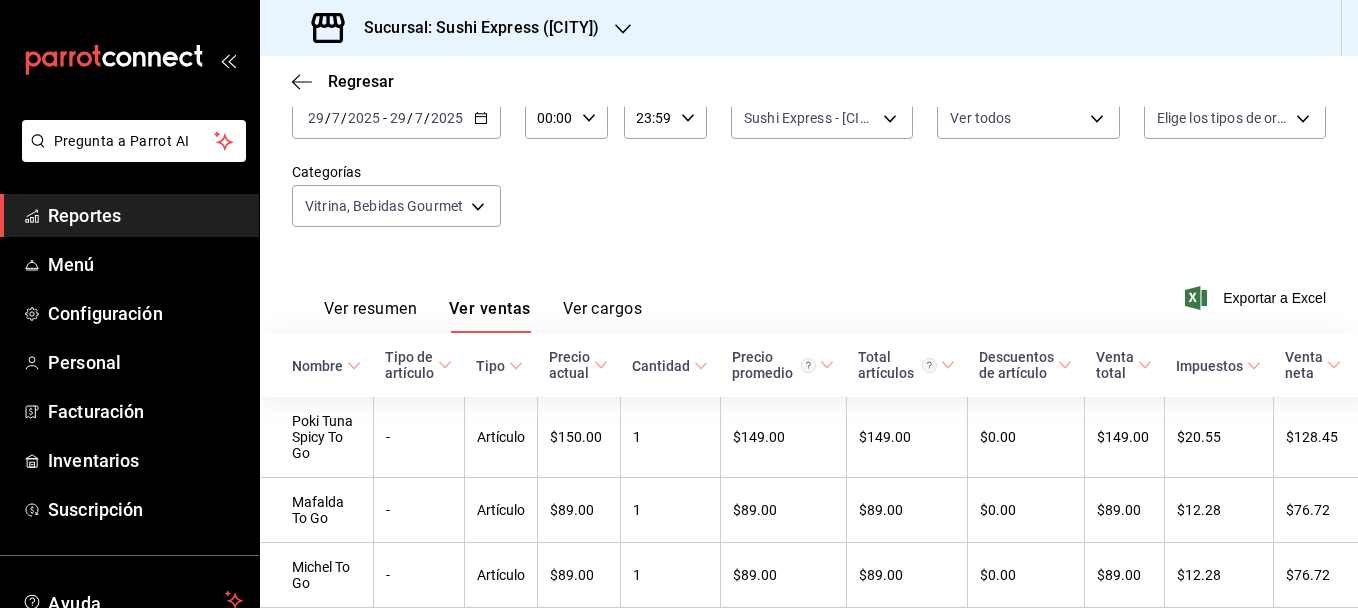 type 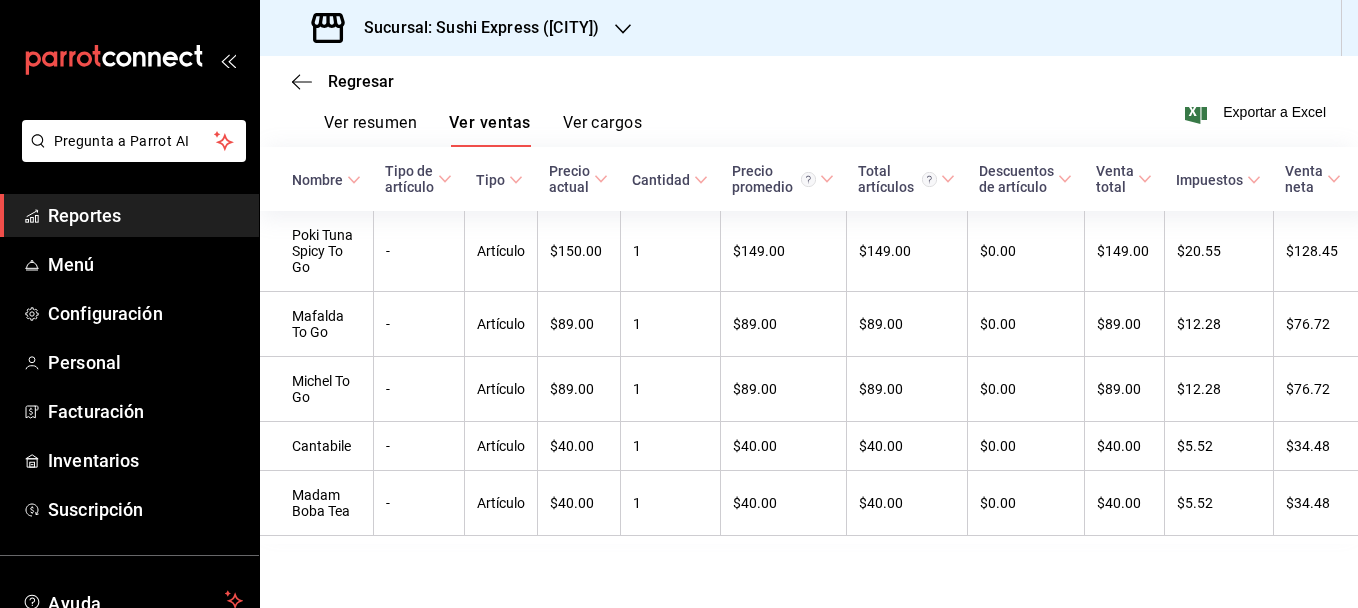scroll, scrollTop: 344, scrollLeft: 0, axis: vertical 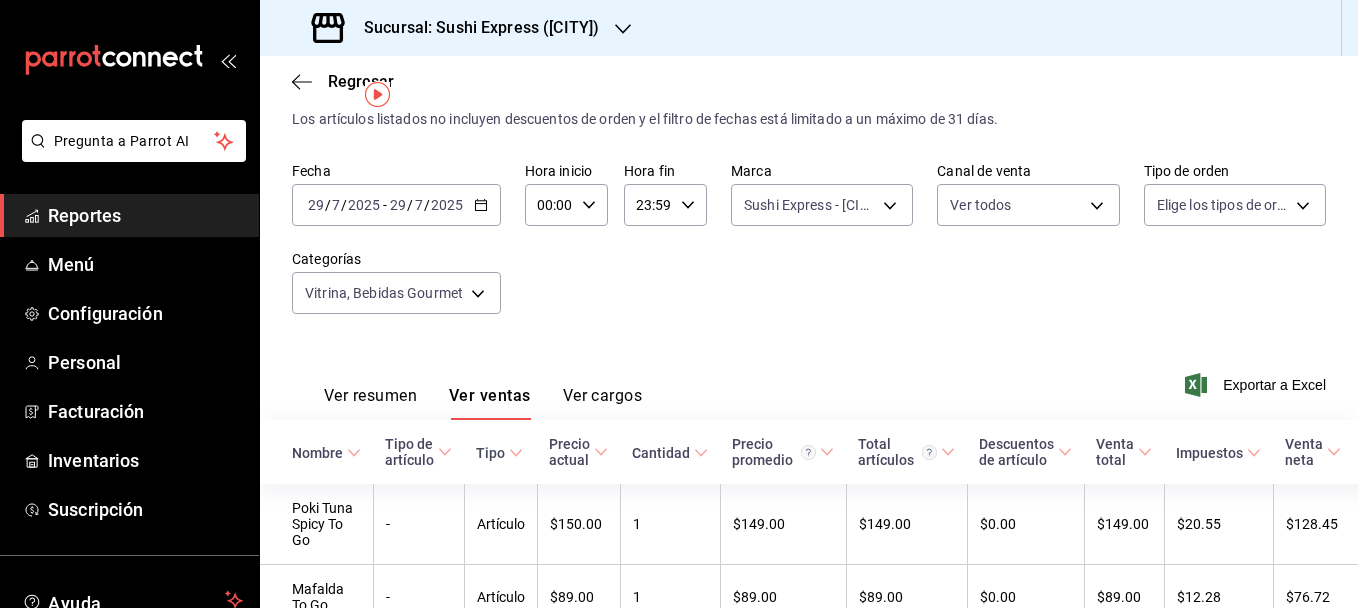 click on "2025-07-29 29 / 7 / 2025 - 2025-07-29 29 / 7 / 2025" at bounding box center [396, 205] 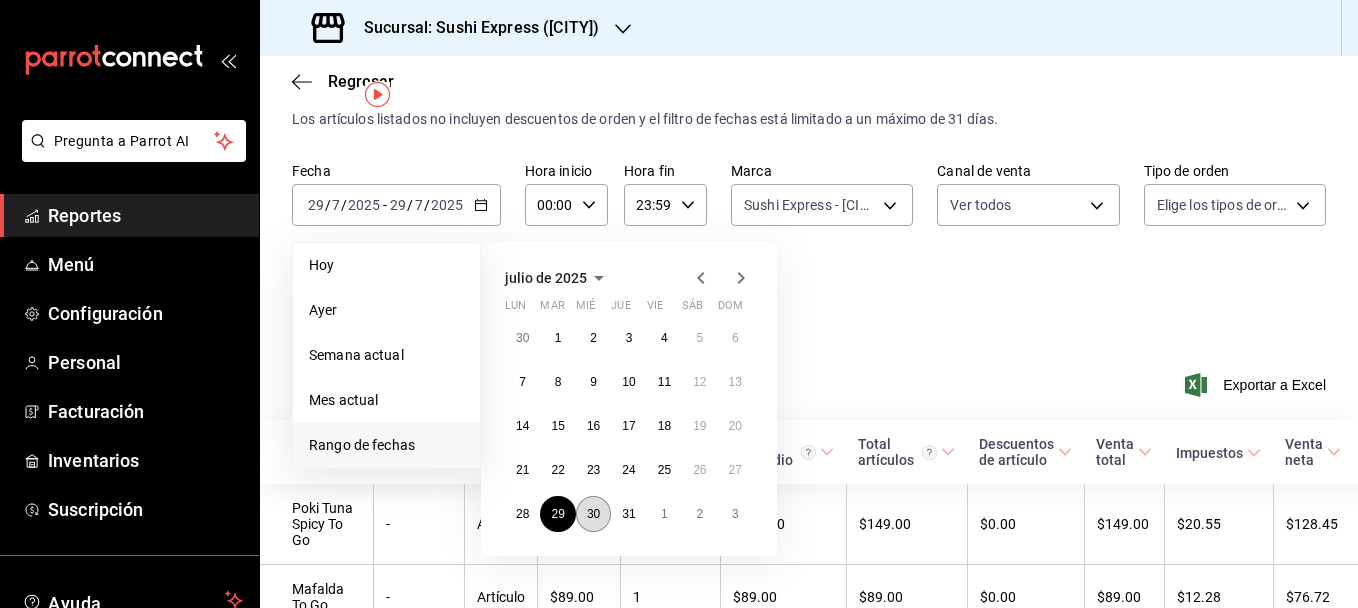 click on "30" at bounding box center (593, 514) 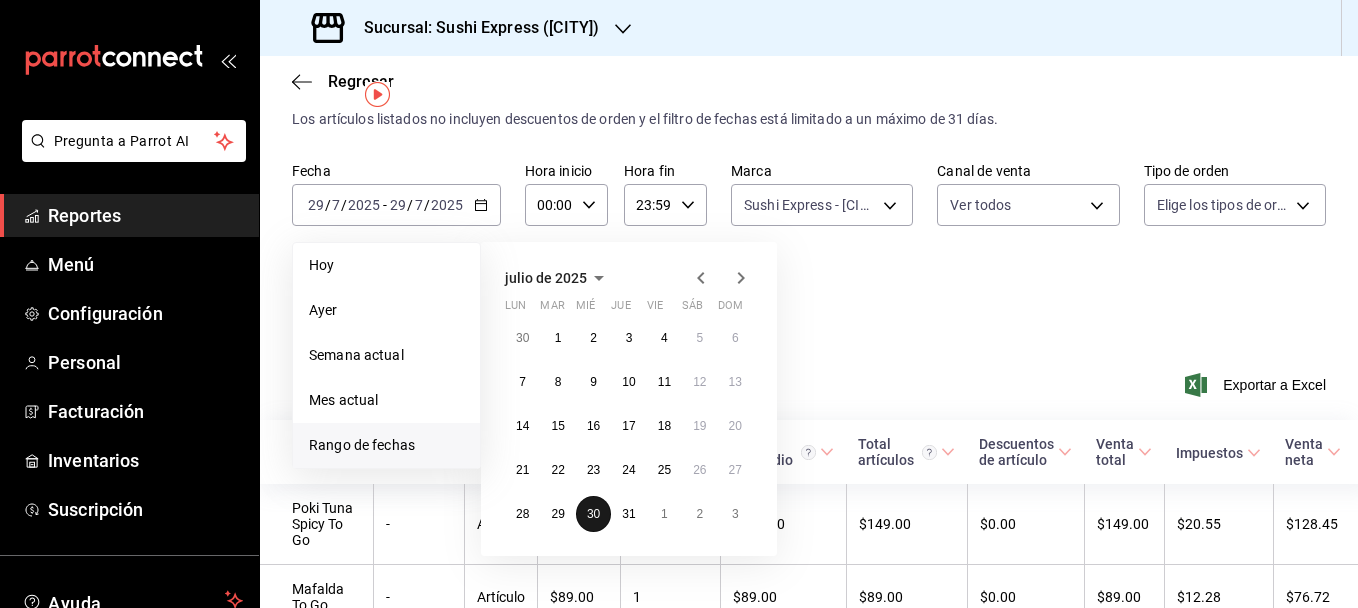 click on "30" at bounding box center [593, 514] 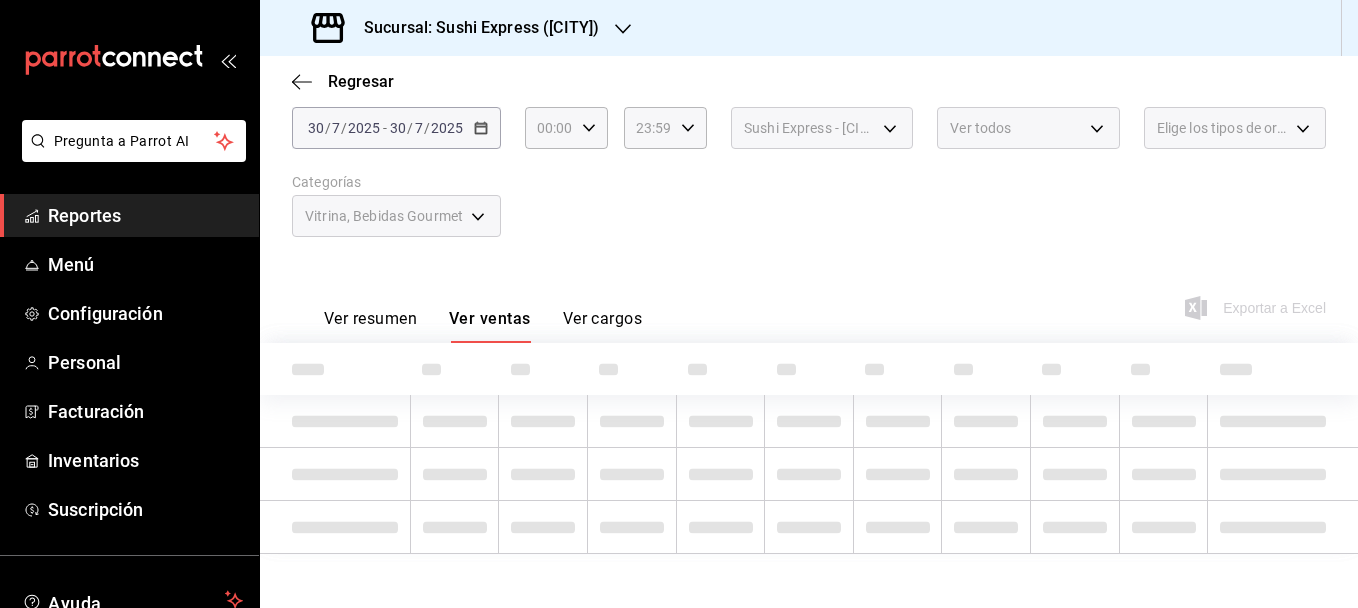 scroll, scrollTop: 131, scrollLeft: 0, axis: vertical 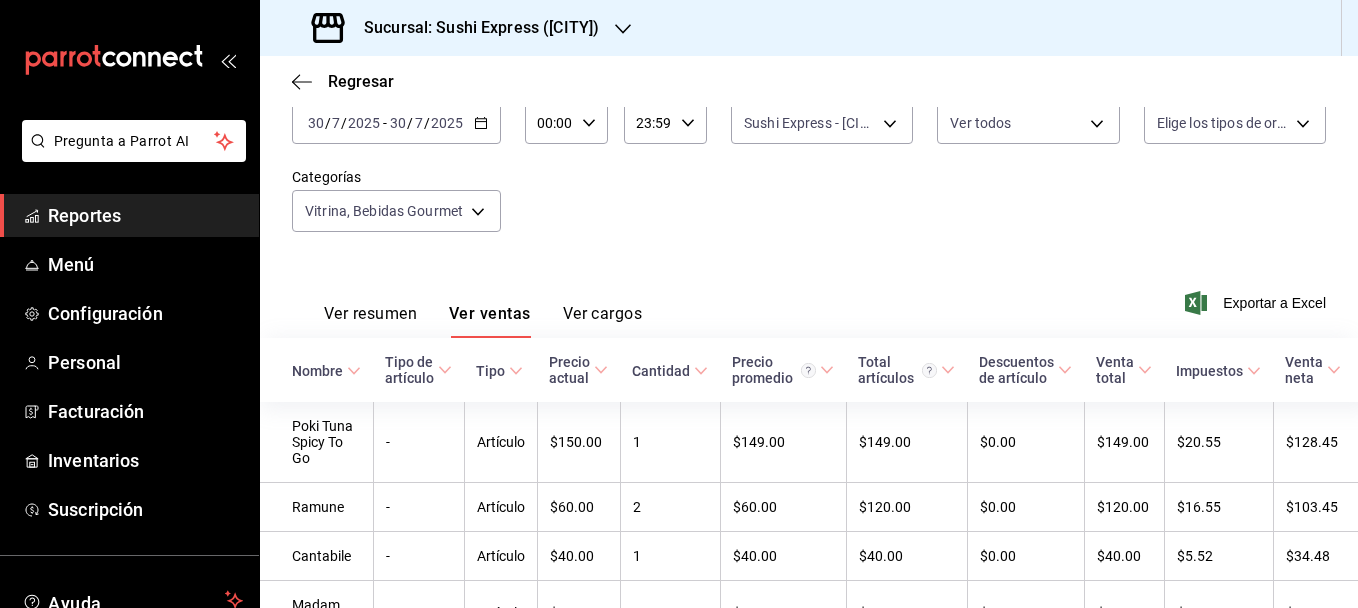 click 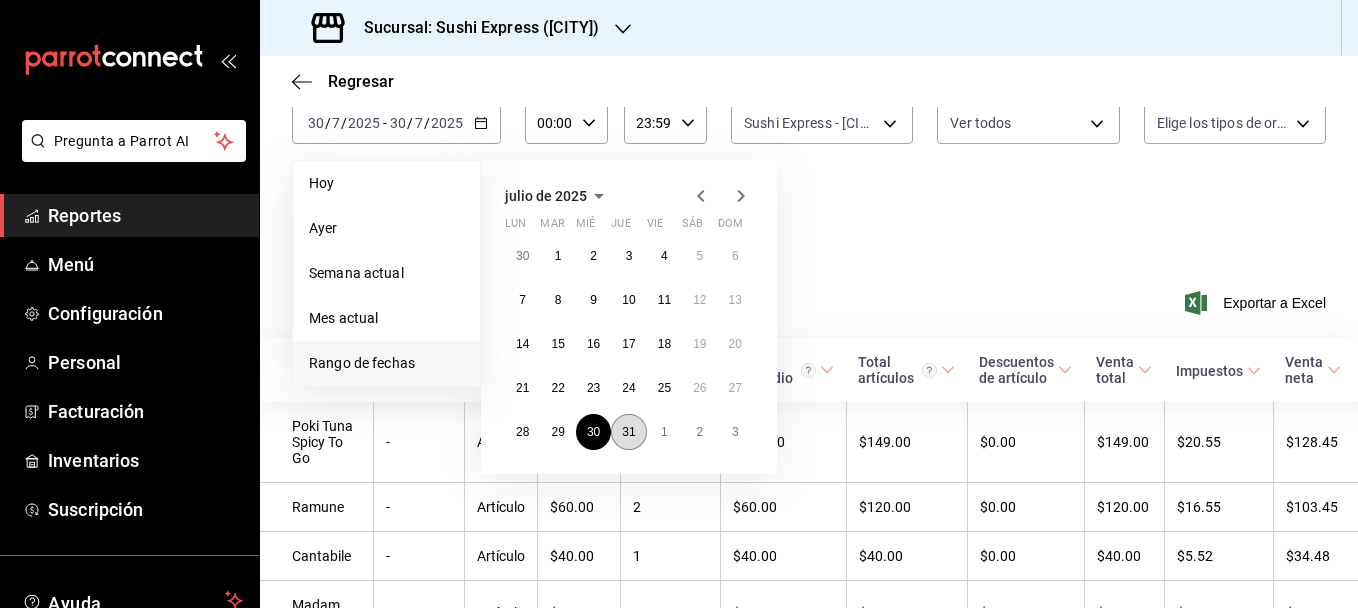 click on "31" at bounding box center [628, 432] 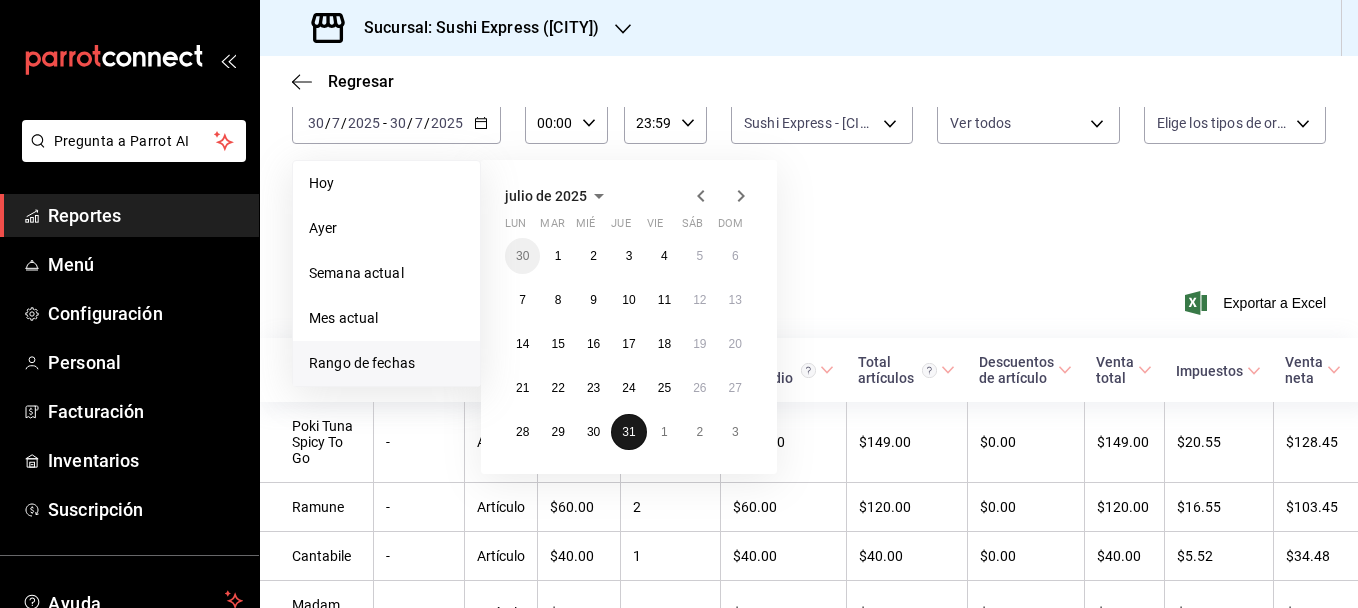 click on "31" at bounding box center (628, 432) 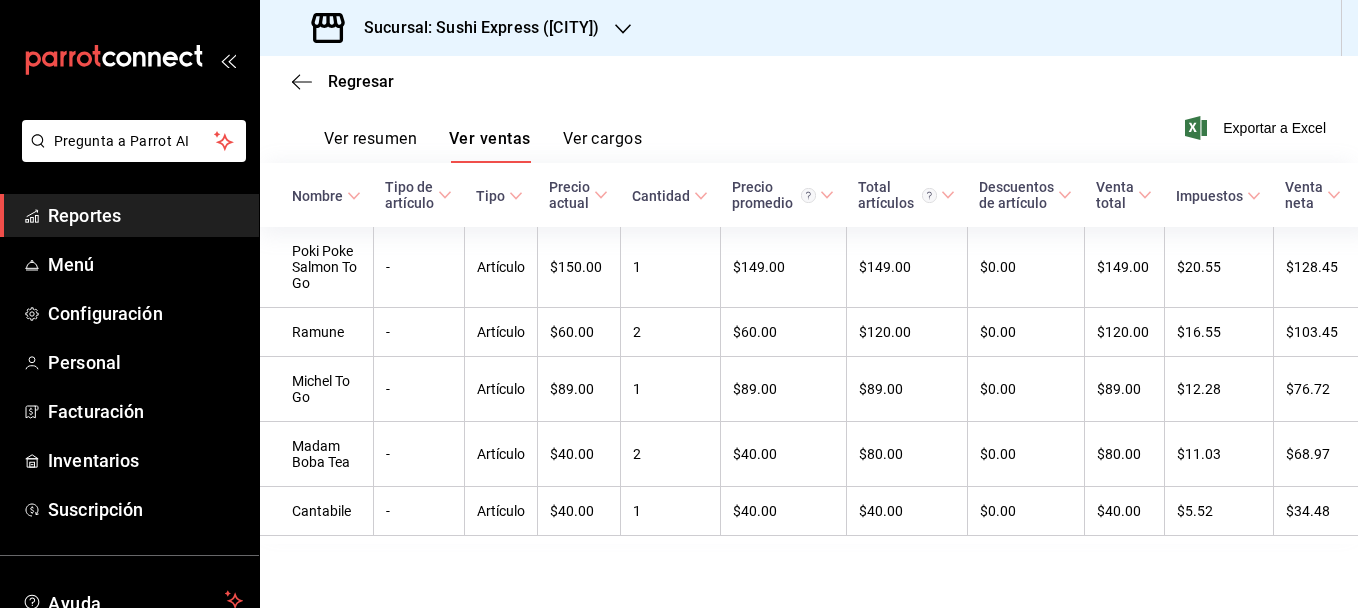 scroll, scrollTop: 327, scrollLeft: 0, axis: vertical 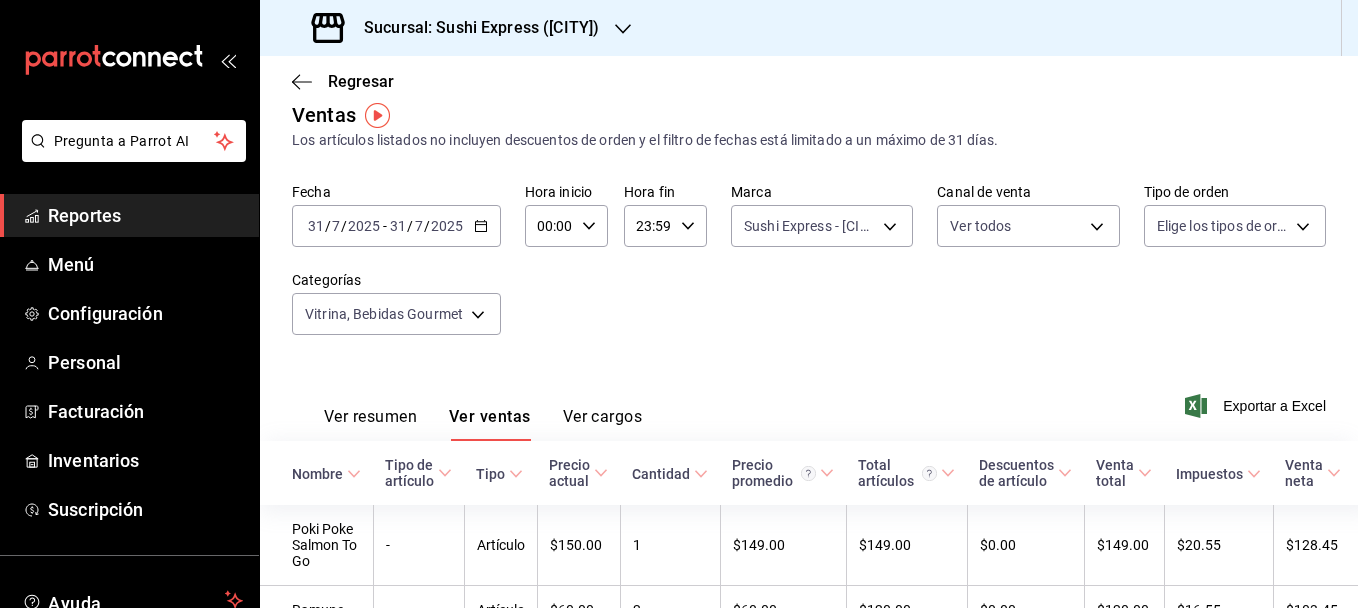 click on "2025-07-31 31 / 7 / 2025 - 2025-07-31 31 / 7 / 2025" at bounding box center [396, 226] 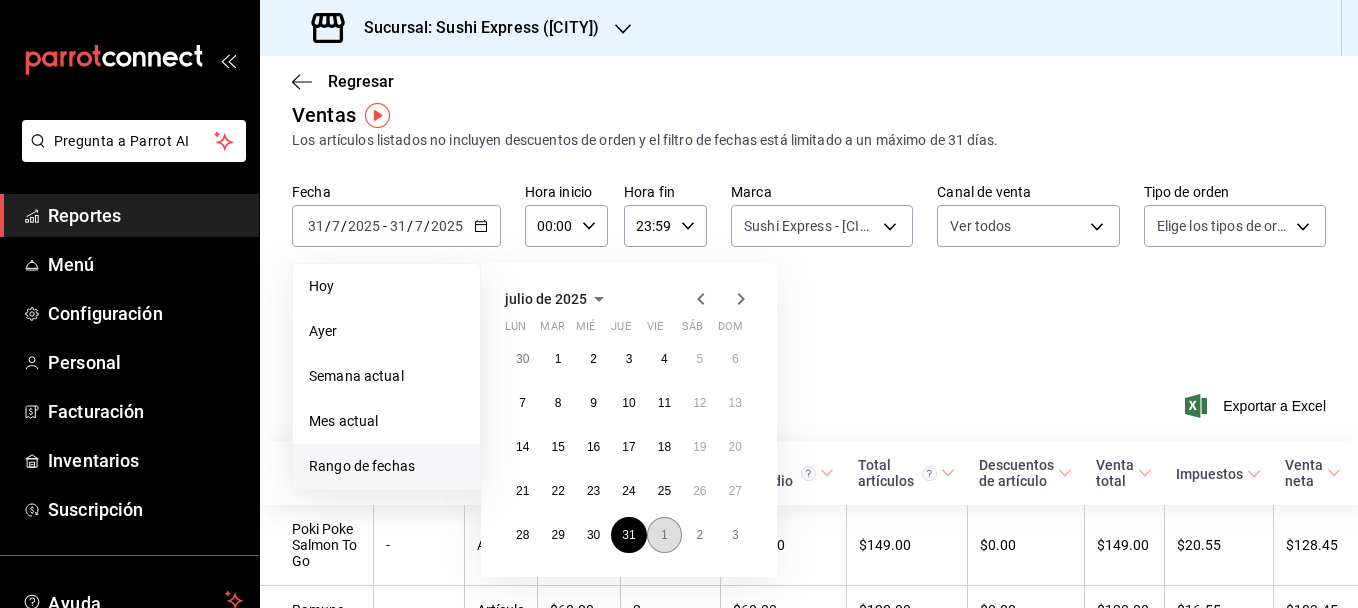 click on "1" at bounding box center [664, 535] 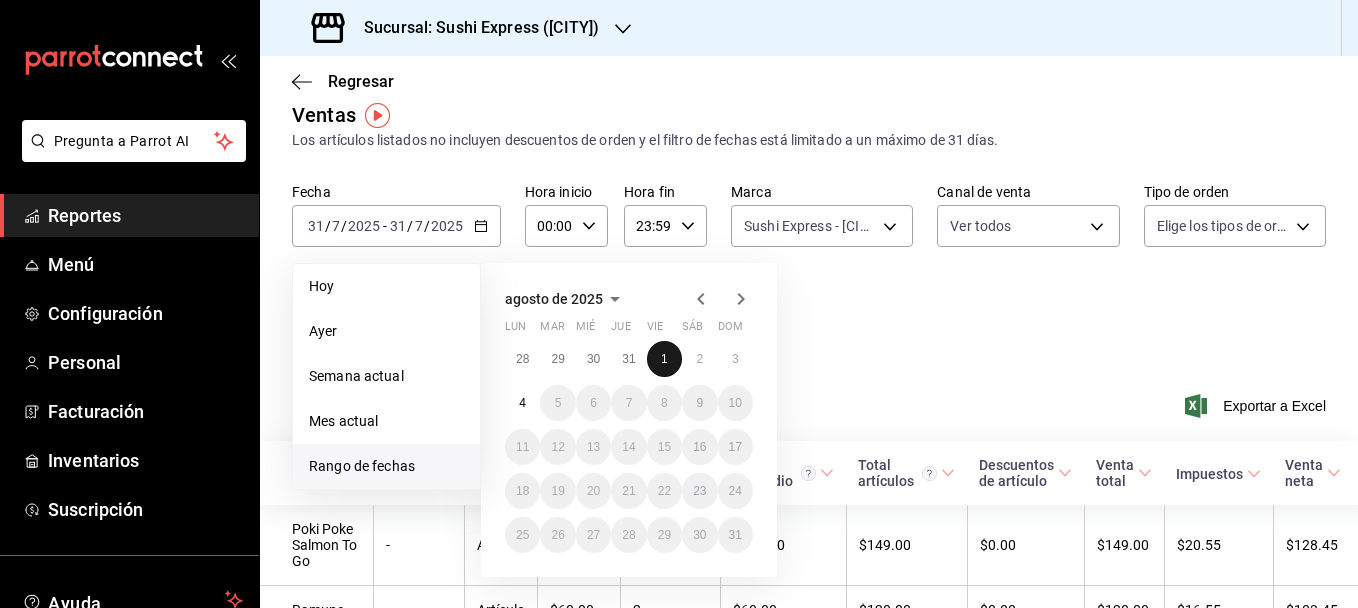 click on "1" at bounding box center [664, 359] 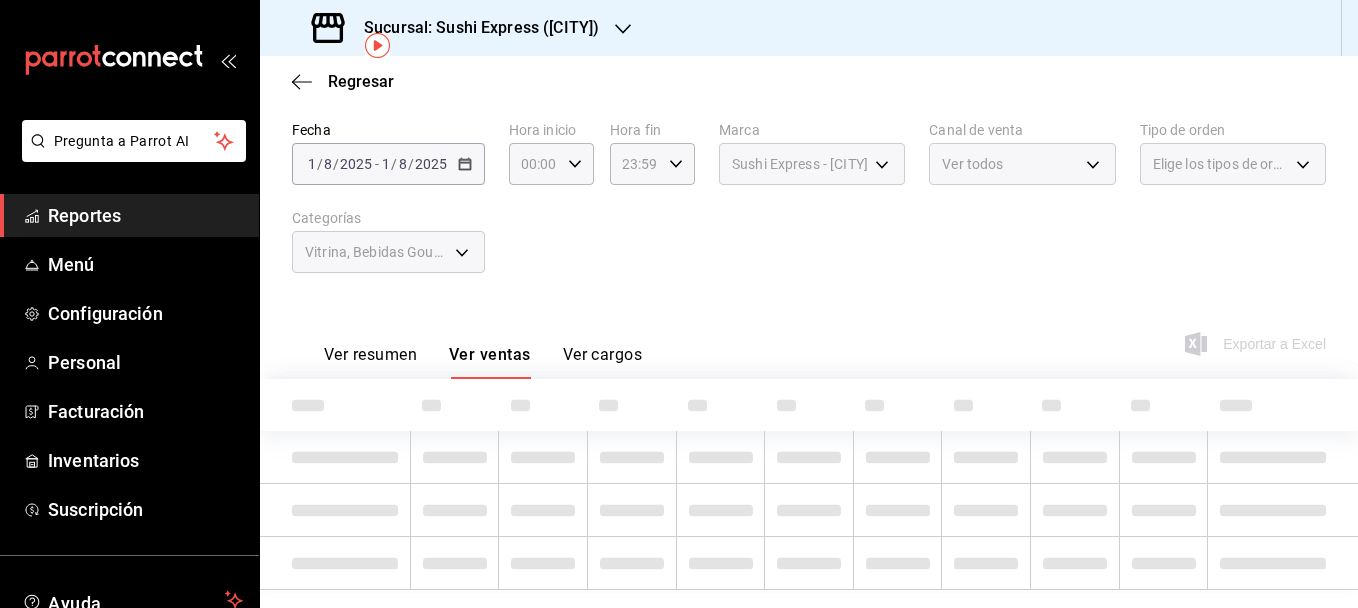 scroll, scrollTop: 131, scrollLeft: 0, axis: vertical 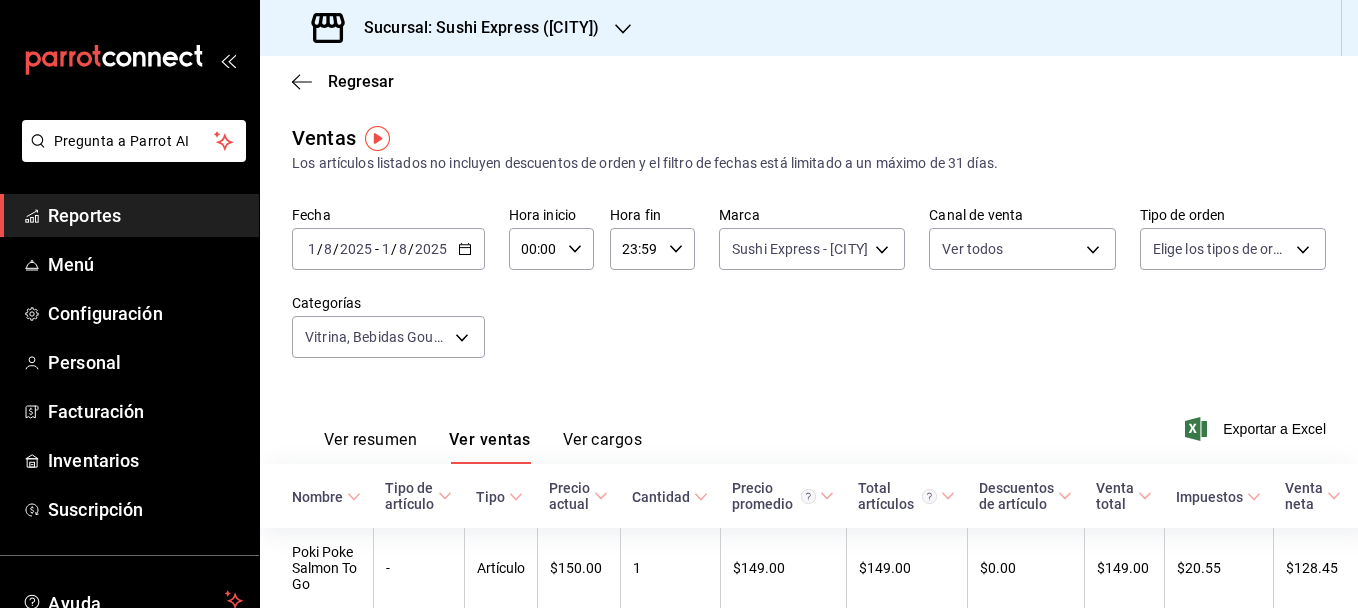 click on "2025-08-01 1 / 8 / 2025 - 2025-08-01 1 / 8 / 2025" at bounding box center [388, 249] 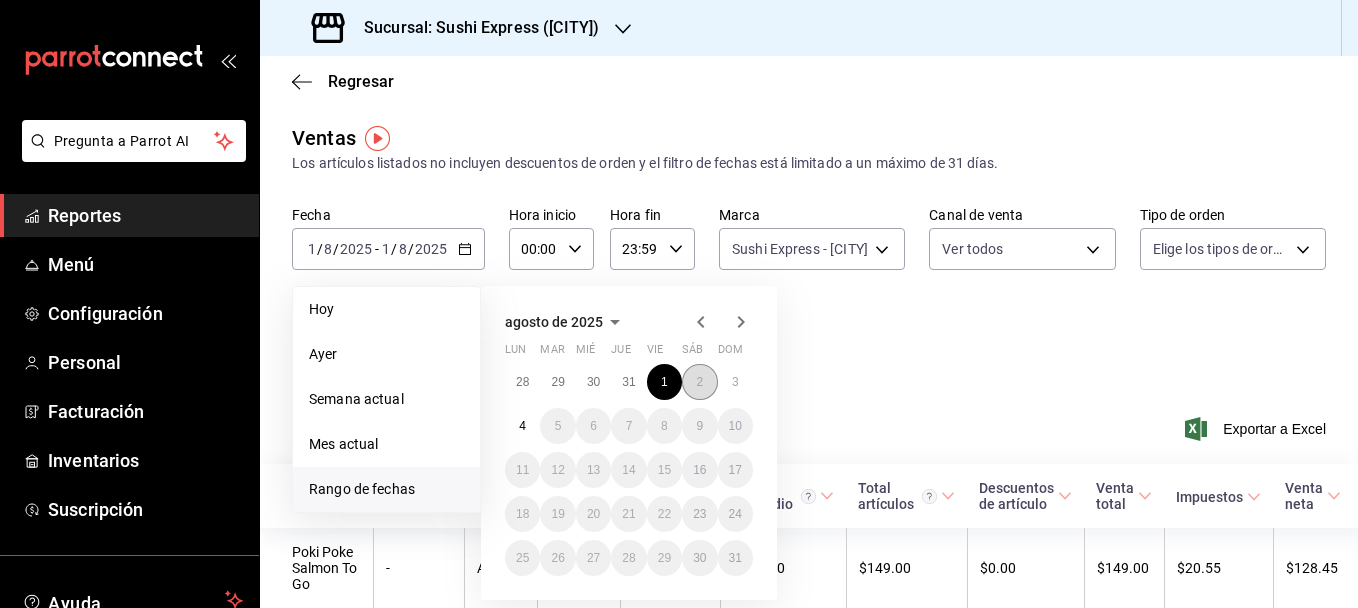 click on "2" at bounding box center [699, 382] 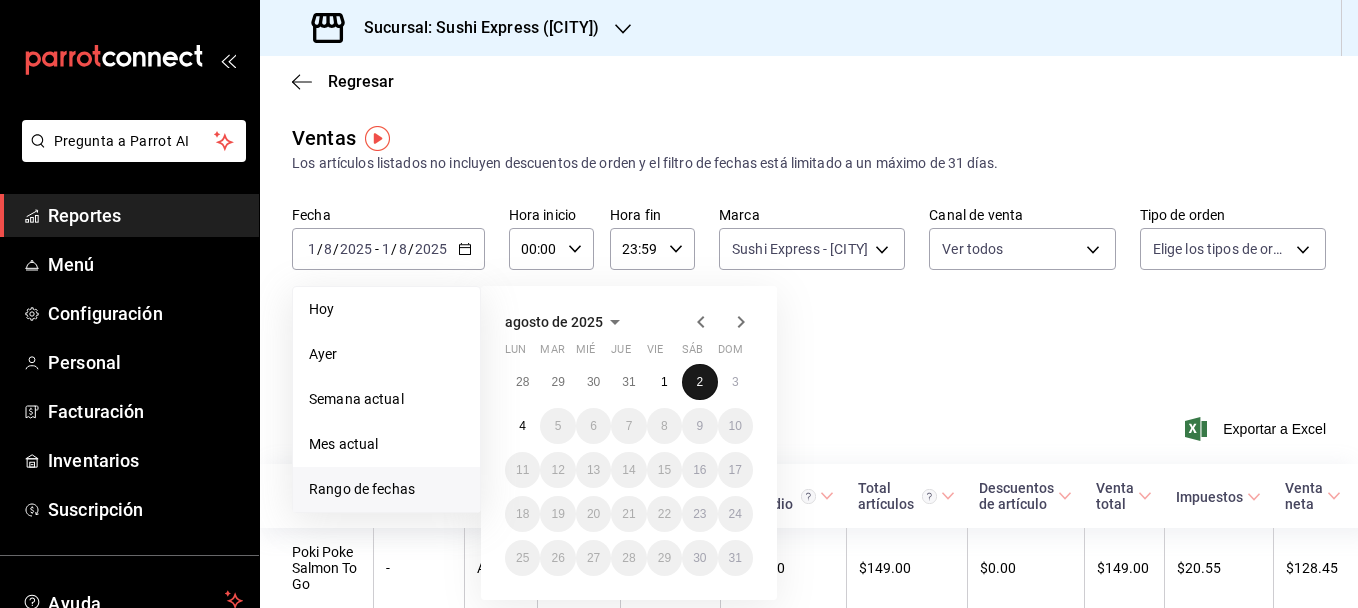 click on "2" at bounding box center (699, 382) 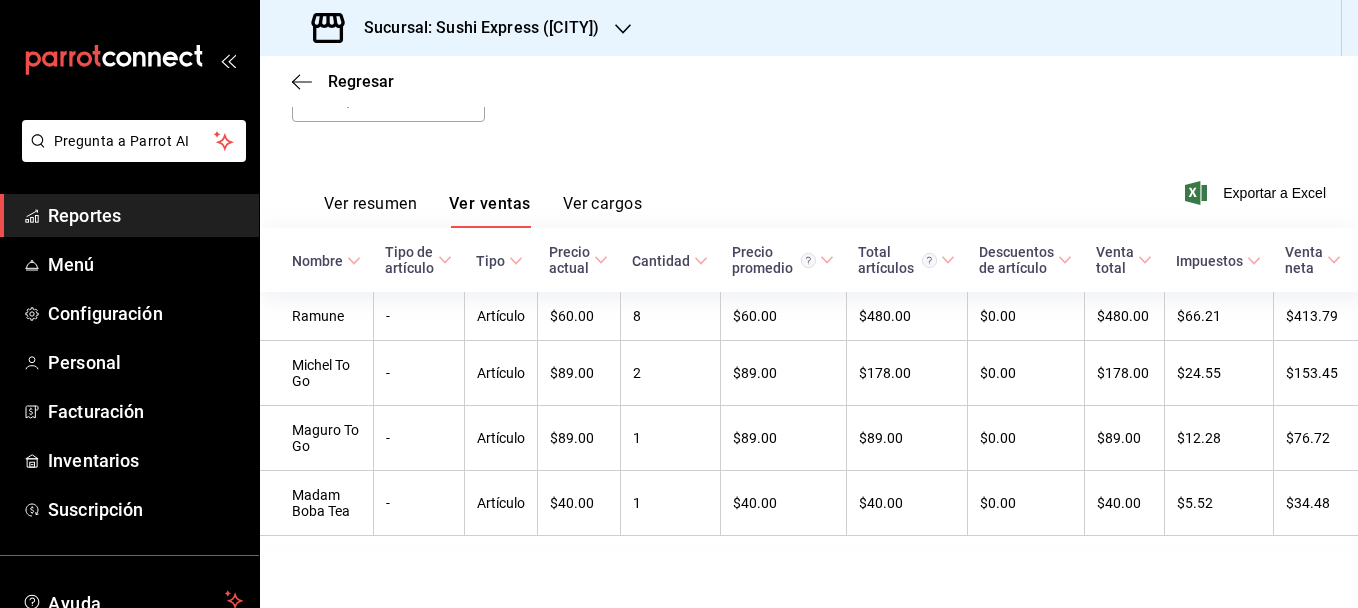 scroll, scrollTop: 247, scrollLeft: 0, axis: vertical 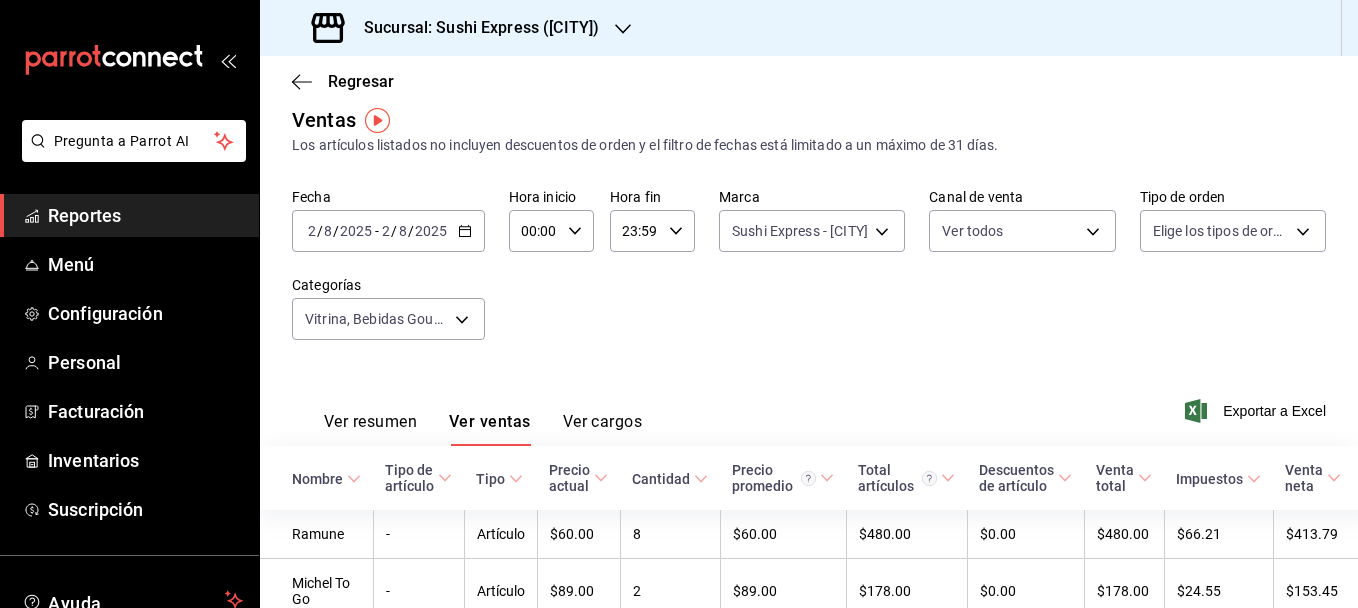 click on "2025-08-02 2 / 8 / 2025 - 2025-08-02 2 / 8 / 2025" at bounding box center [388, 231] 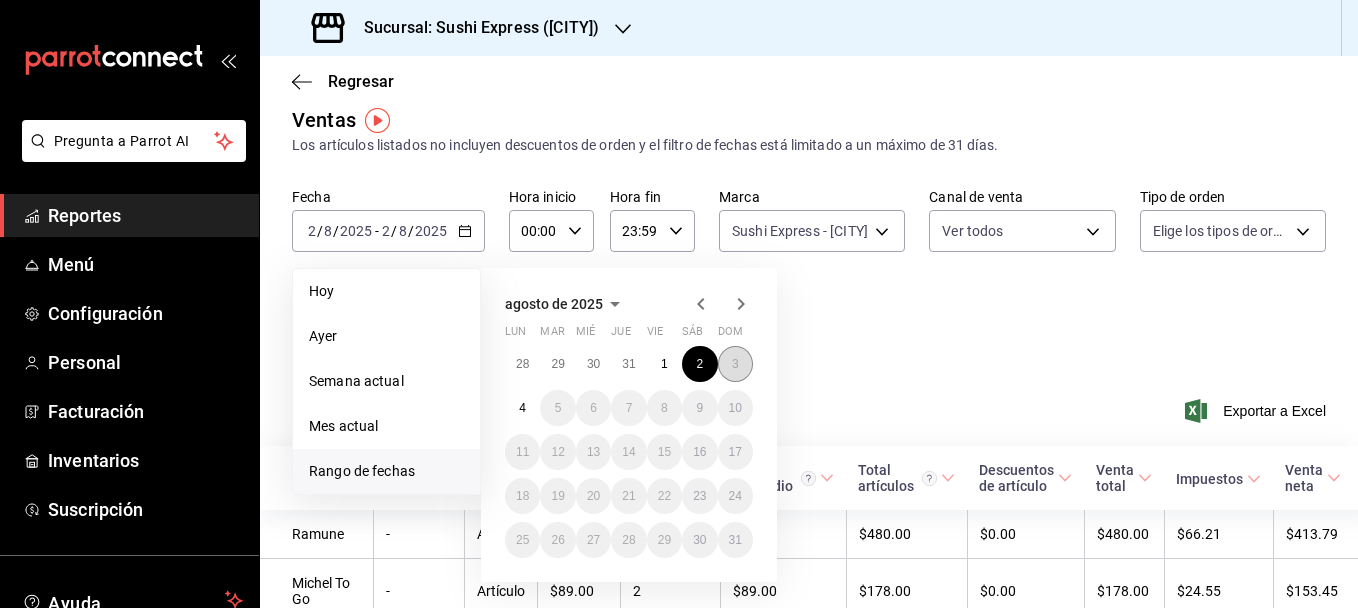 click on "3" at bounding box center [735, 364] 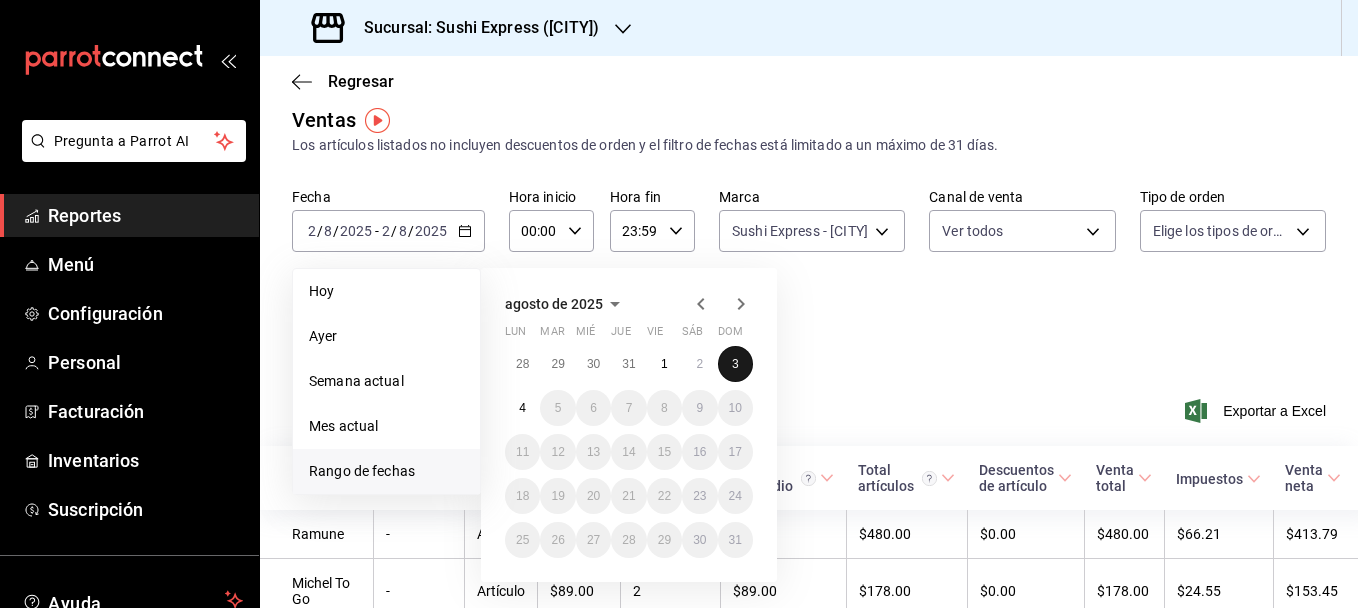 click on "3" at bounding box center [735, 364] 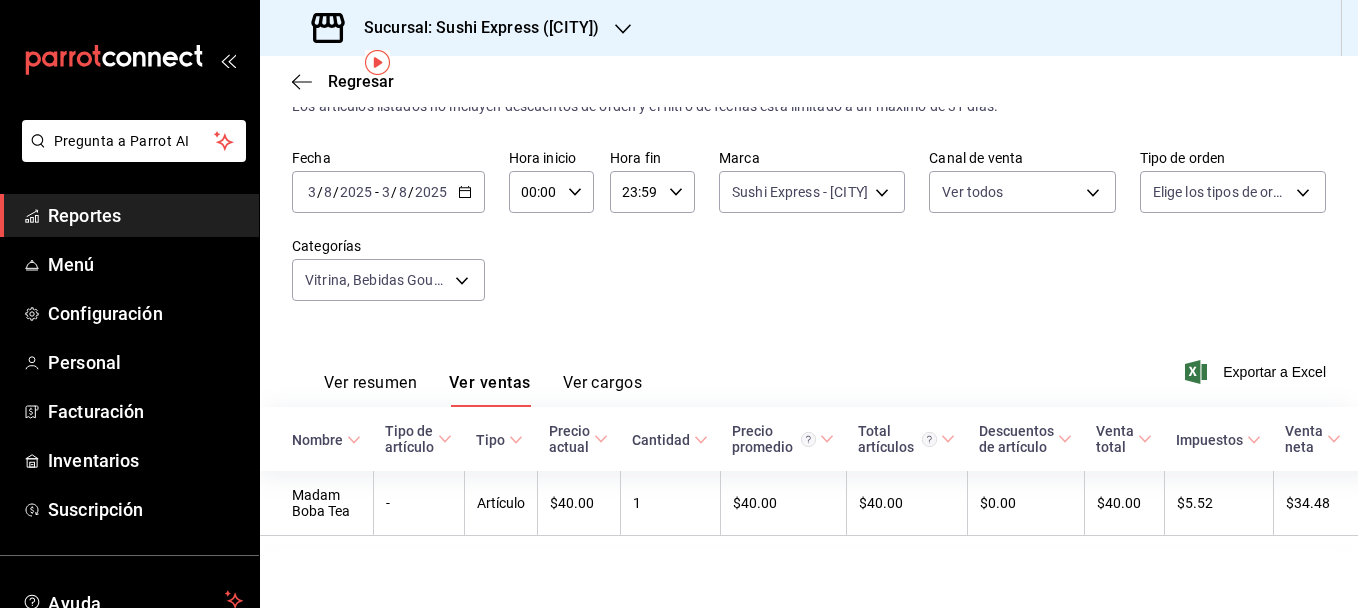 scroll, scrollTop: 0, scrollLeft: 0, axis: both 